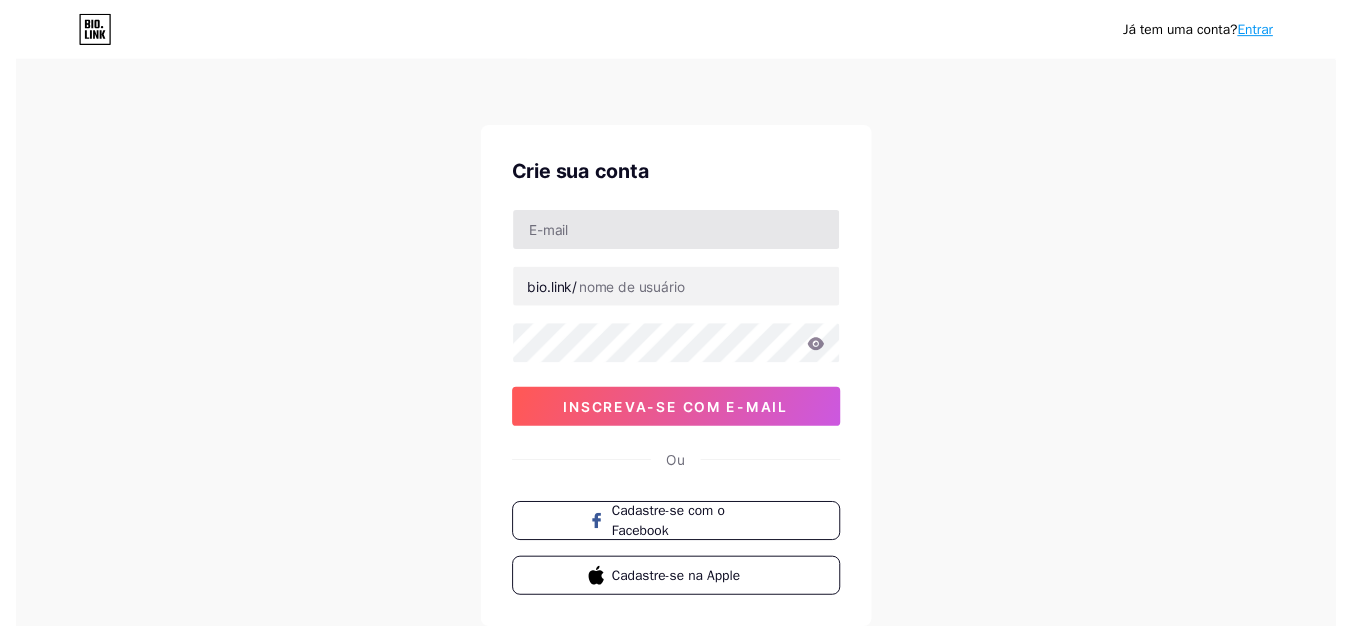 scroll, scrollTop: 0, scrollLeft: 0, axis: both 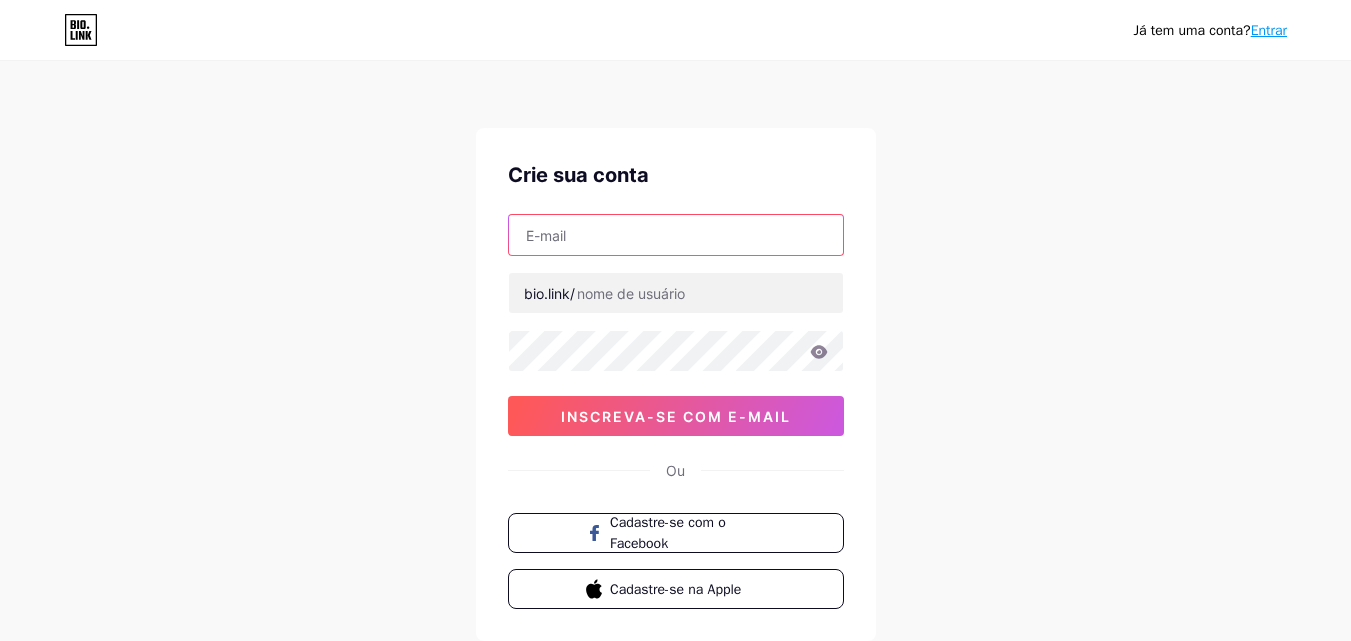 click at bounding box center (676, 235) 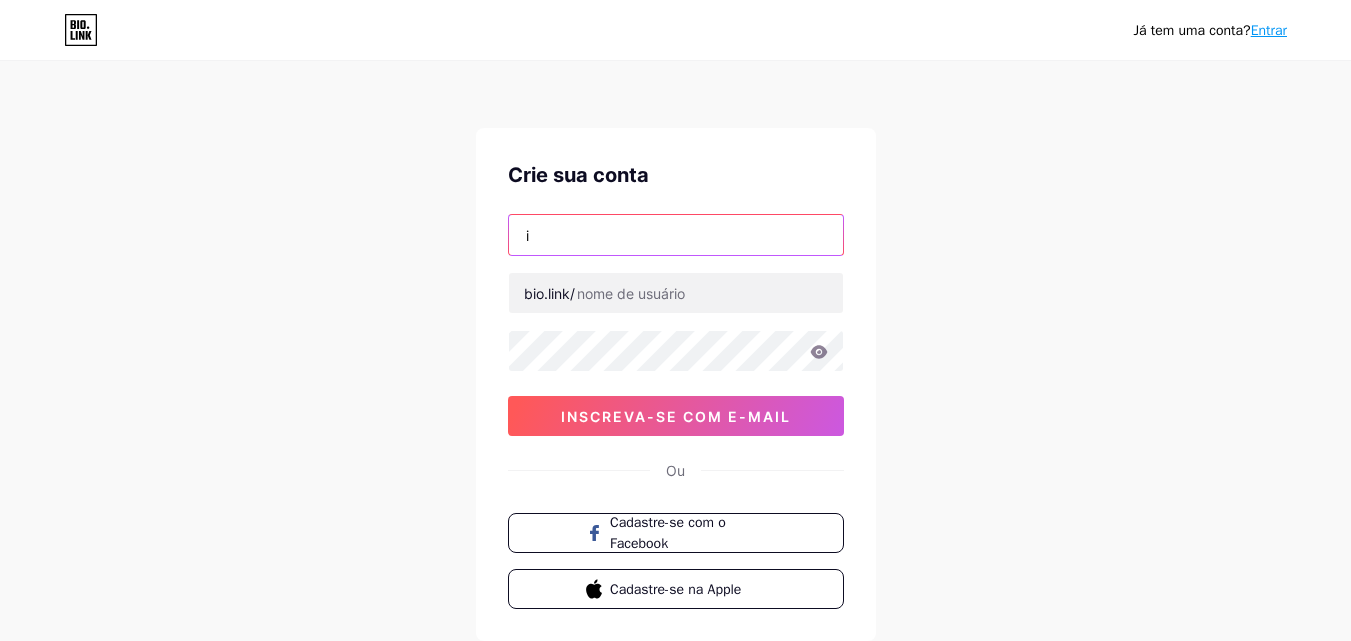 type on "[EMAIL]" 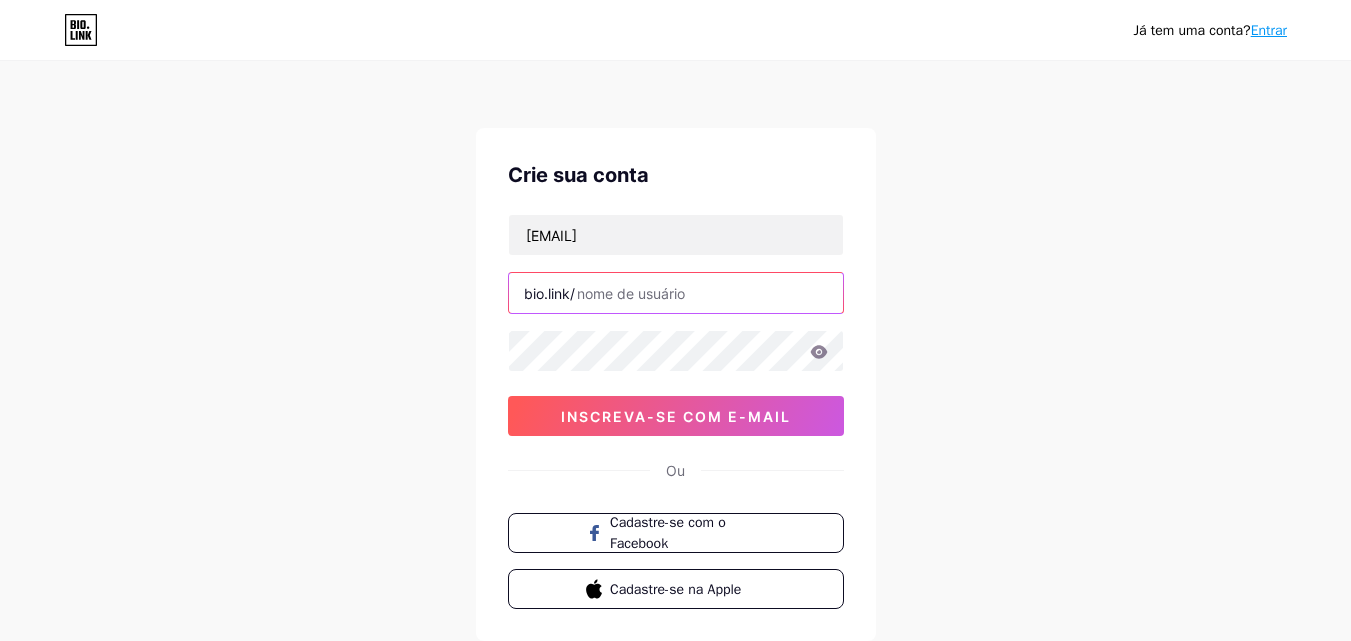 click at bounding box center (676, 293) 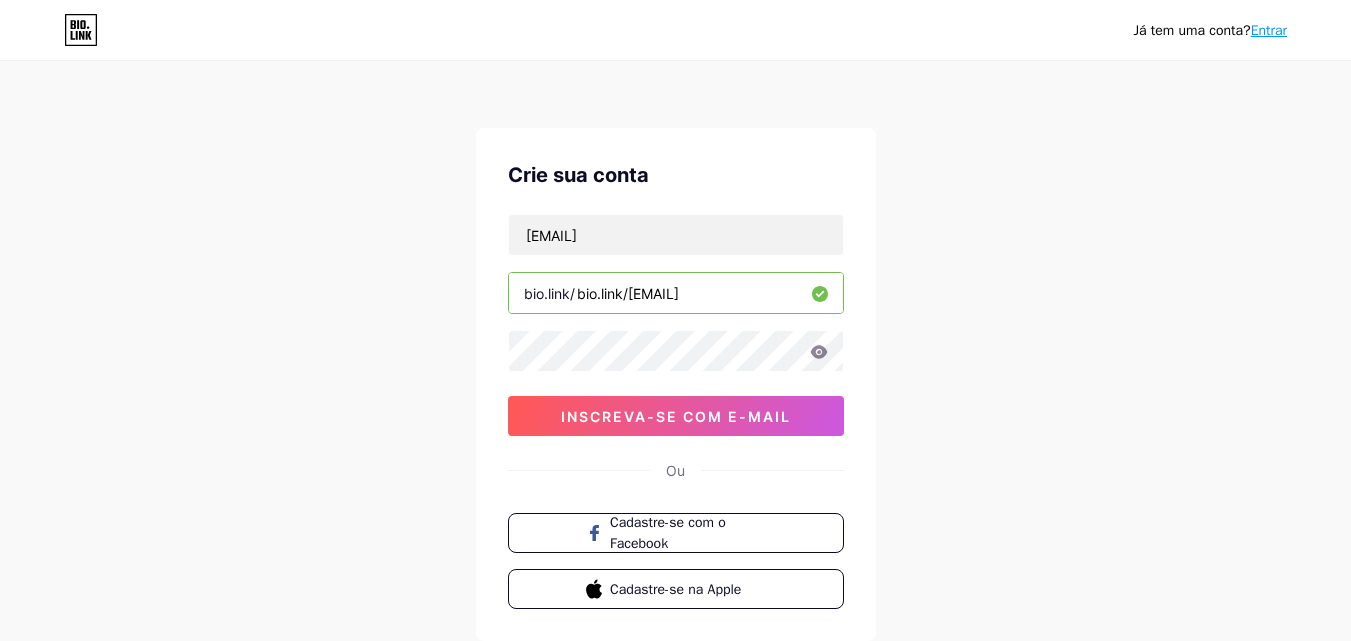 type on "bio.link/[EMAIL]" 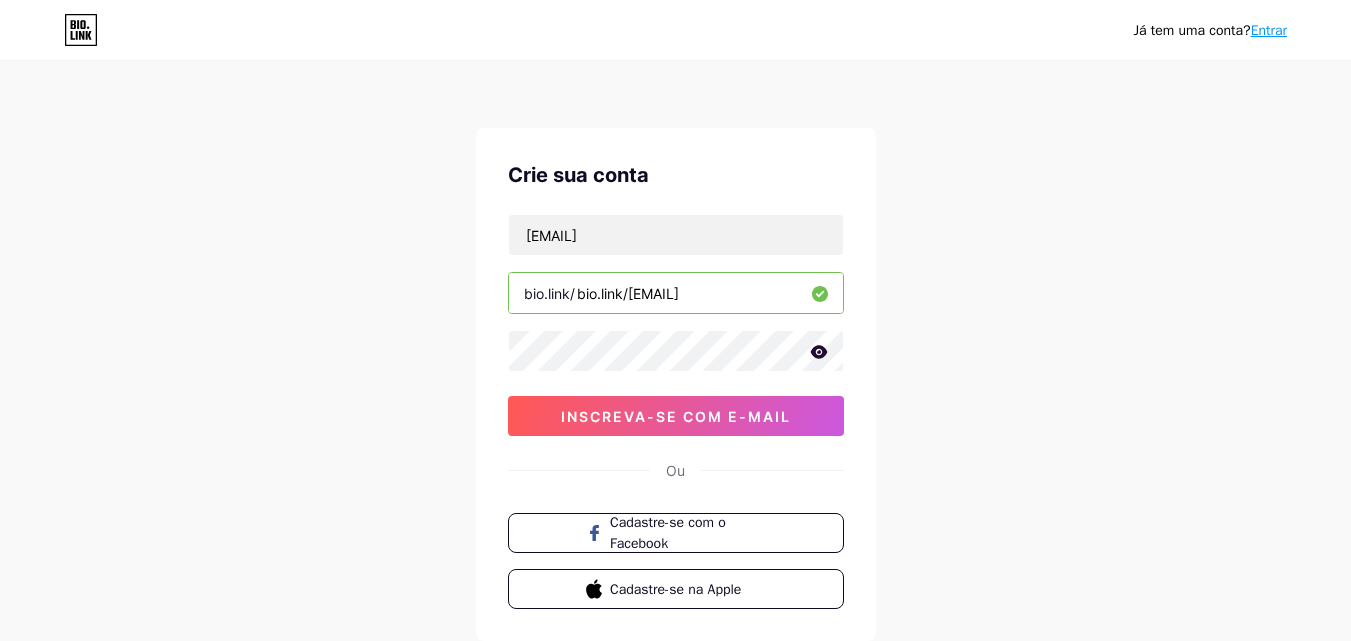 click 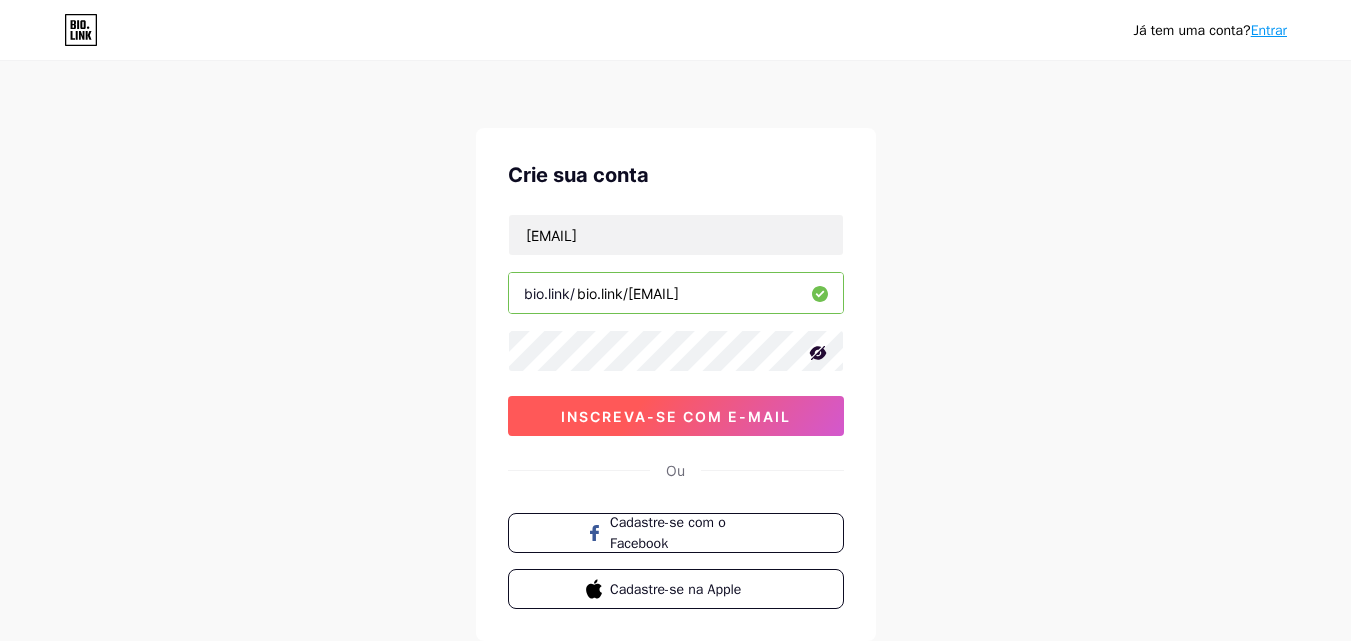 click on "inscreva-se com e-mail" at bounding box center [676, 416] 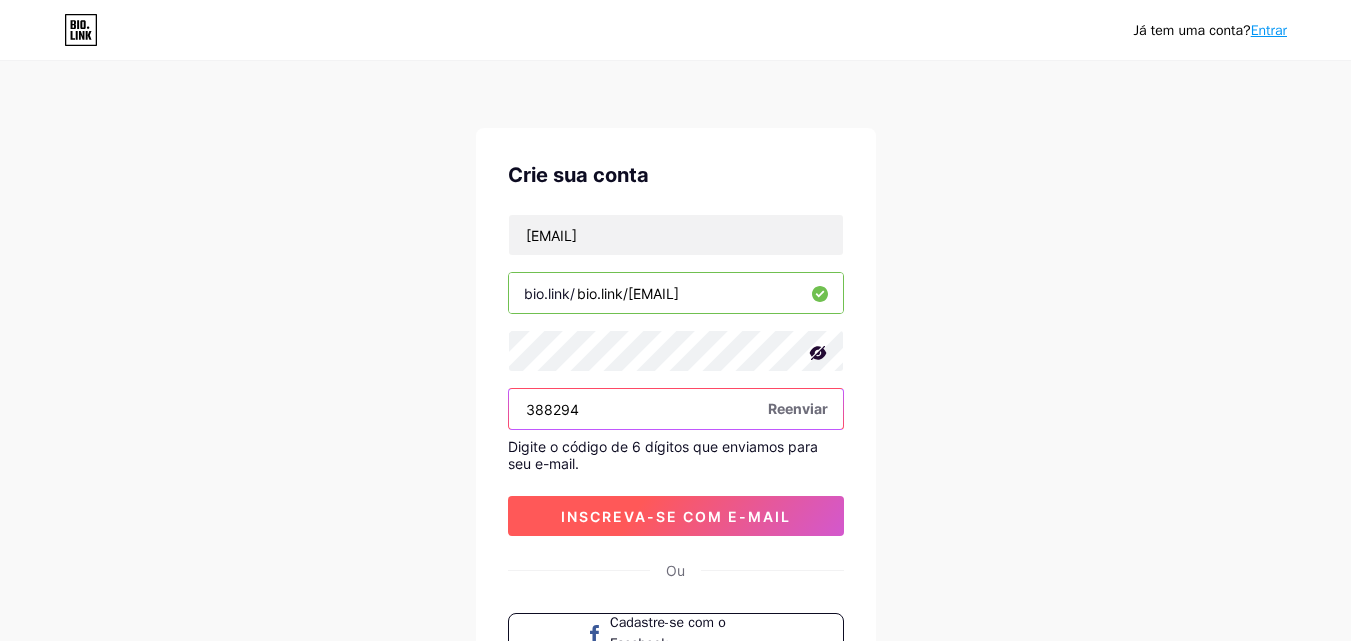 type on "388294" 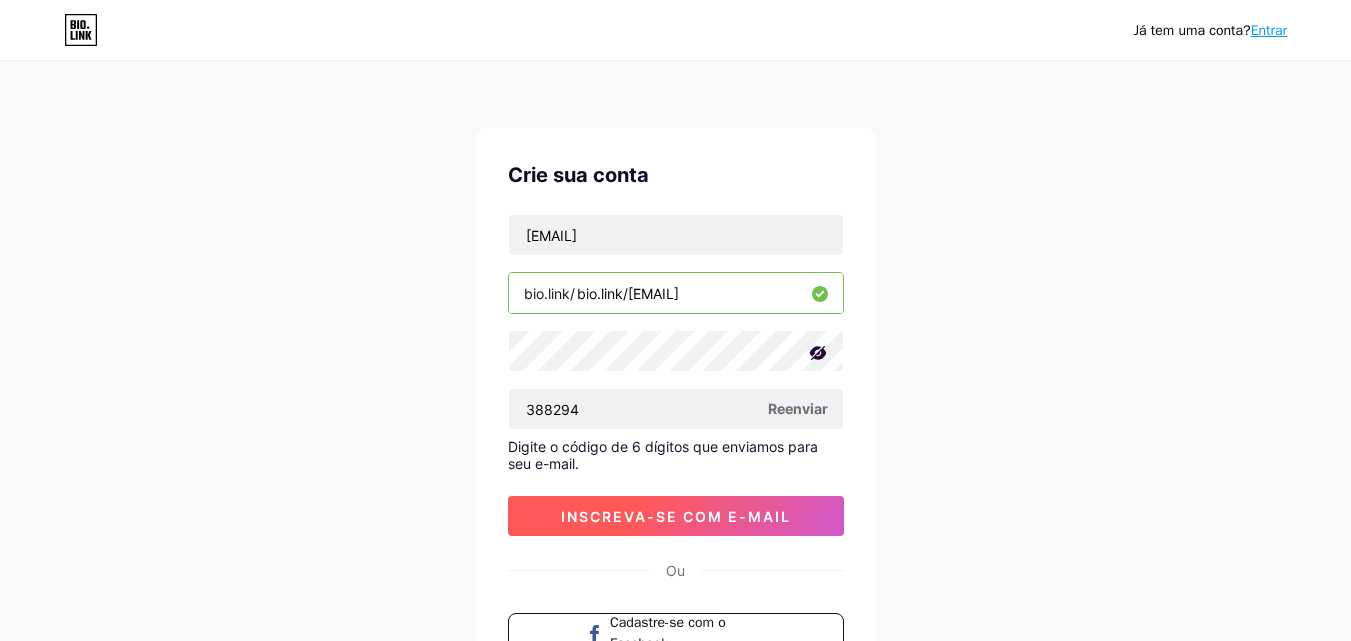 click on "inscreva-se com e-mail" at bounding box center (676, 516) 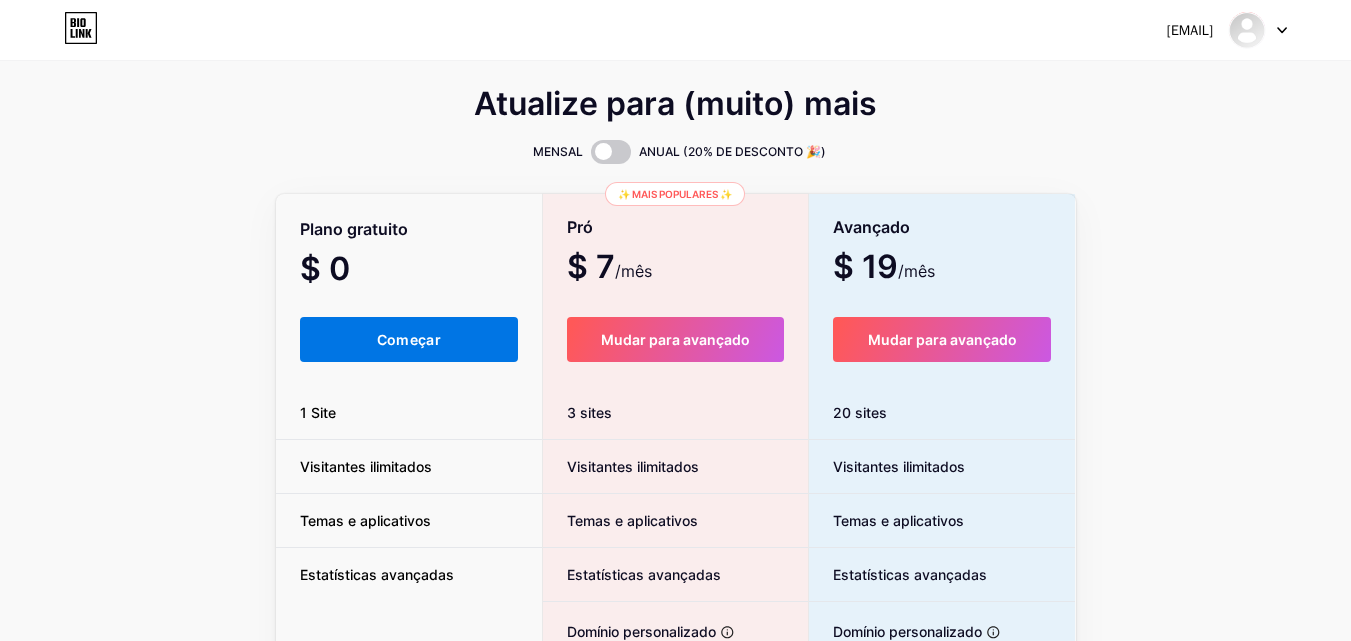click on "Começar" at bounding box center (409, 339) 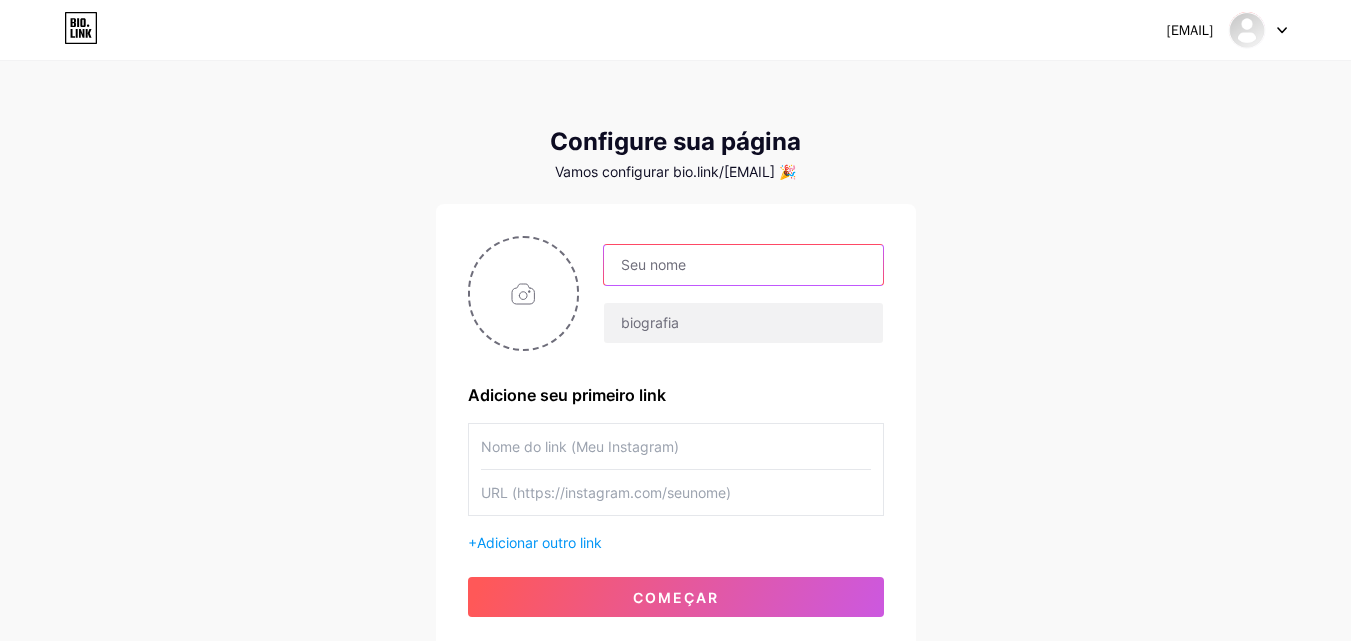 click at bounding box center [743, 265] 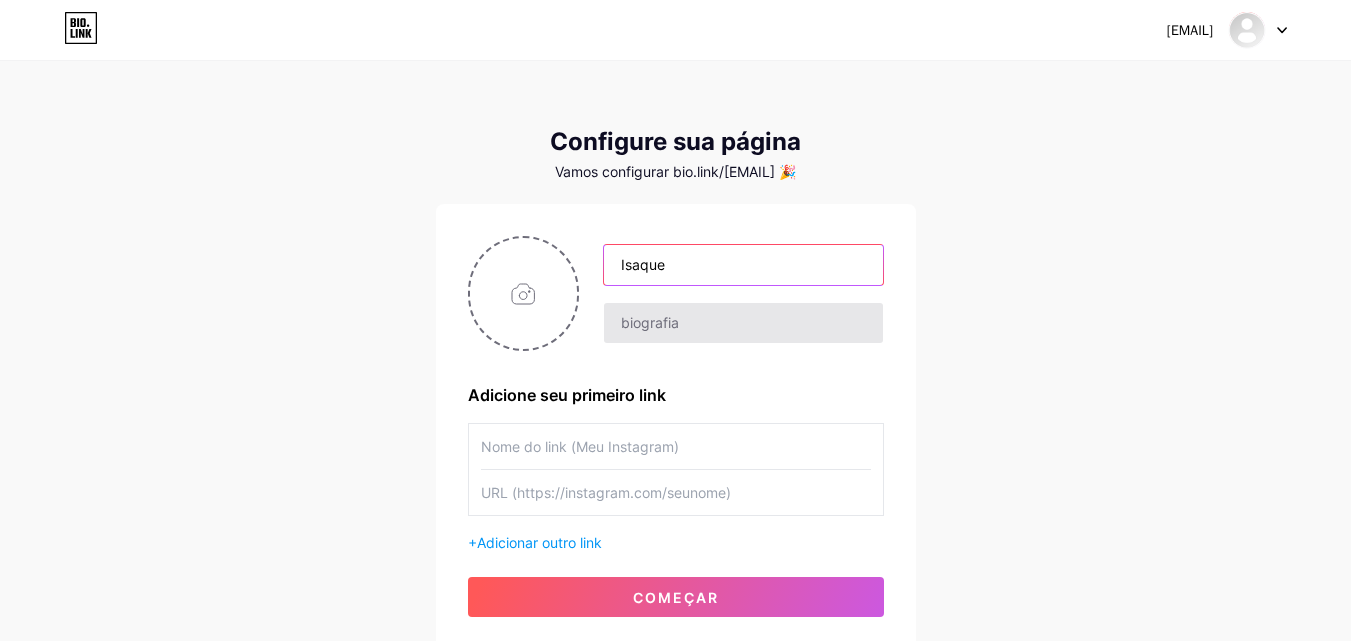 type on "Isaque" 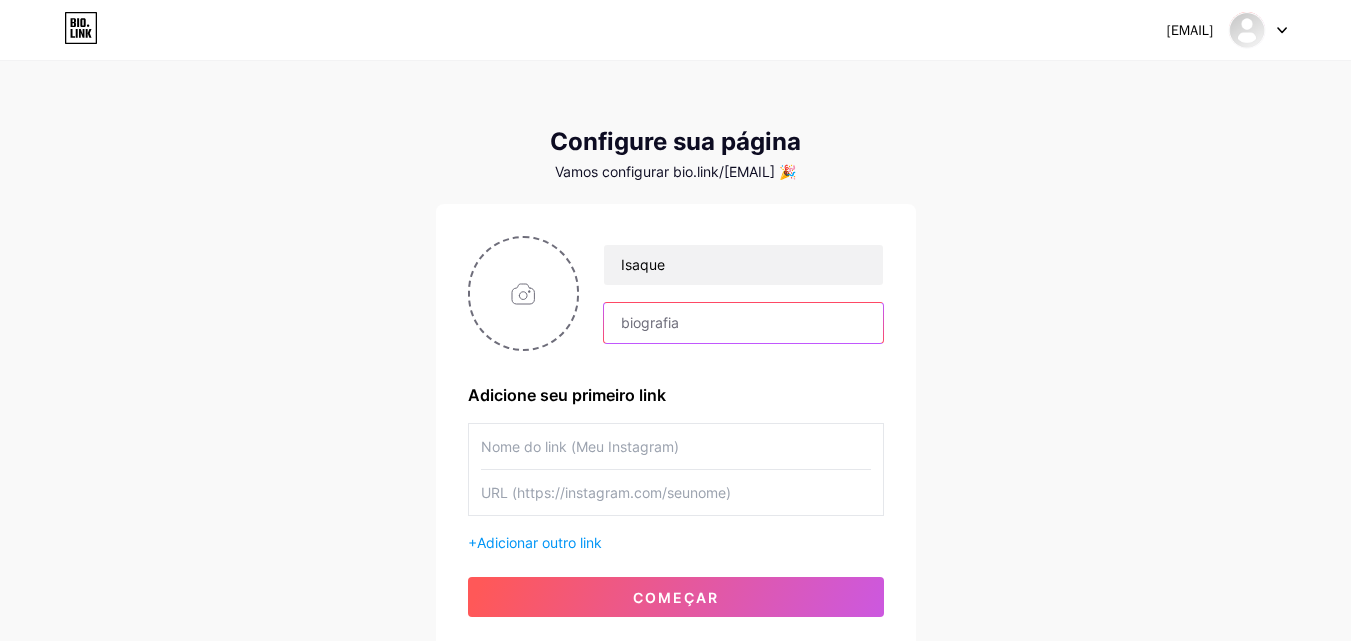 click at bounding box center (743, 323) 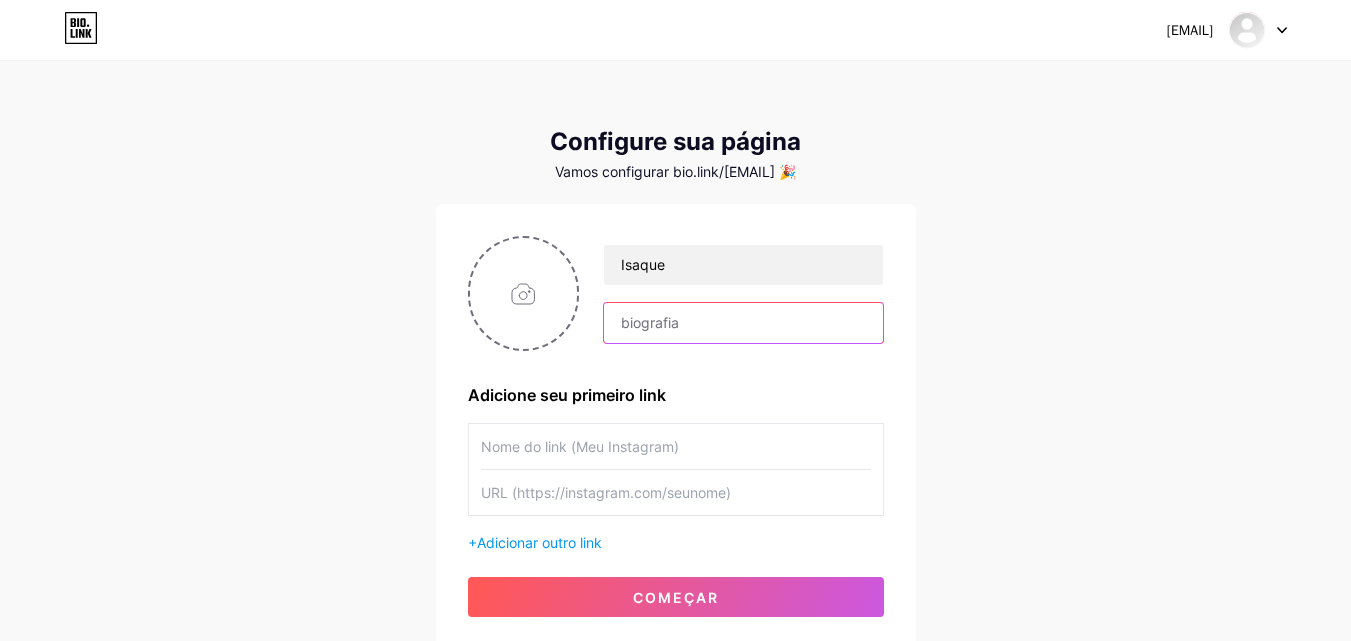 type on "c" 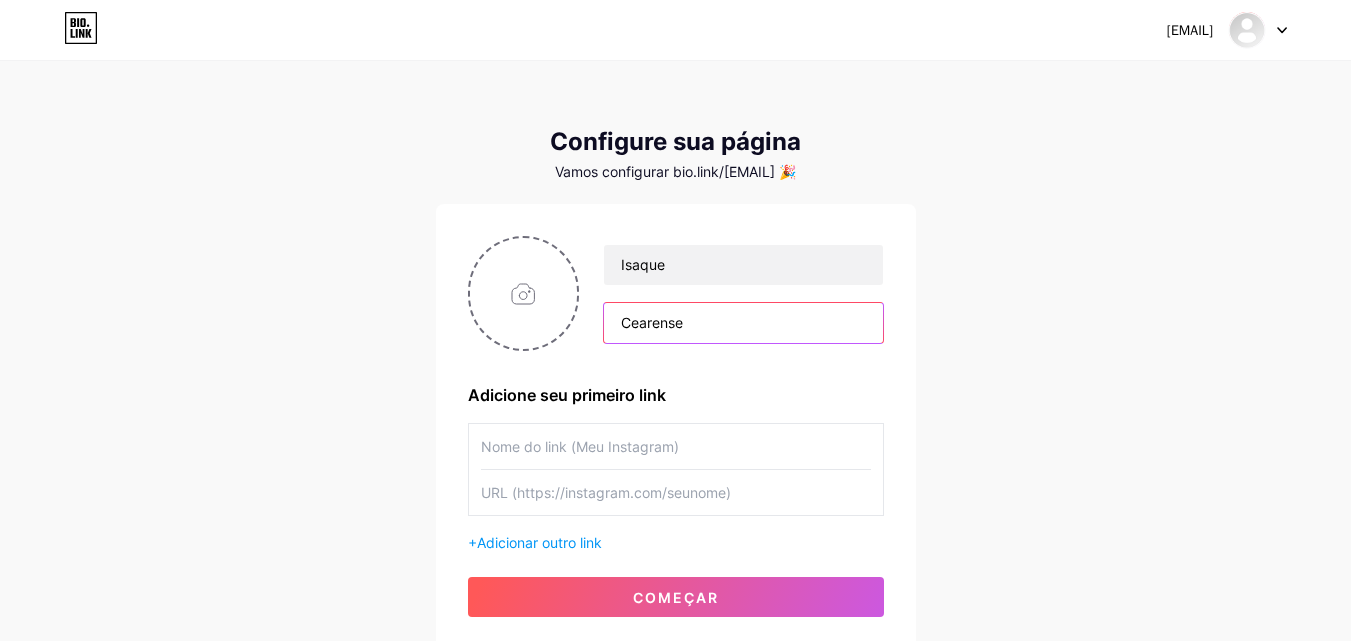 type on "Cearense" 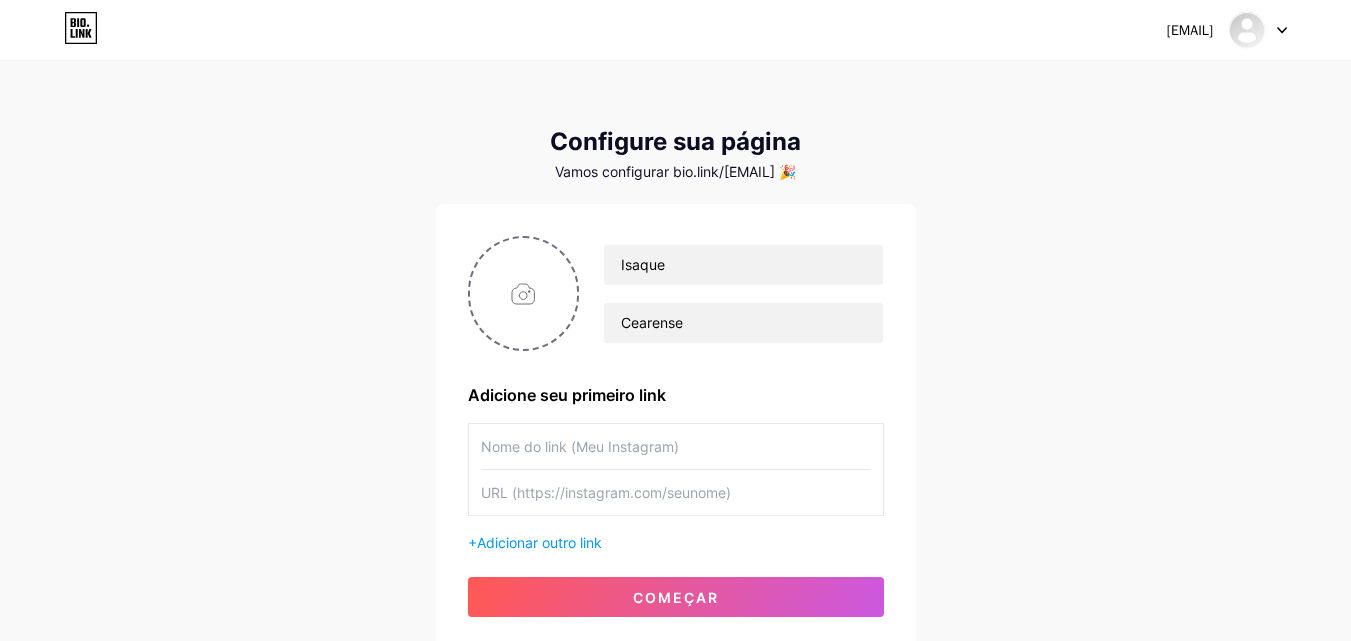 click at bounding box center (676, 446) 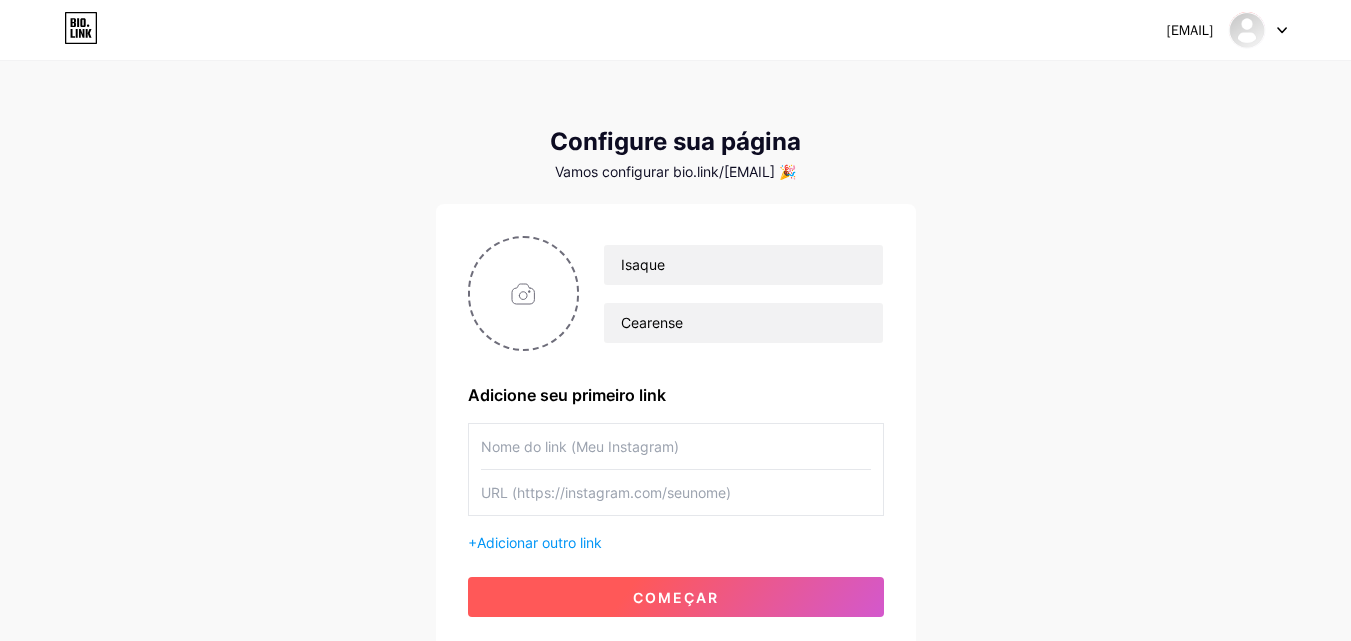 click on "começar" at bounding box center [676, 597] 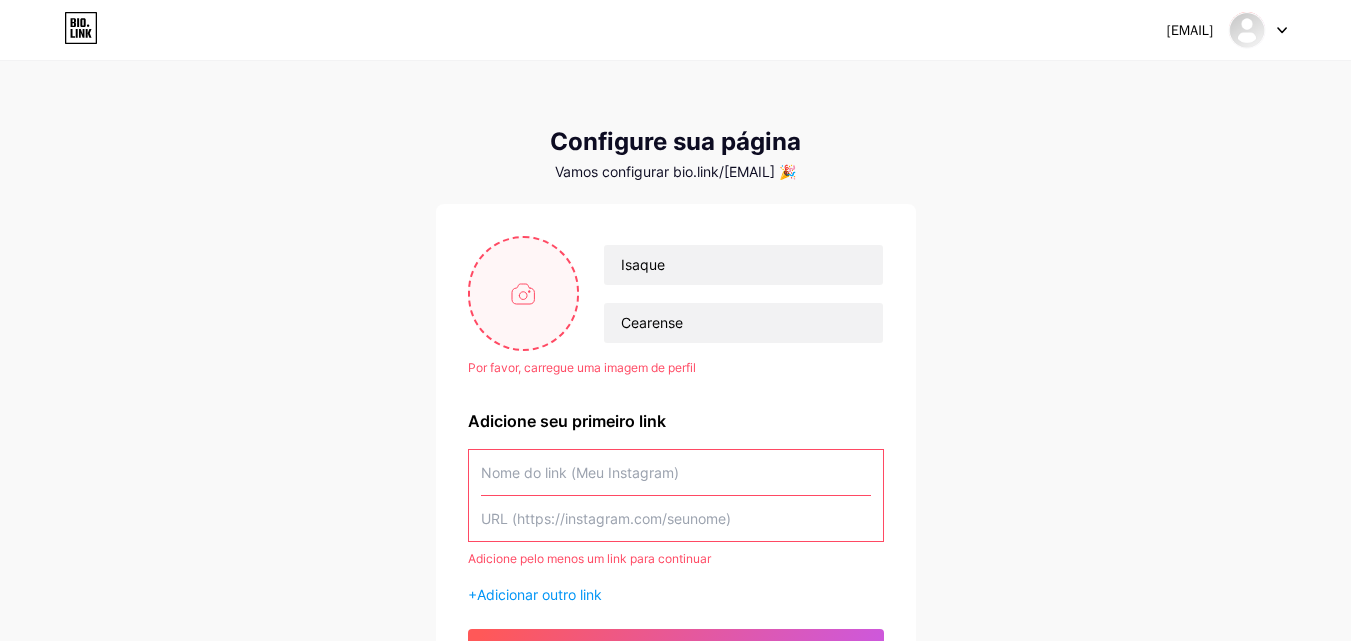click at bounding box center (524, 293) 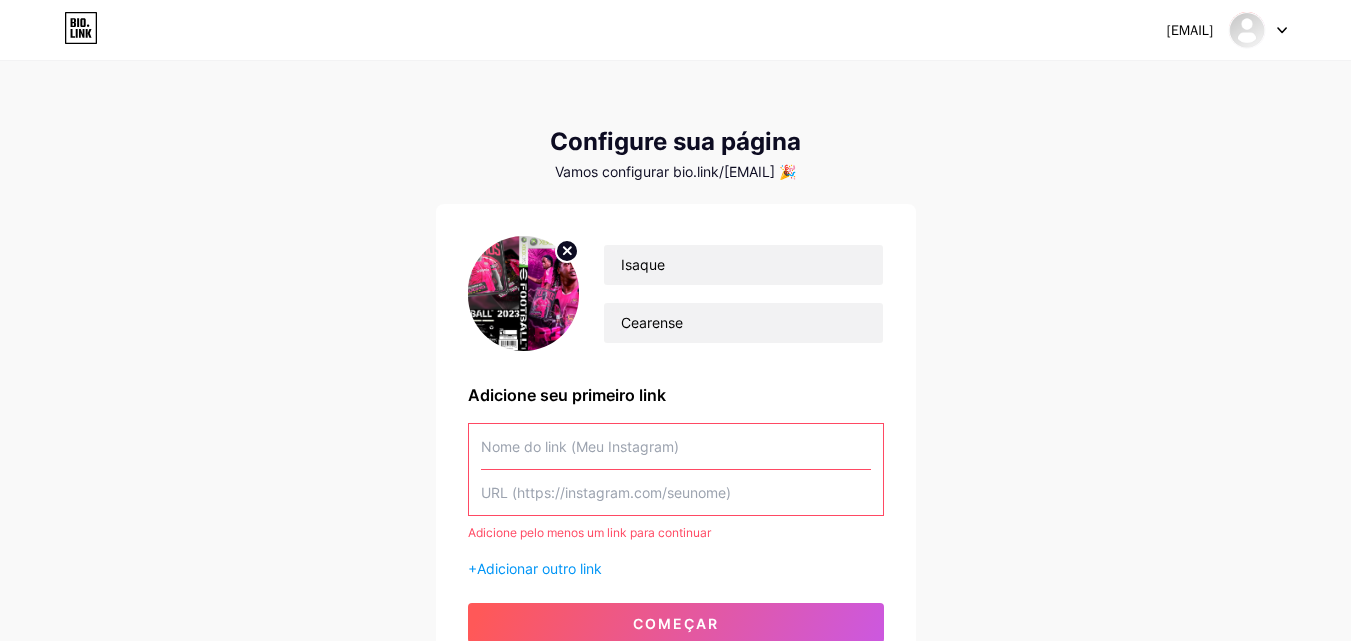 click at bounding box center (676, 492) 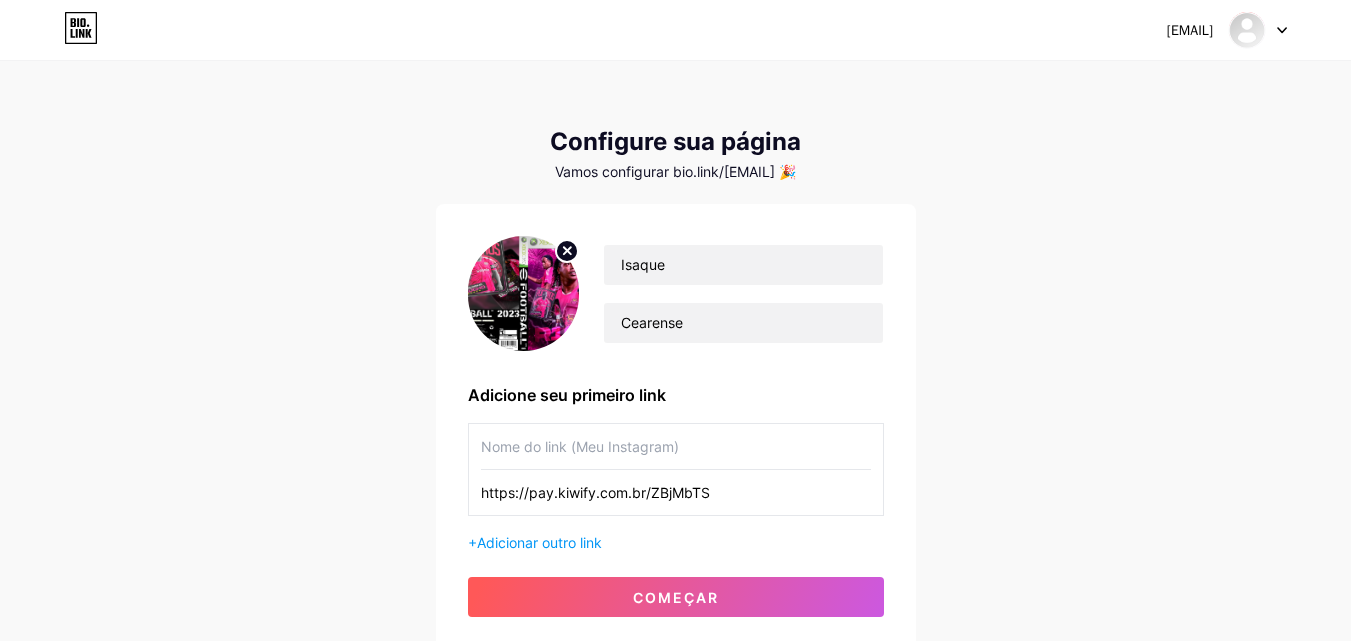 type on "https://pay.kiwify.com.br/ZBjMbTS" 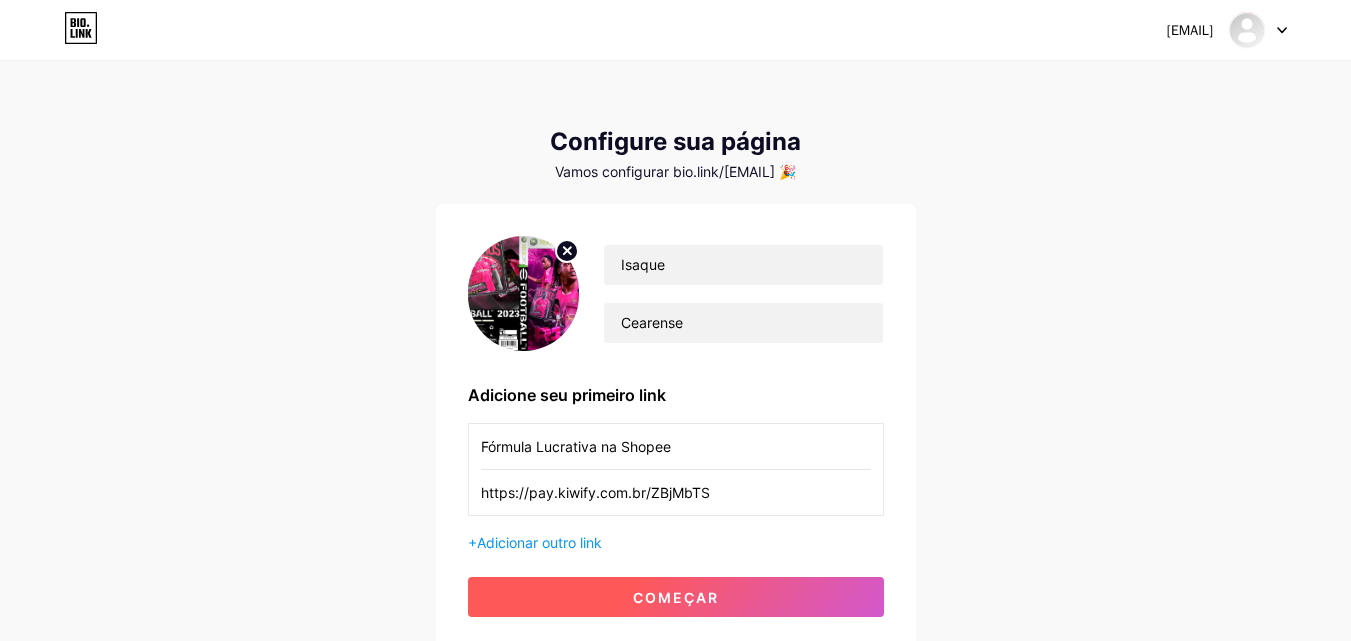 type on "Fórmula Lucrativa na Shopee" 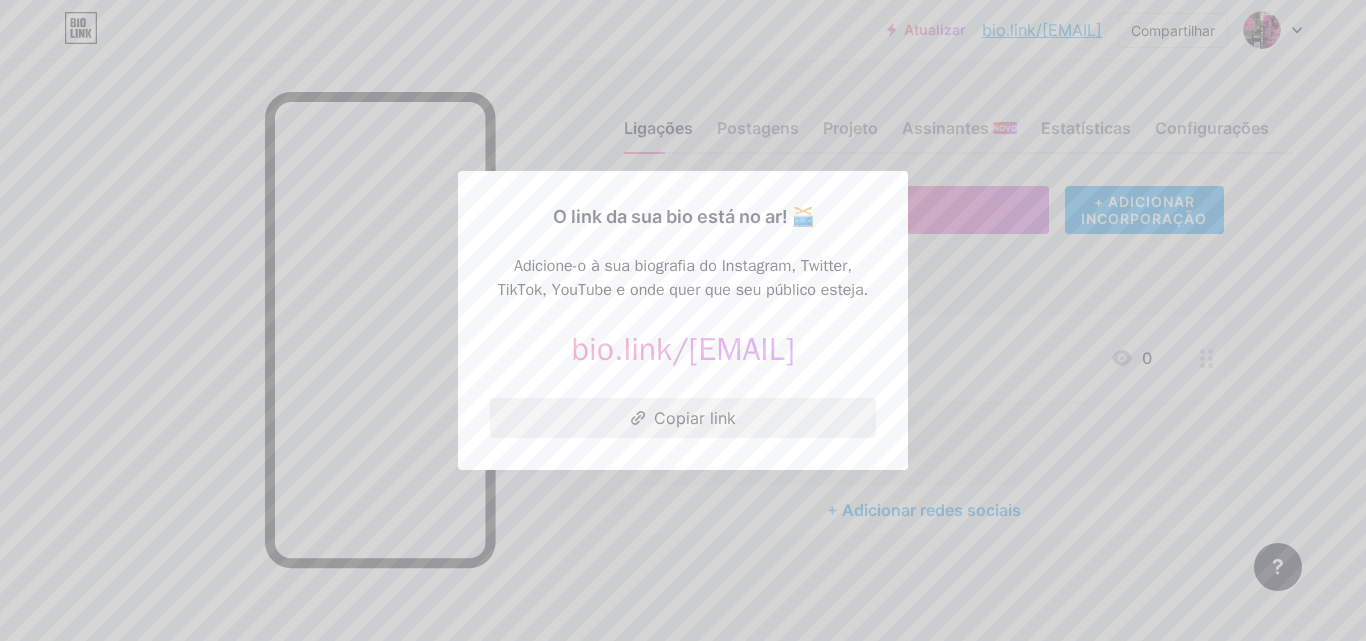 click on "Copiar link" at bounding box center (683, 418) 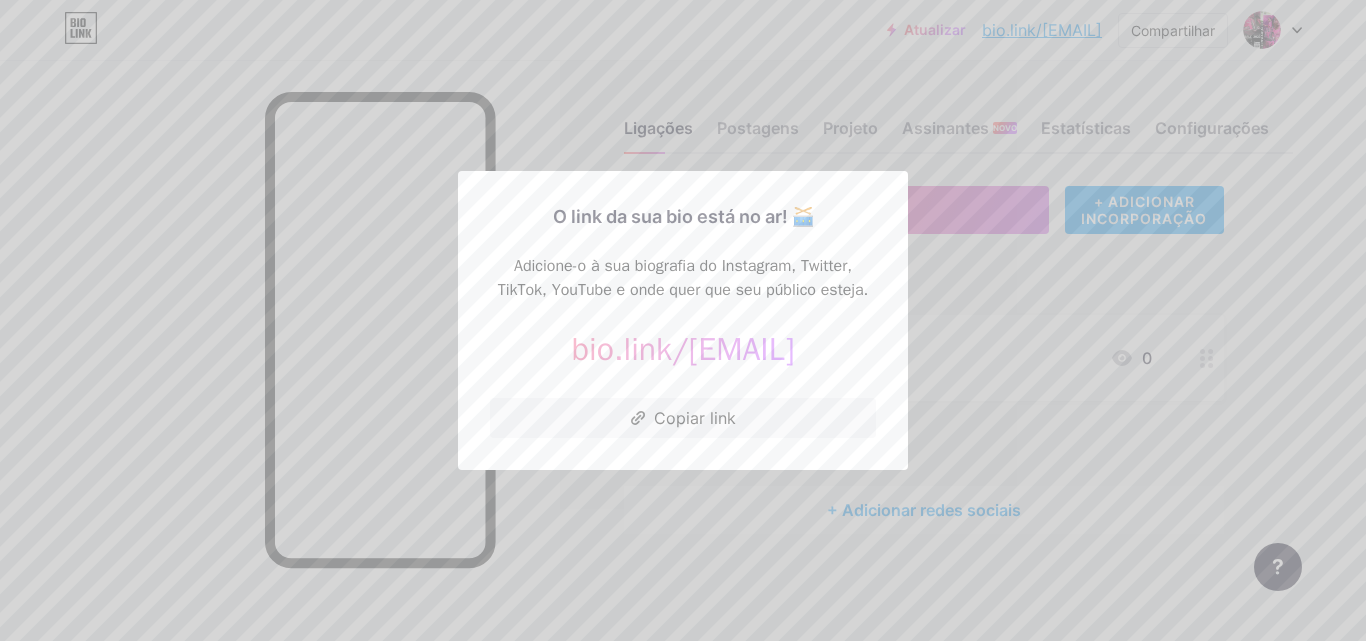 click at bounding box center [683, 320] 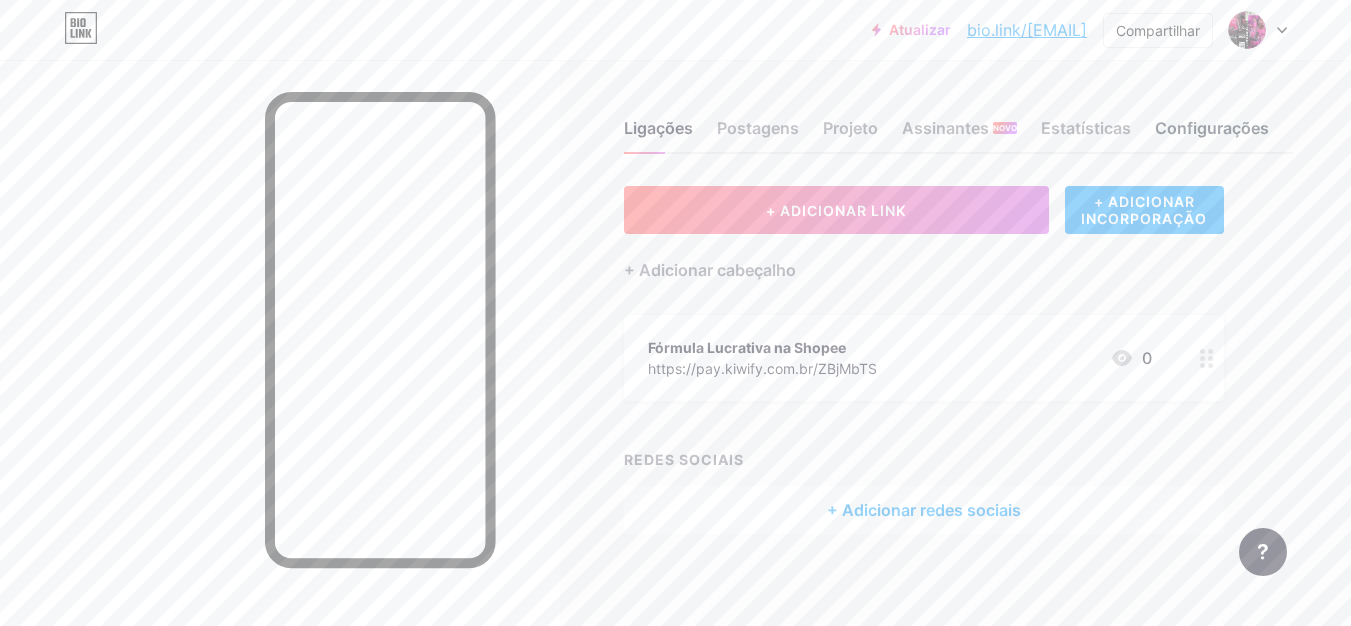 click on "Configurações" at bounding box center [1212, 128] 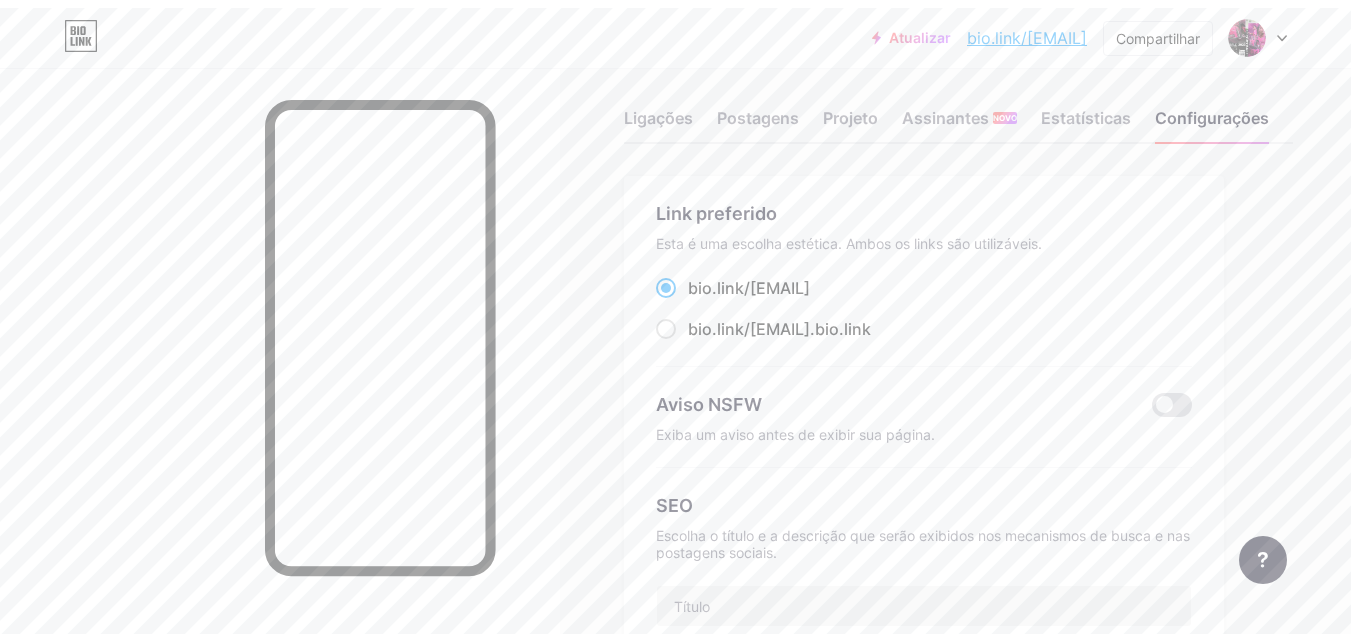 scroll, scrollTop: 0, scrollLeft: 0, axis: both 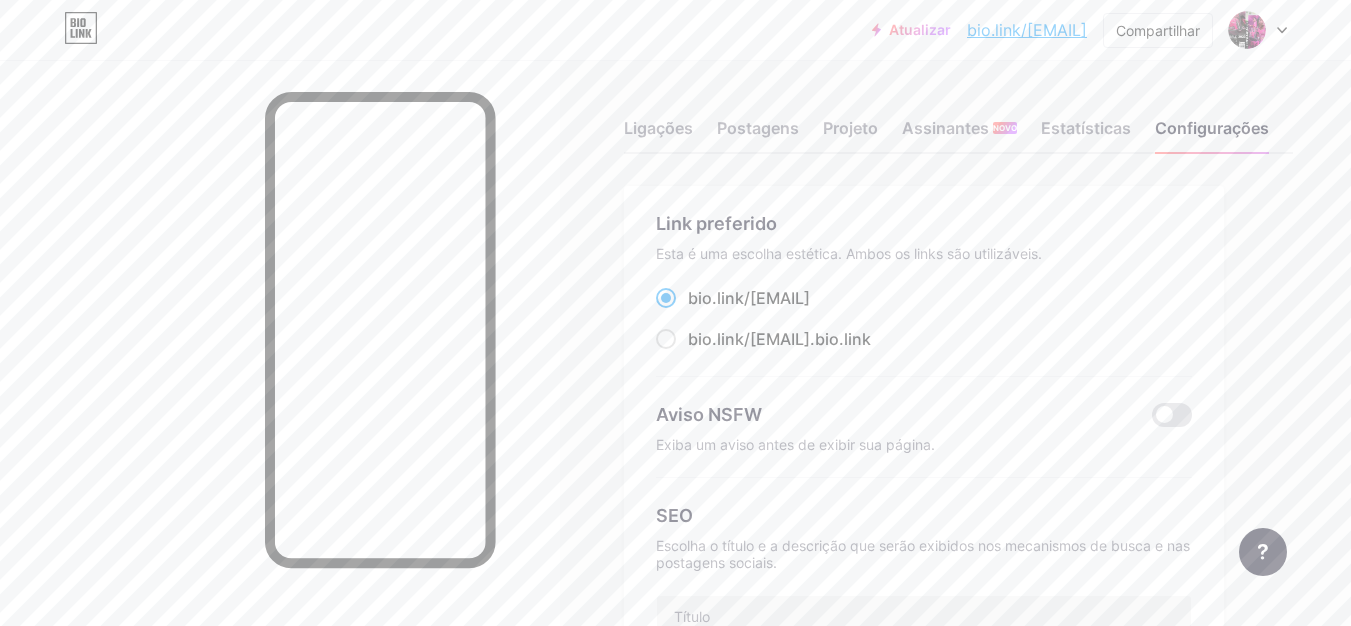 click 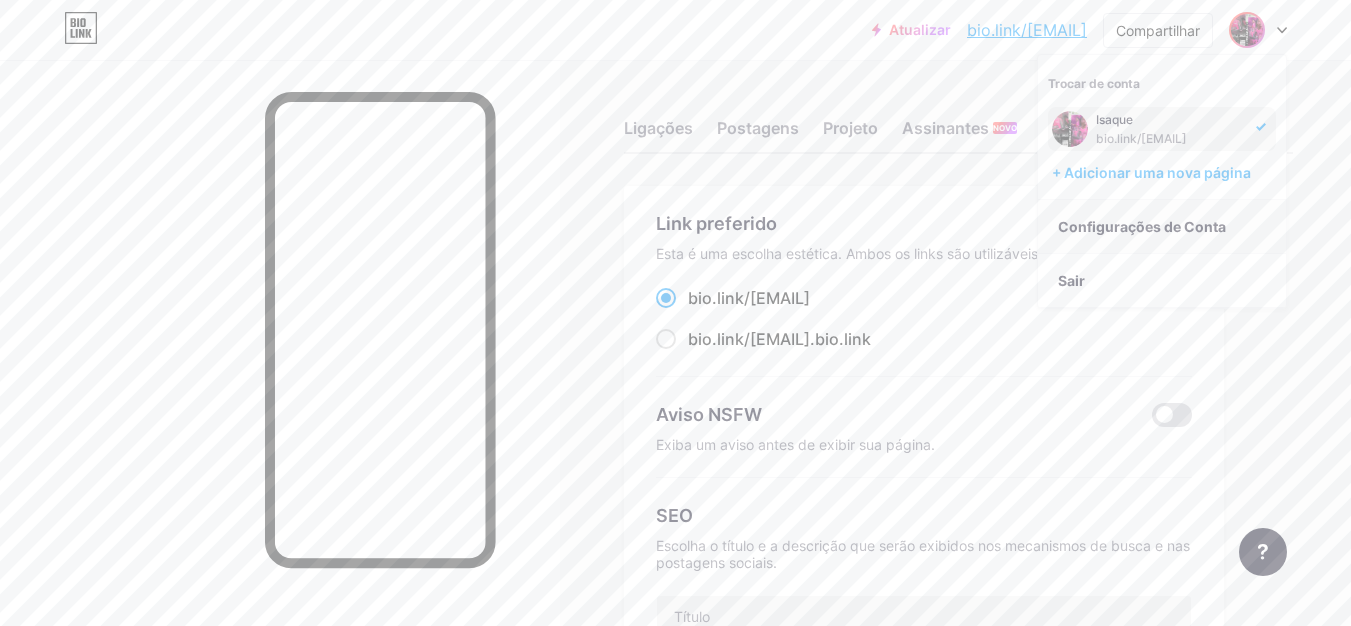 click on "Configurações de Conta" at bounding box center [1162, 227] 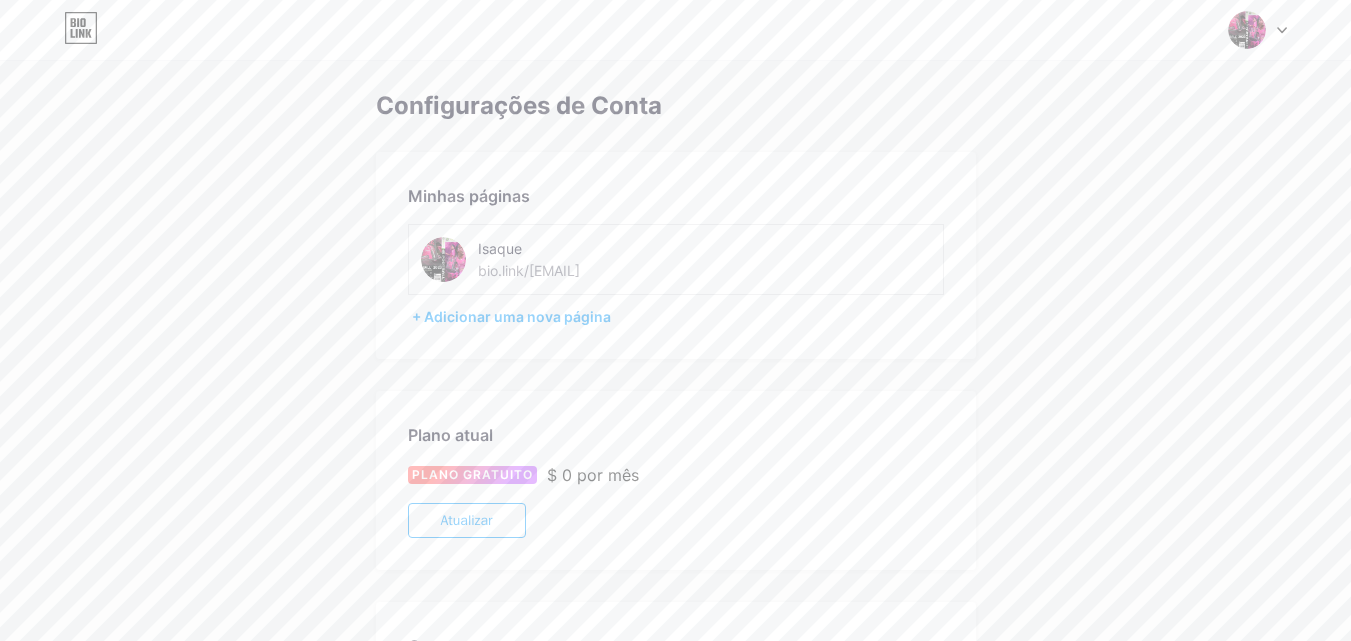 click on "Isaque   bio.link/isaquesa27" at bounding box center (676, 259) 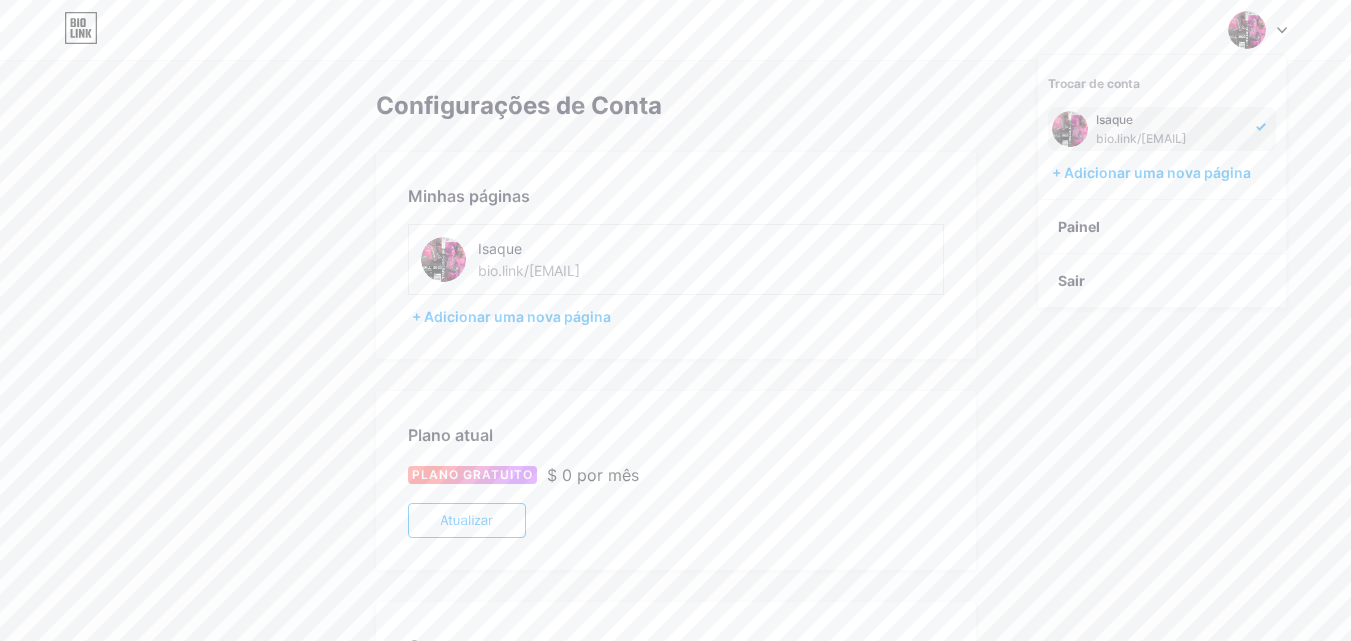 click on "Isaque   bio.link/isaquesa27" at bounding box center [1162, 129] 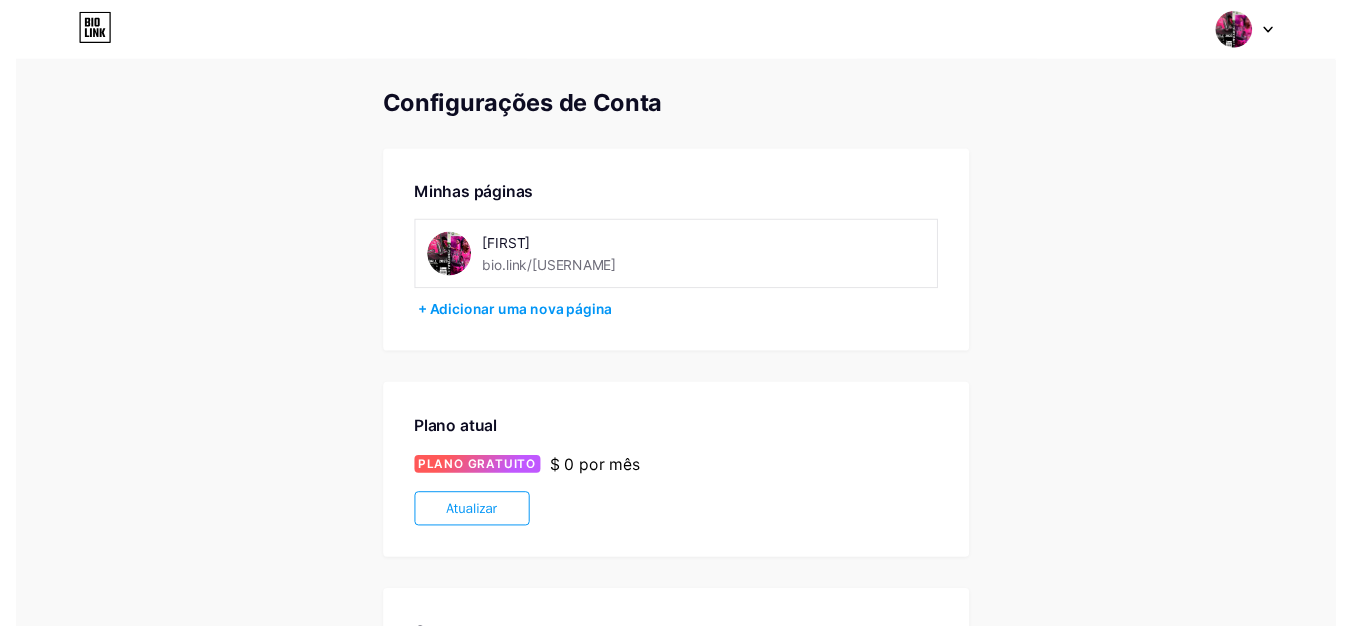 scroll, scrollTop: 0, scrollLeft: 0, axis: both 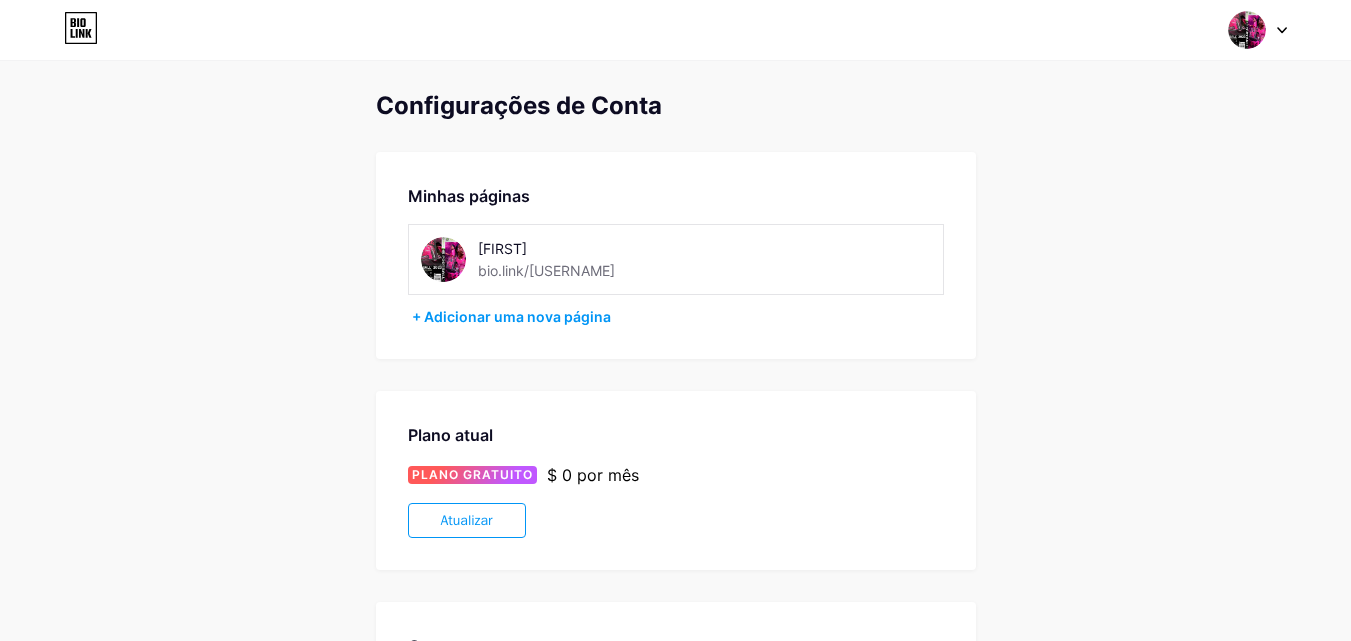 click on "bio.link/[USERNAME]" at bounding box center [546, 270] 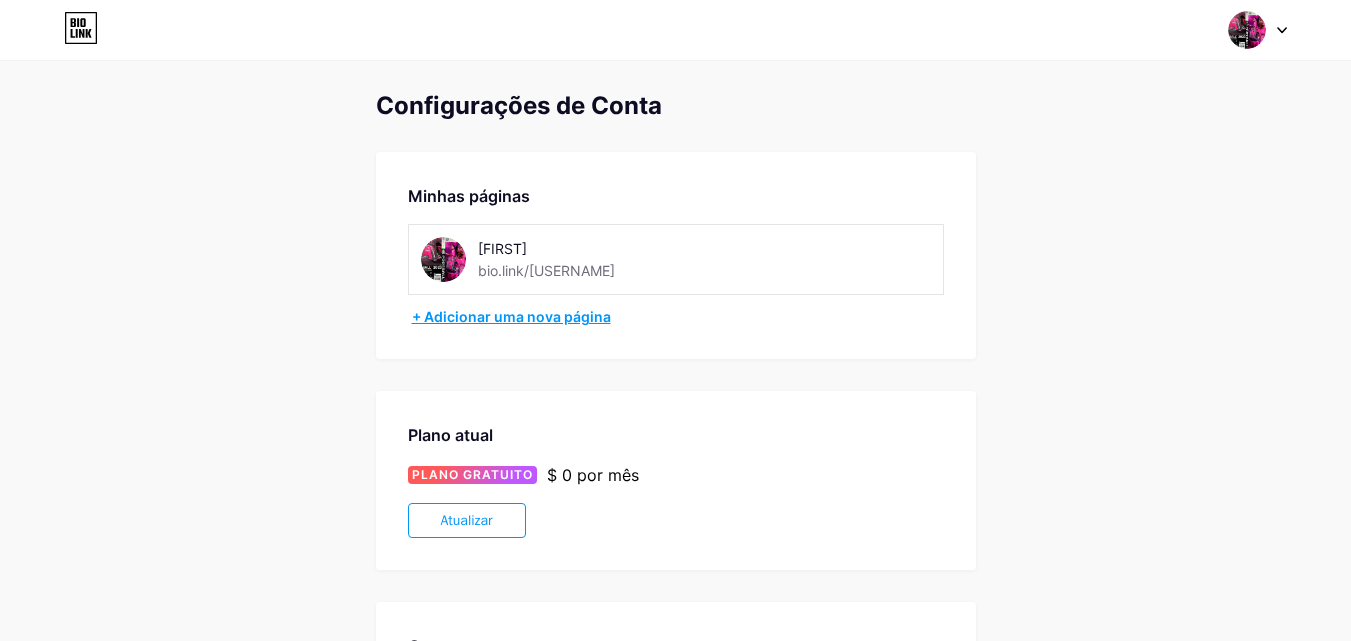 click on "+ Adicionar uma nova página" at bounding box center (511, 316) 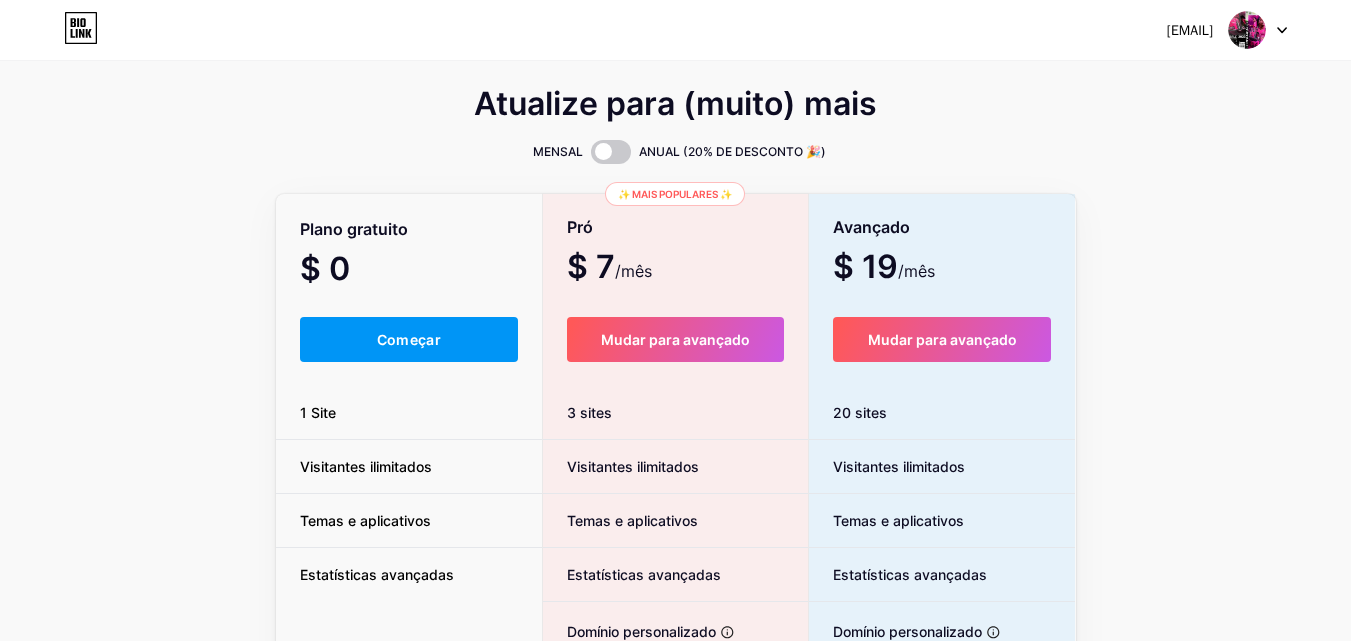 click on "Plano gratuito   $ 0   /mês   Começar     1 Site Visitantes ilimitados Temas e aplicativos Estatísticas avançadas" at bounding box center (409, 549) 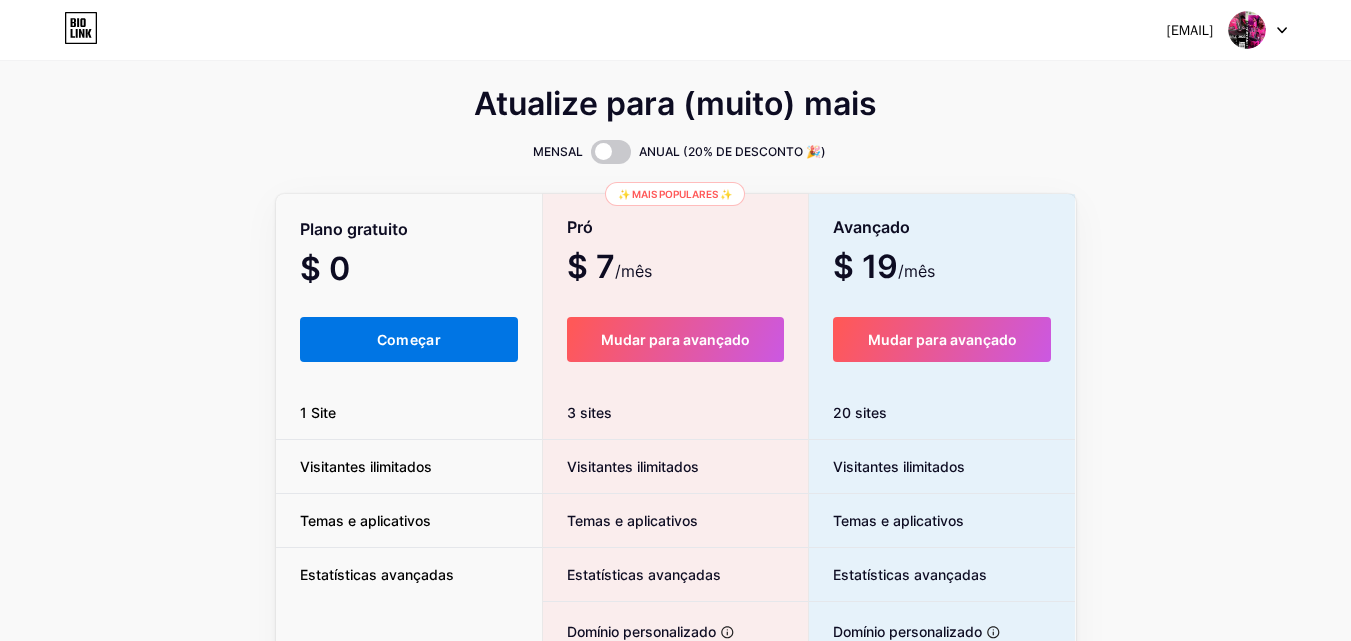 click on "Começar" at bounding box center (409, 339) 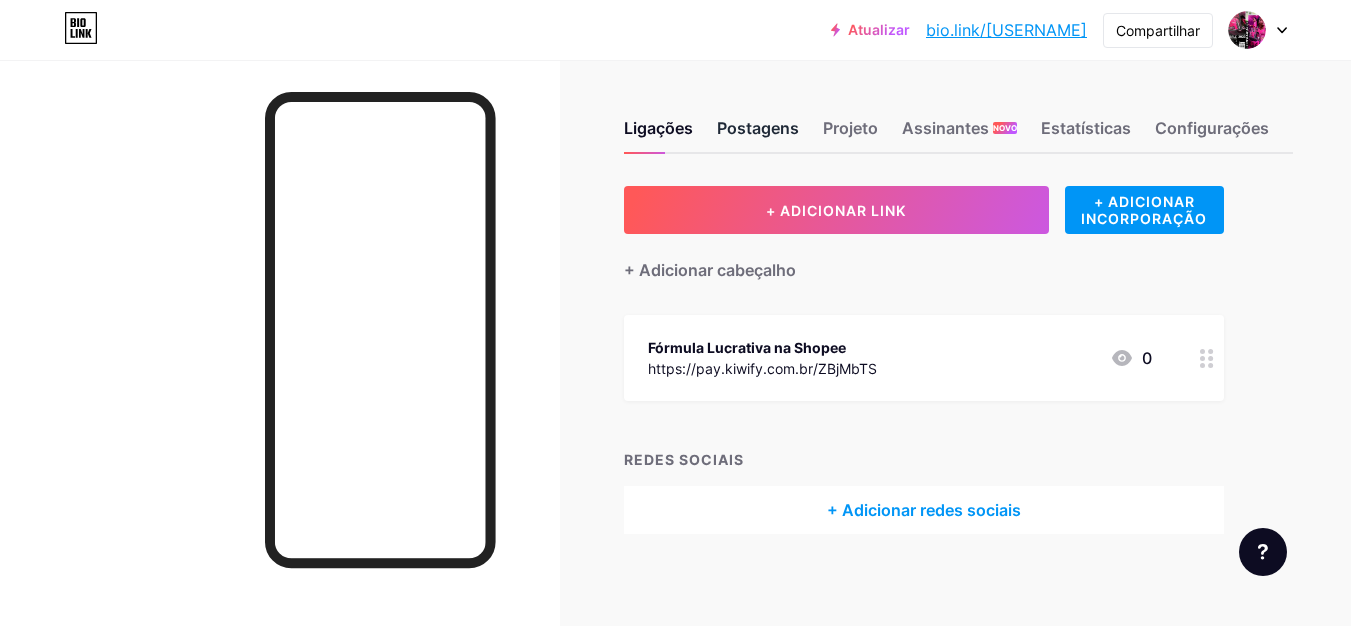 click on "Postagens" at bounding box center [758, 128] 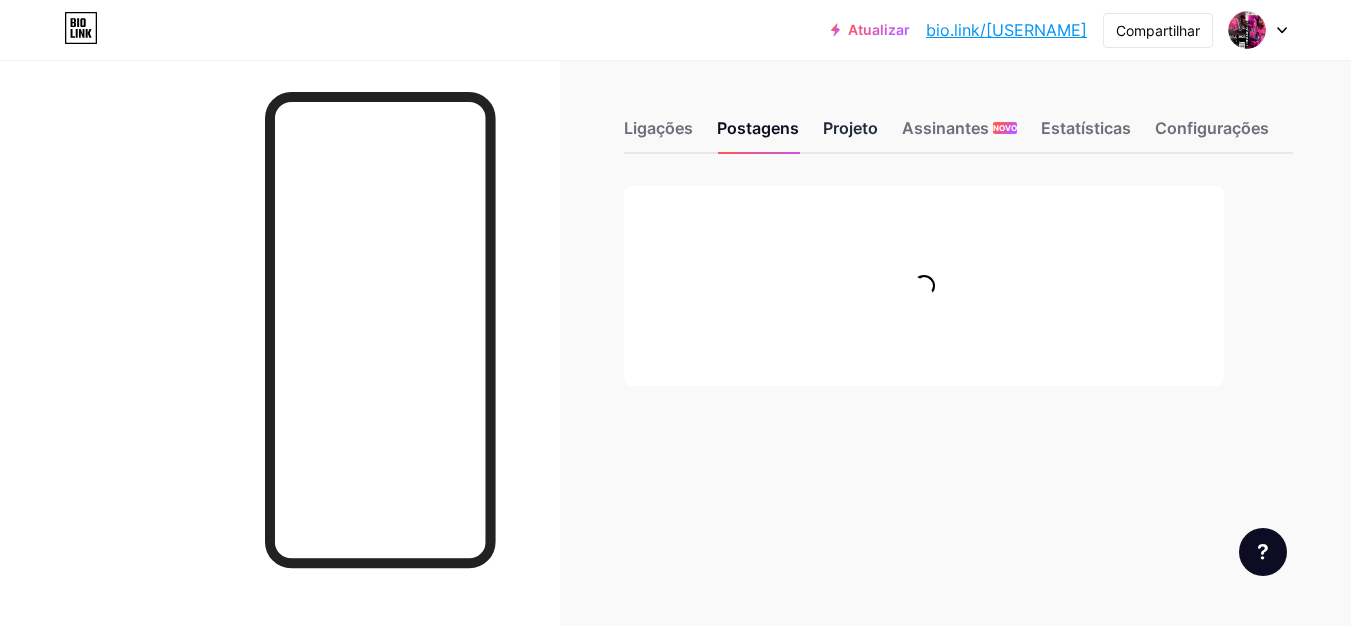 click on "Projeto" at bounding box center (850, 134) 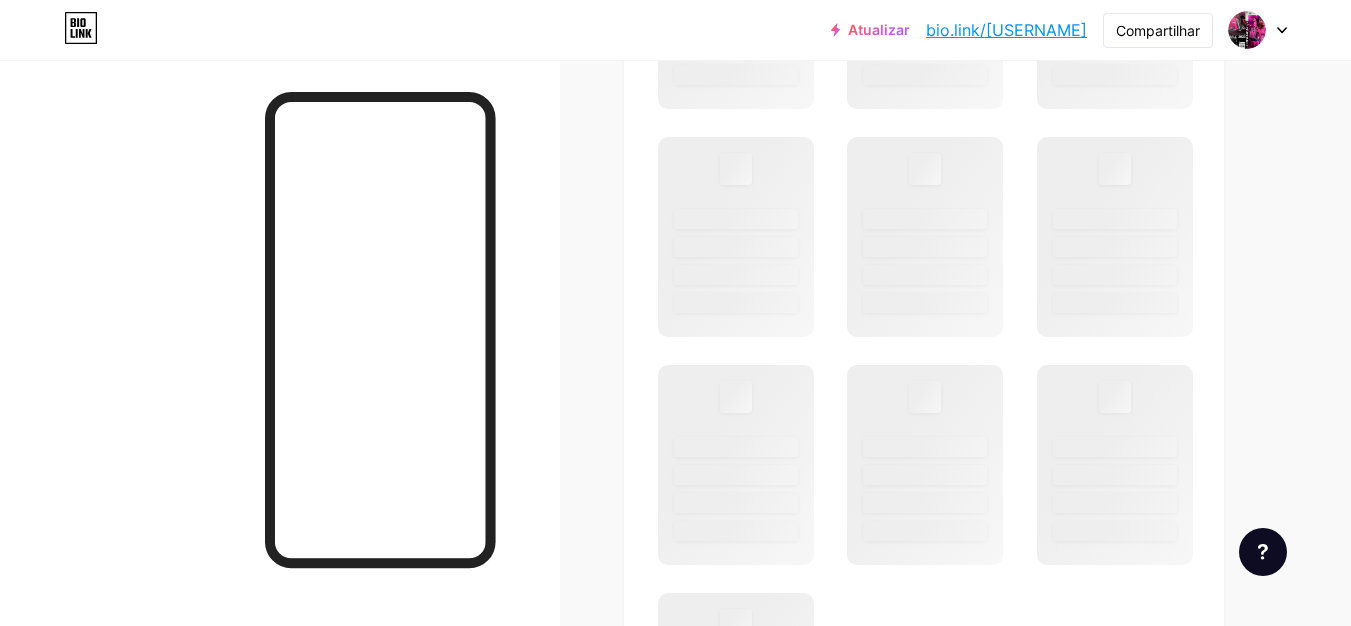 scroll, scrollTop: 1094, scrollLeft: 0, axis: vertical 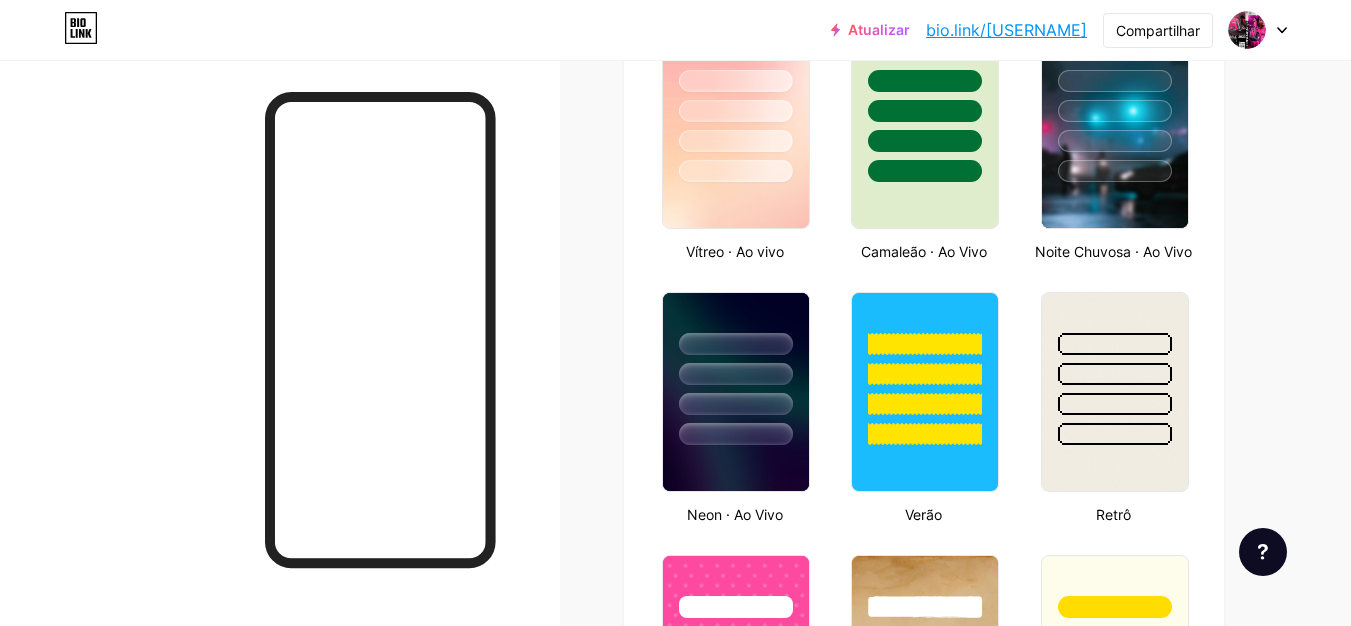 click at bounding box center [1247, 30] 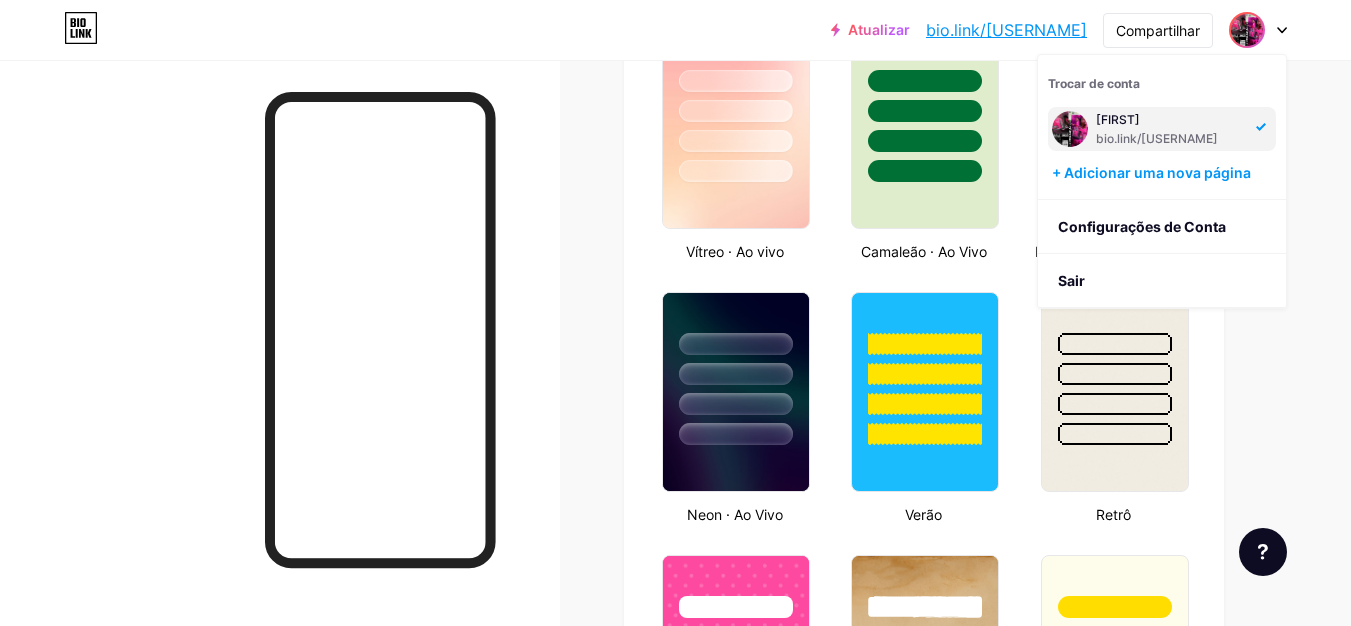 scroll, scrollTop: 296, scrollLeft: 0, axis: vertical 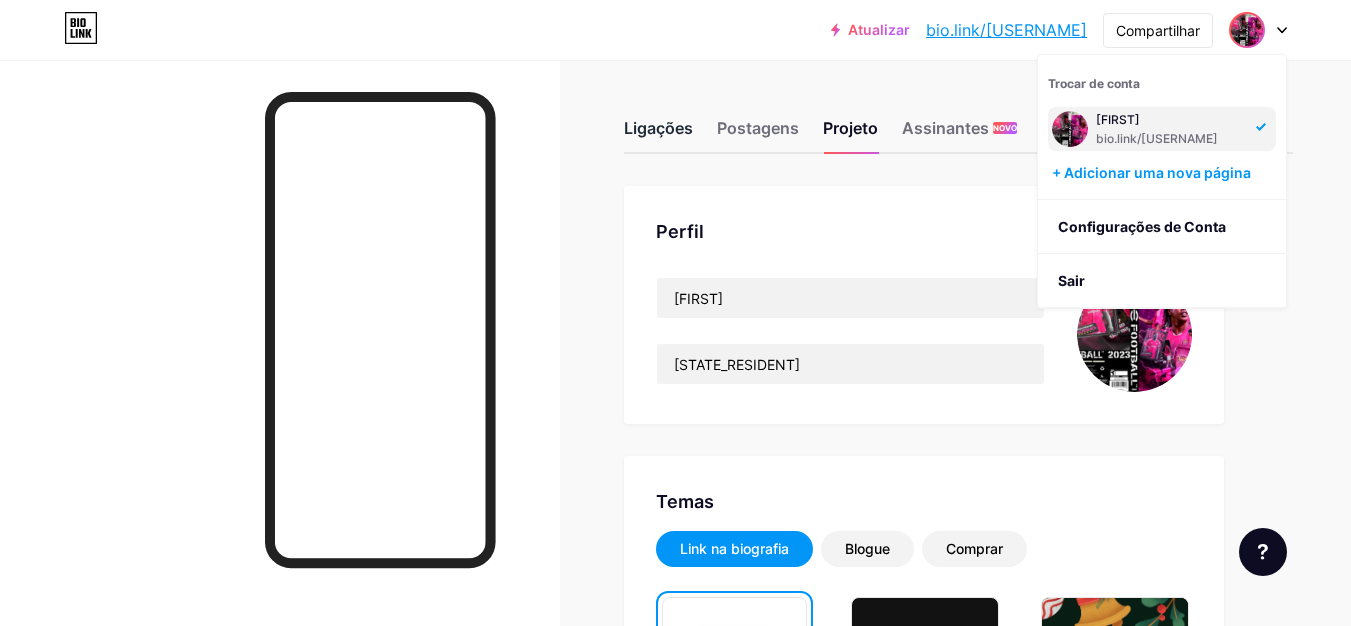 click on "Ligações" at bounding box center (658, 128) 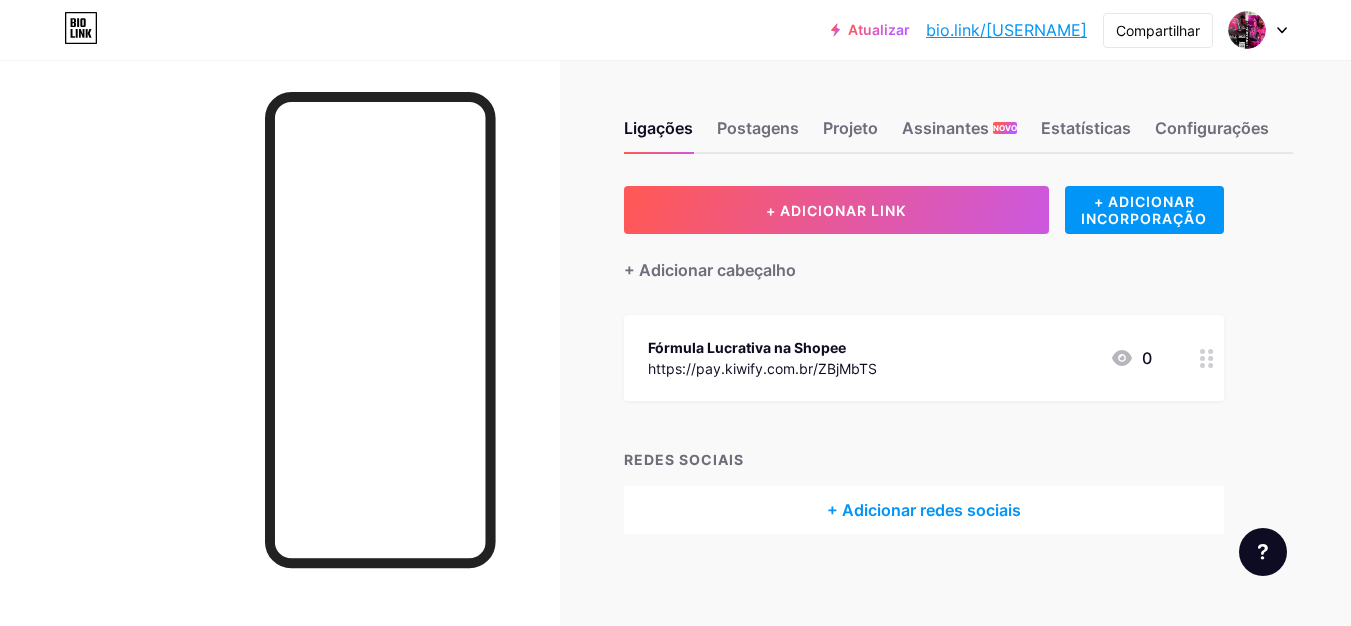 click at bounding box center (1207, 358) 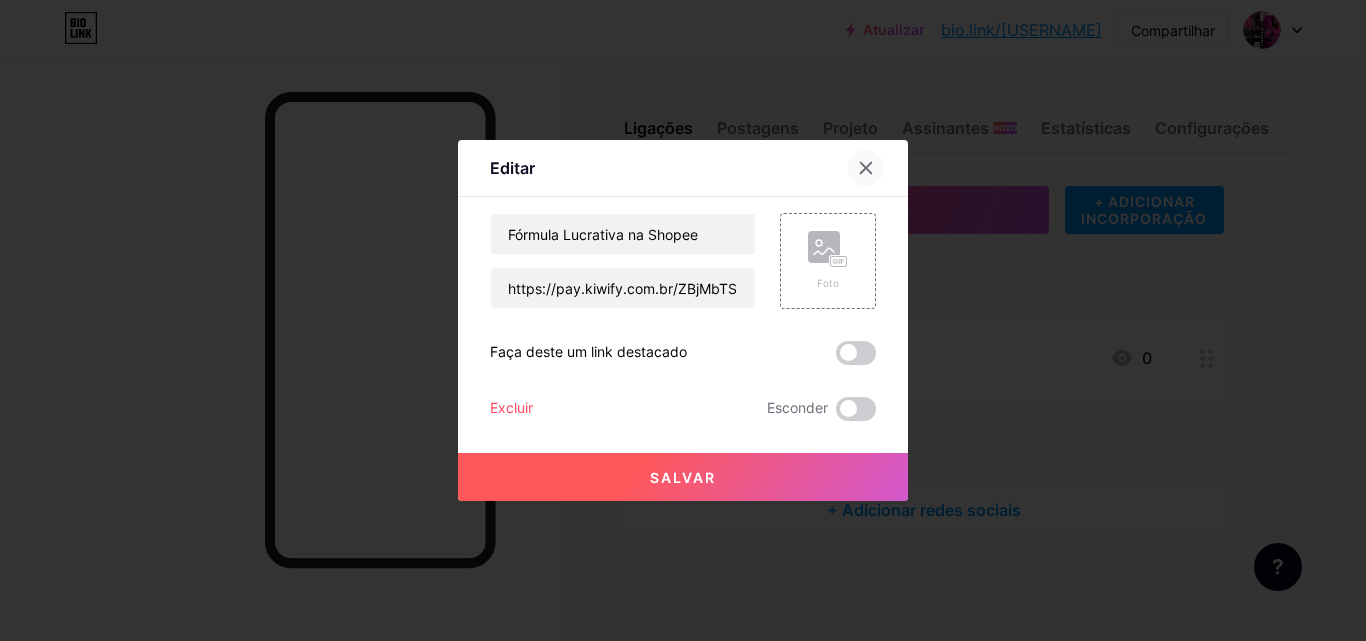 click 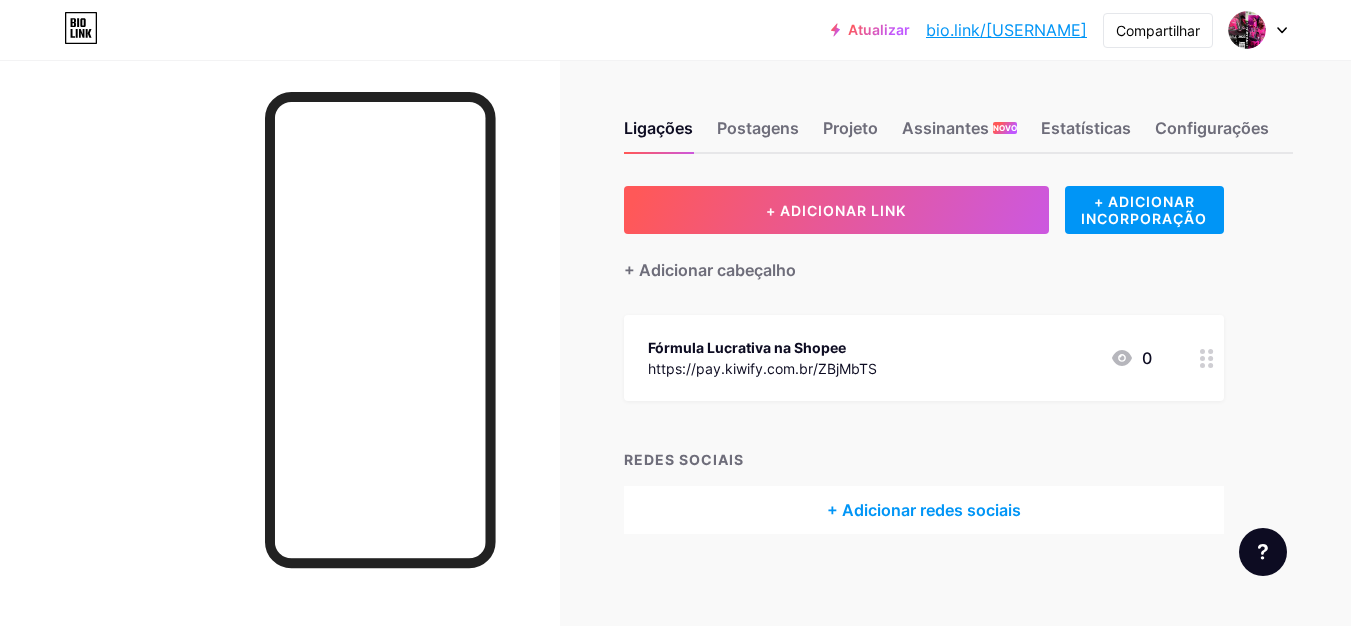 click on "Atualizar" at bounding box center [879, 29] 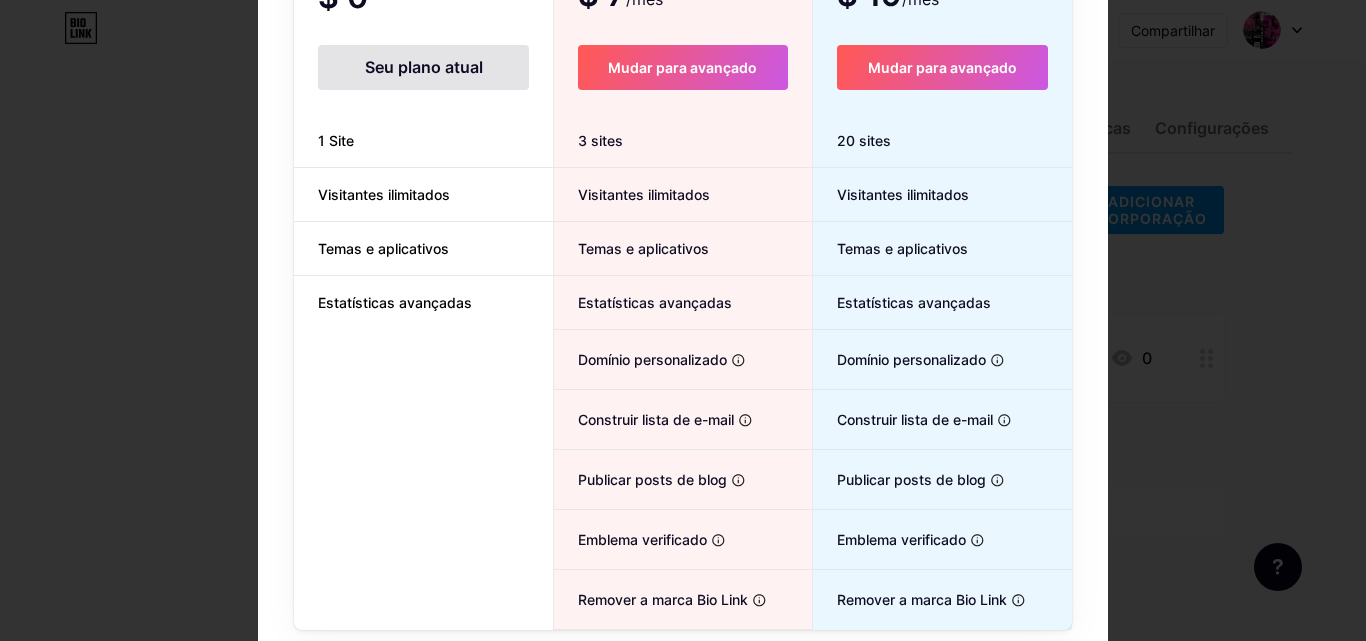 scroll, scrollTop: 244, scrollLeft: 0, axis: vertical 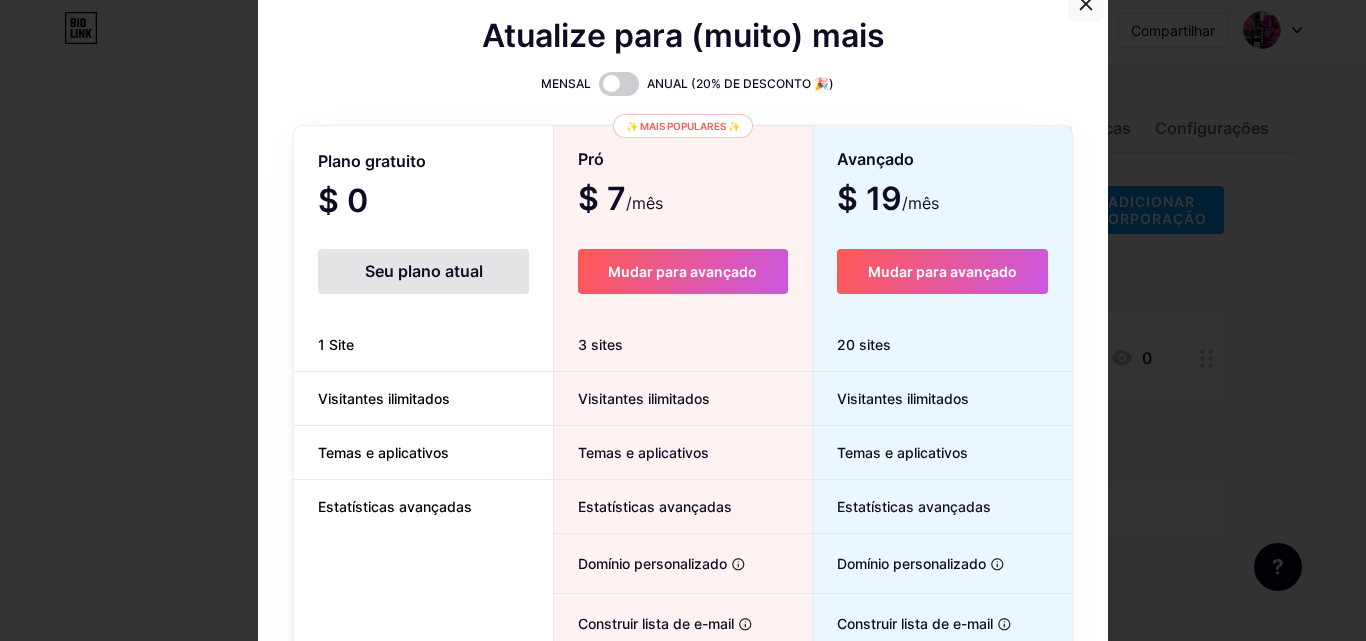 click 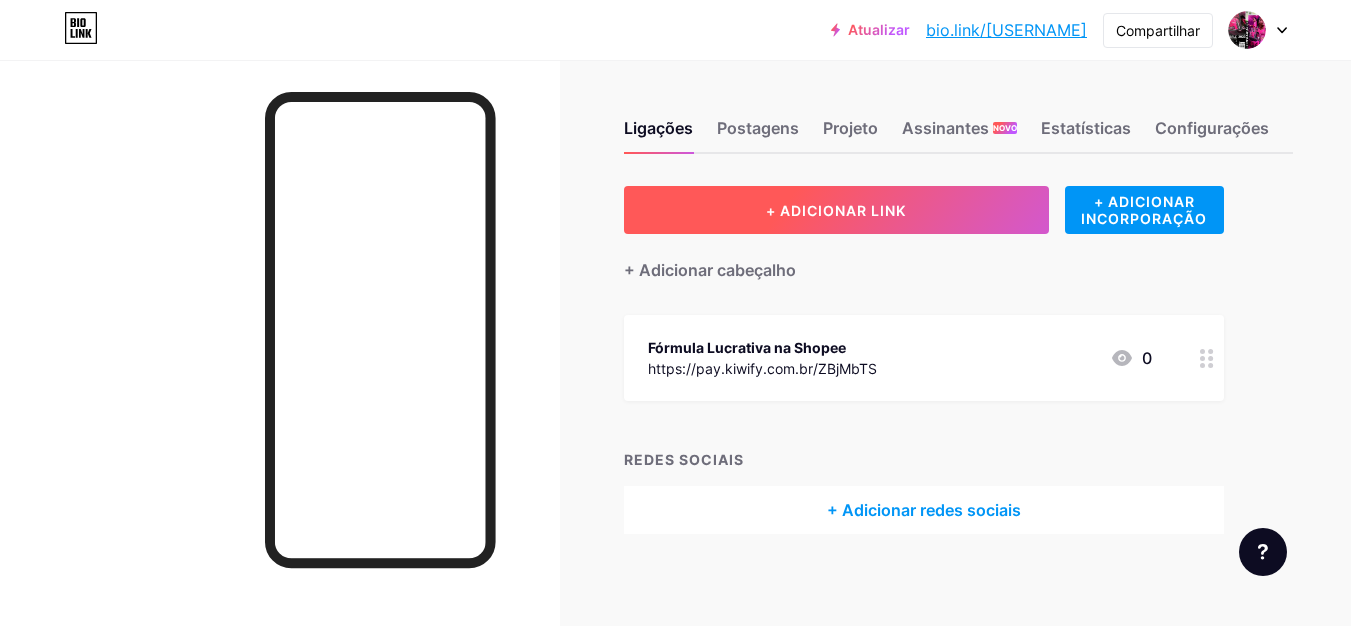 click on "+ ADICIONAR LINK" at bounding box center [836, 210] 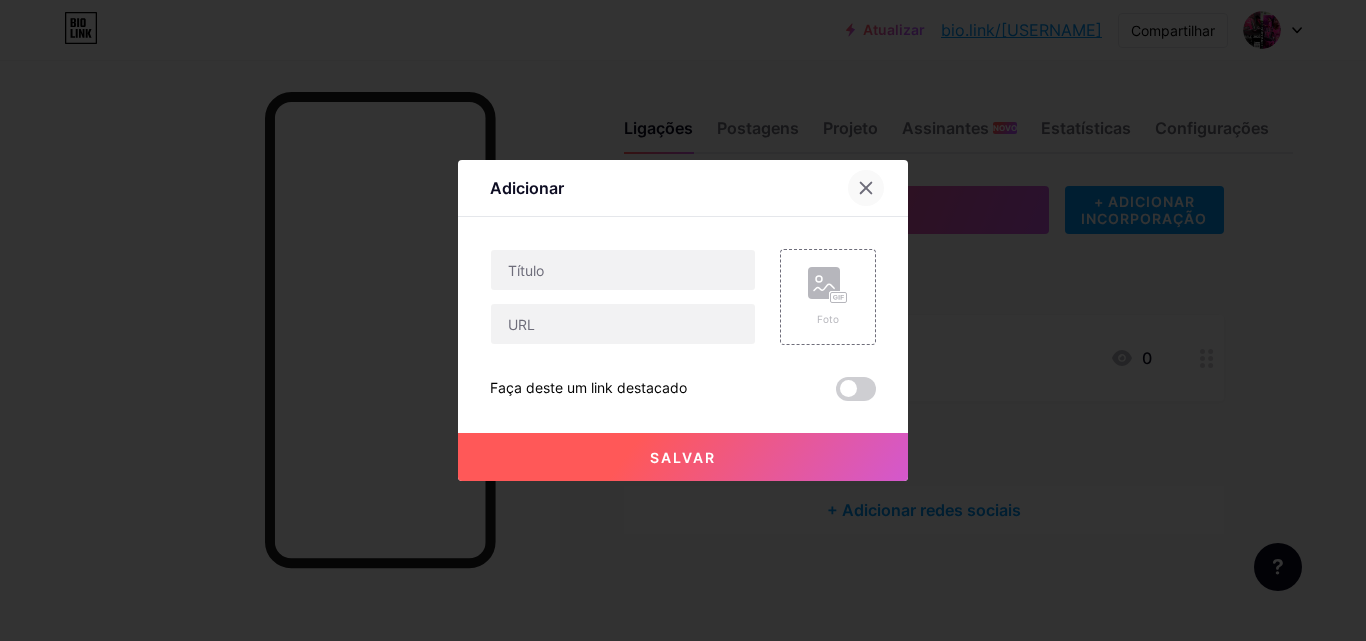 click 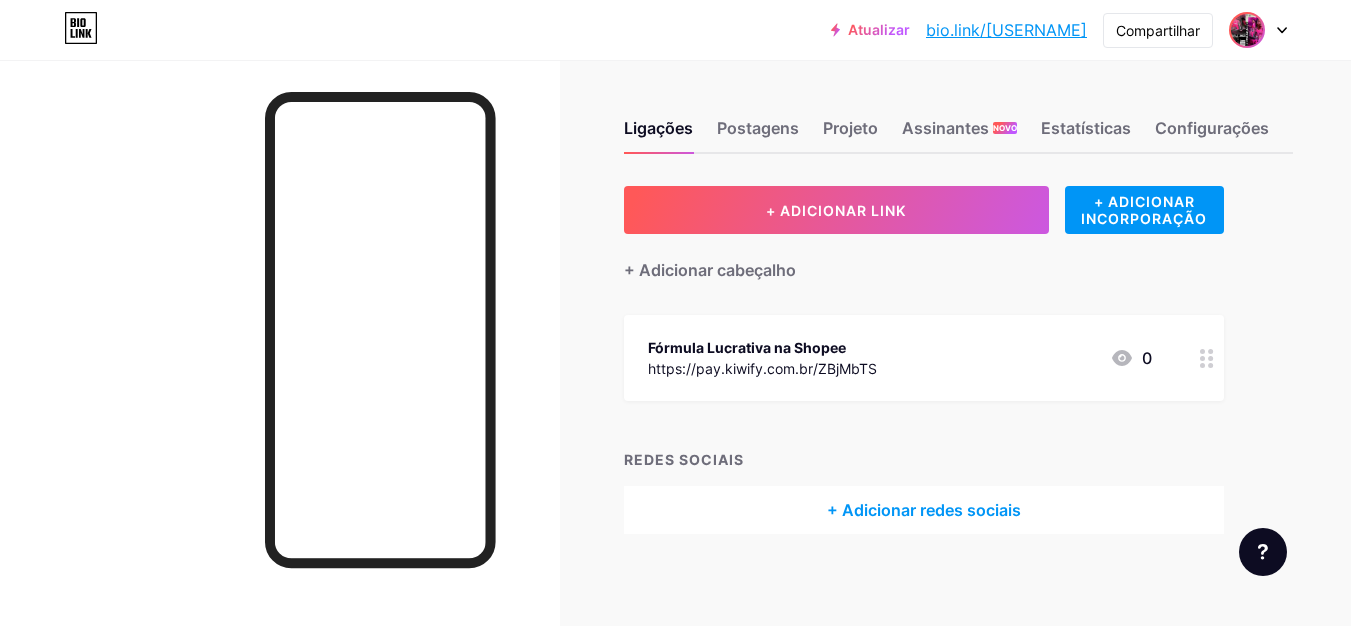 click at bounding box center (1247, 30) 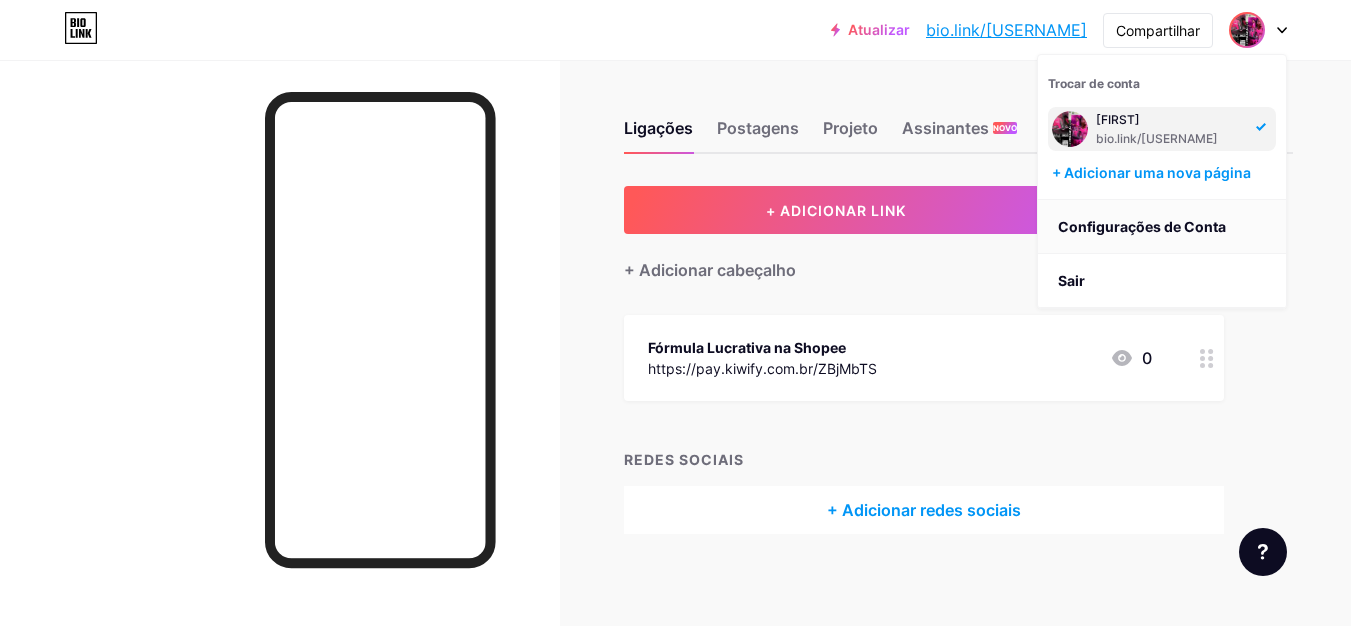 drag, startPoint x: 1174, startPoint y: 124, endPoint x: 1204, endPoint y: 236, distance: 115.948265 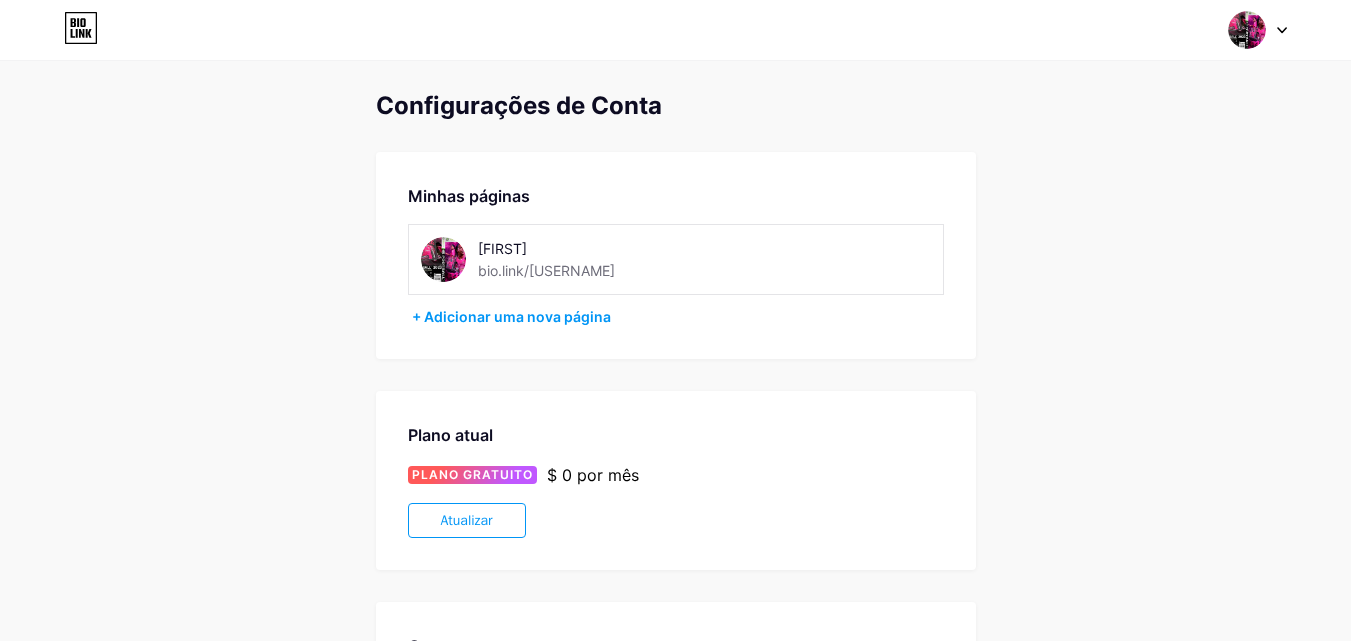 click on "bio.link/[USERNAME]" at bounding box center (546, 270) 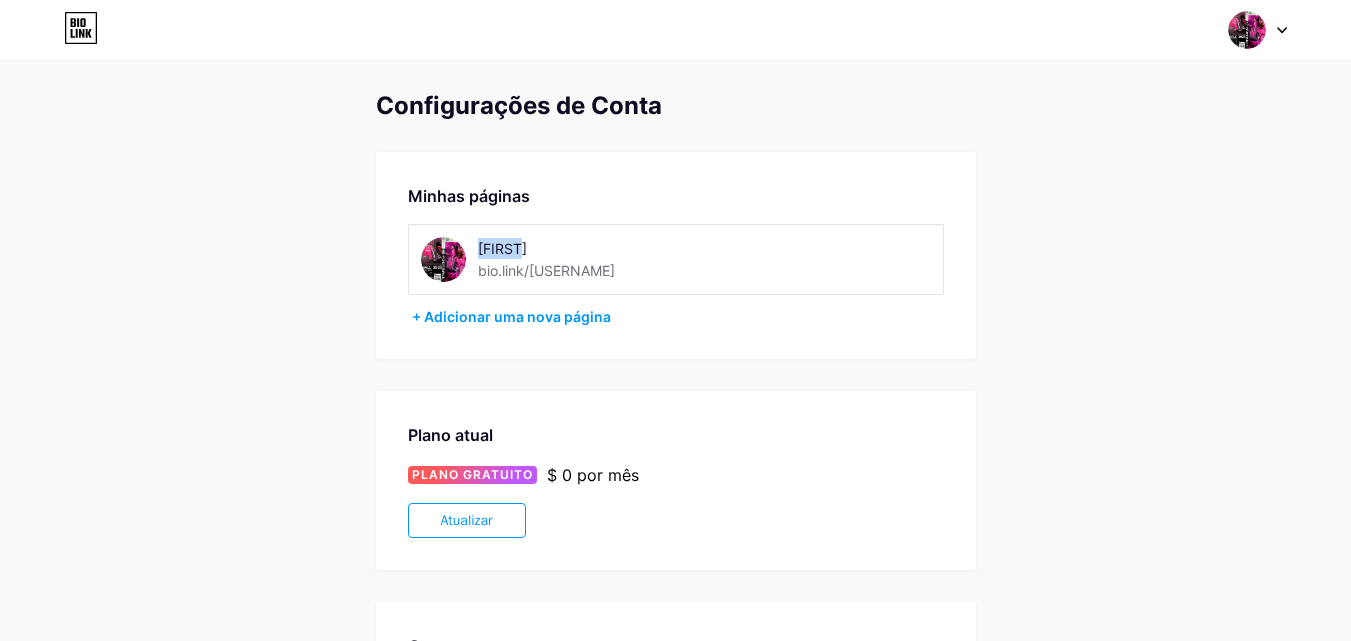 click on "[FIRST]" at bounding box center [502, 248] 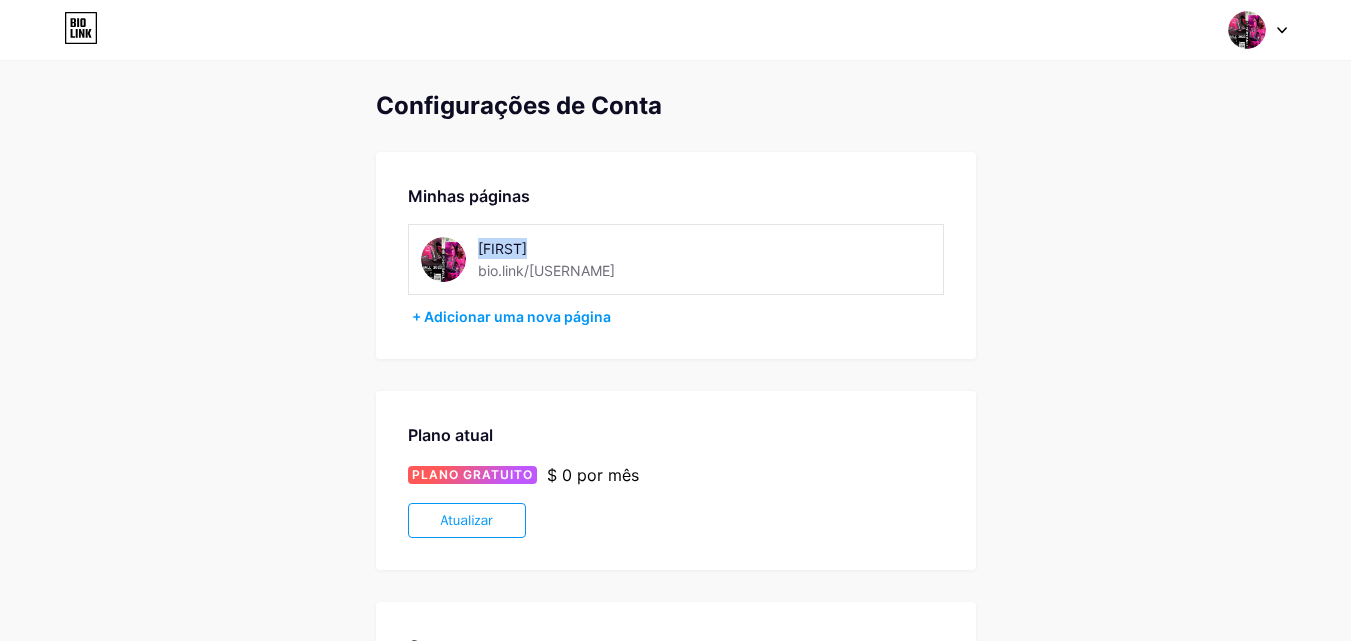 click on "[FIRST]" at bounding box center (502, 248) 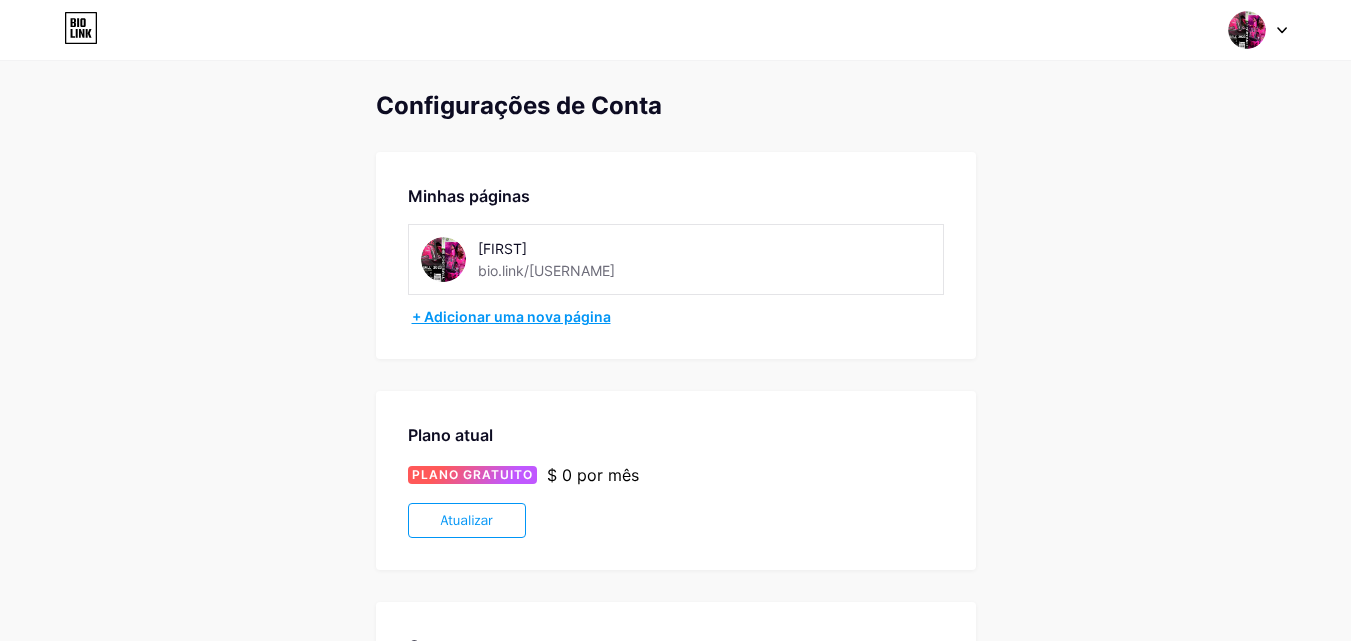 click on "+ Adicionar uma nova página" at bounding box center (511, 316) 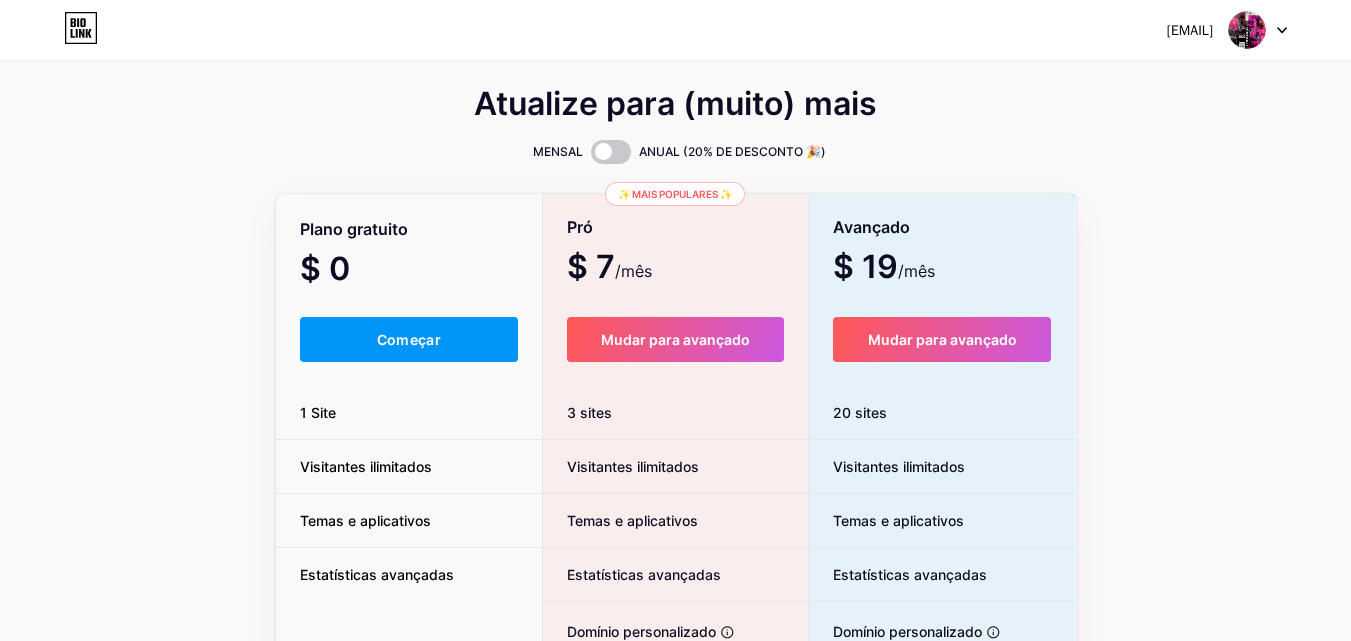 click on "Começar" at bounding box center [409, 339] 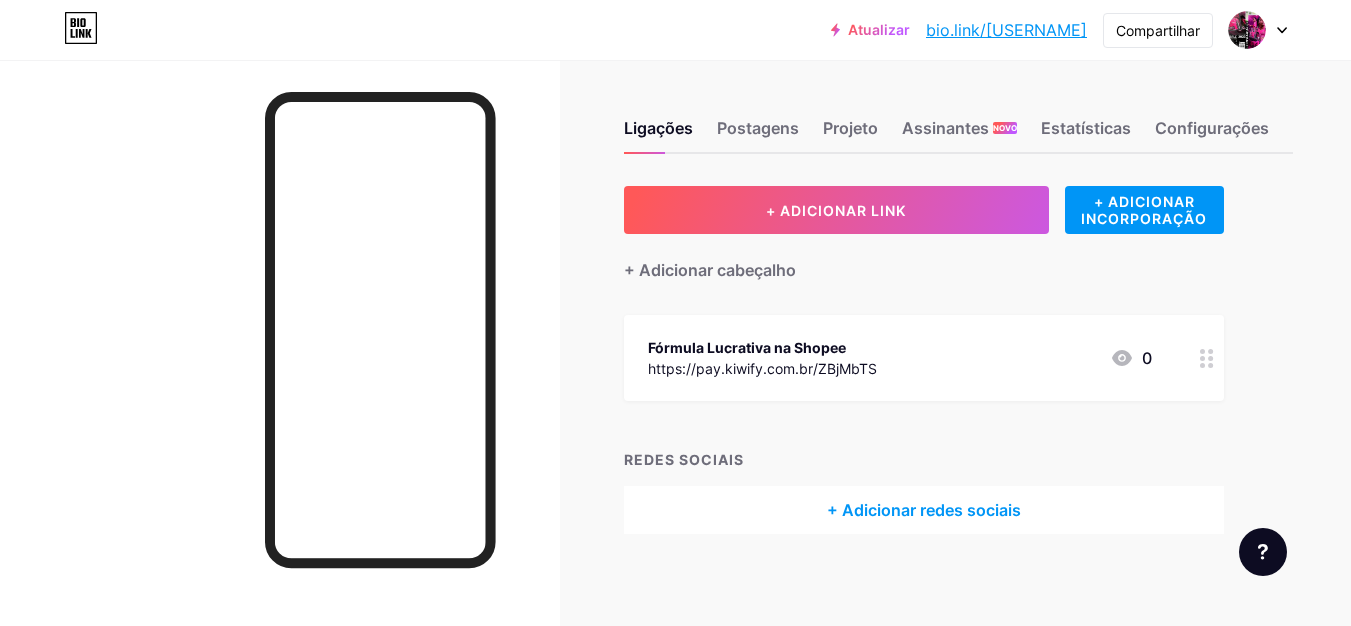 click on "Atualizar   bio.link/[USERNAME]   bio.link/[USERNAME]   Compartilhar               Trocar de conta     [FIRST]   bio.link/[USERNAME]       + Adicionar uma nova página       Configurações de Conta   Sair" at bounding box center (675, 30) 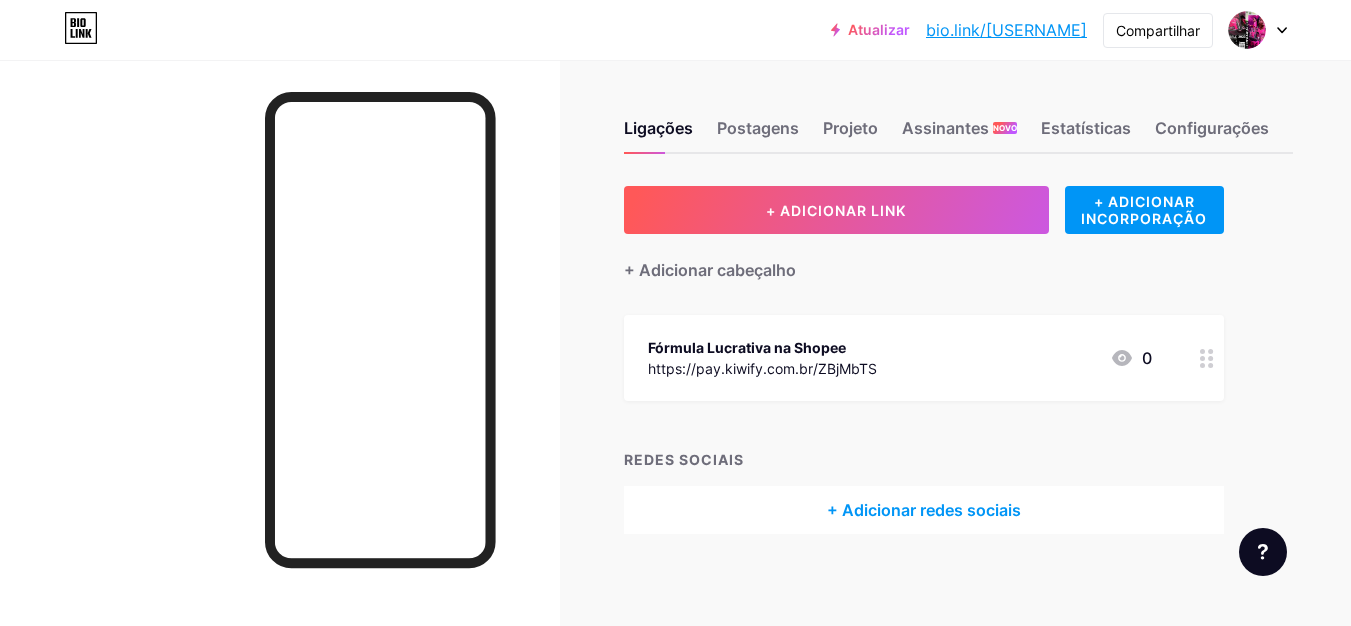 click at bounding box center [1258, 30] 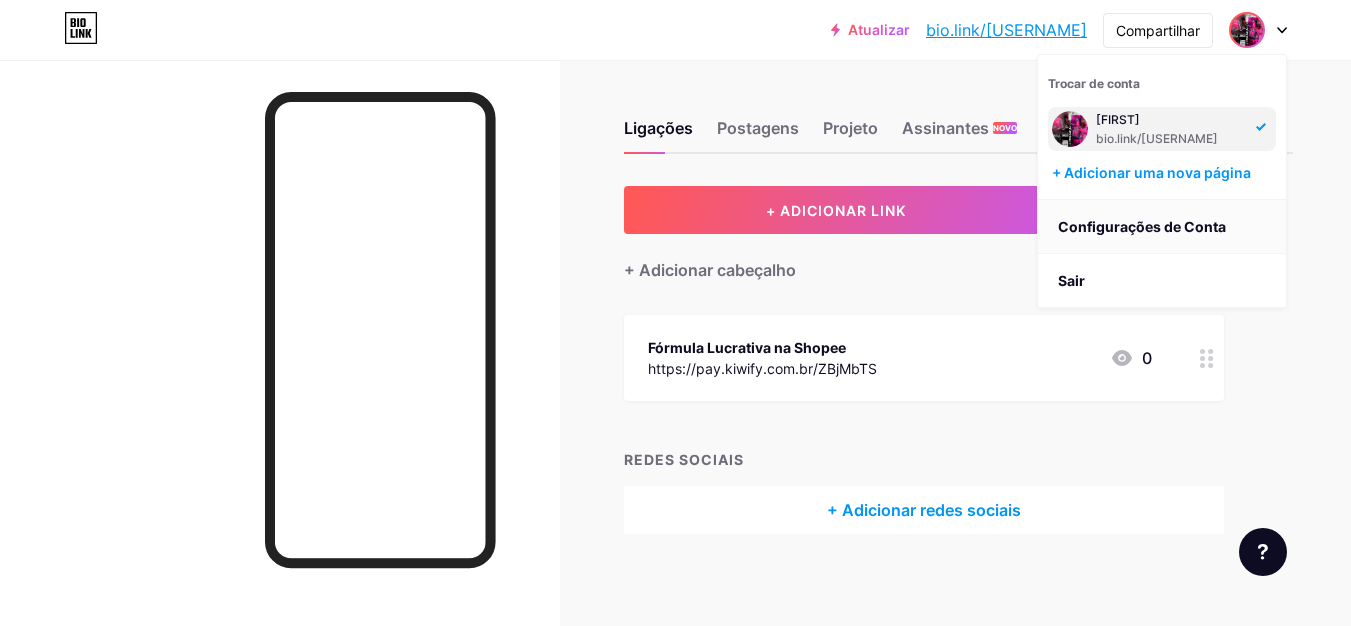 click on "Configurações de Conta" at bounding box center [1142, 226] 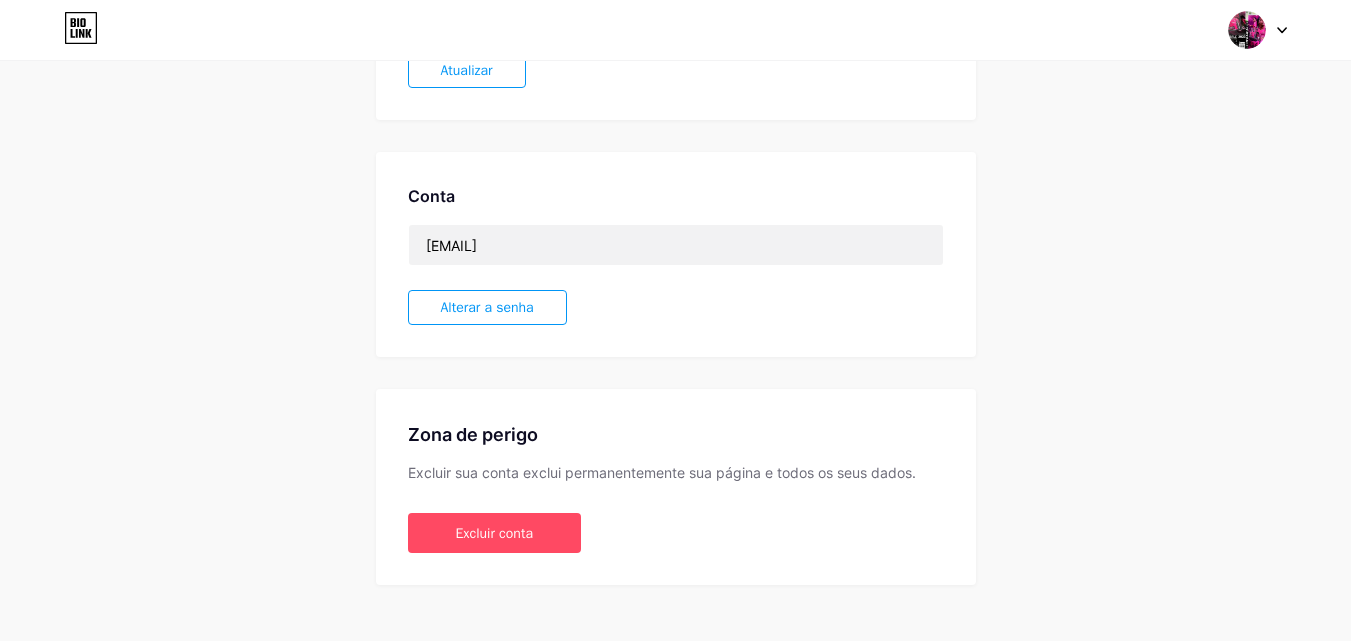 scroll, scrollTop: 474, scrollLeft: 0, axis: vertical 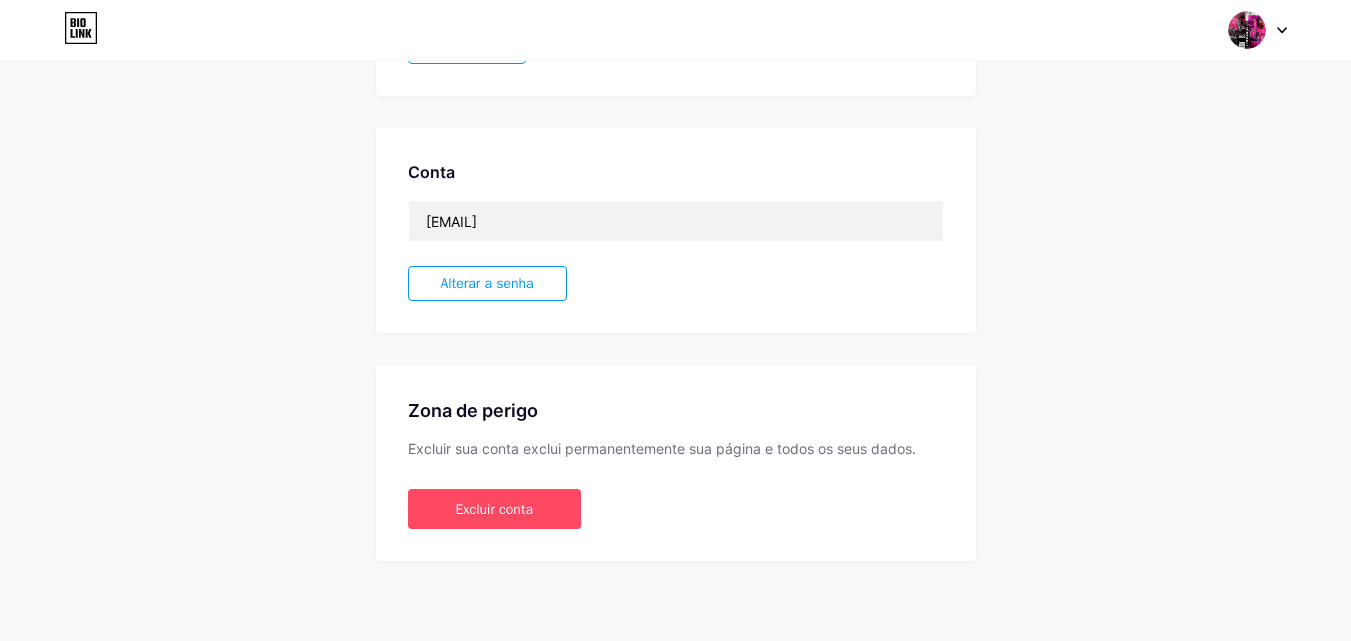 click on "Zona de perigo   Excluir sua conta exclui permanentemente sua página e todos os seus dados.   Excluir conta" at bounding box center [676, 463] 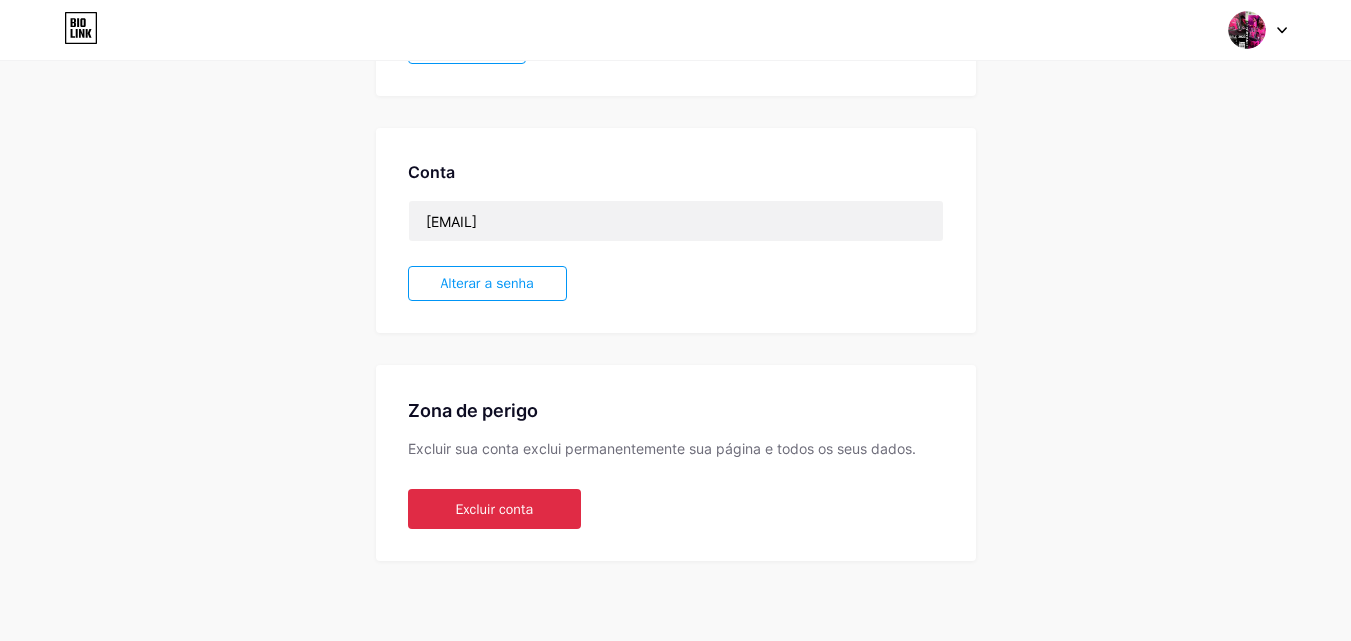 click on "Excluir conta" at bounding box center [494, 509] 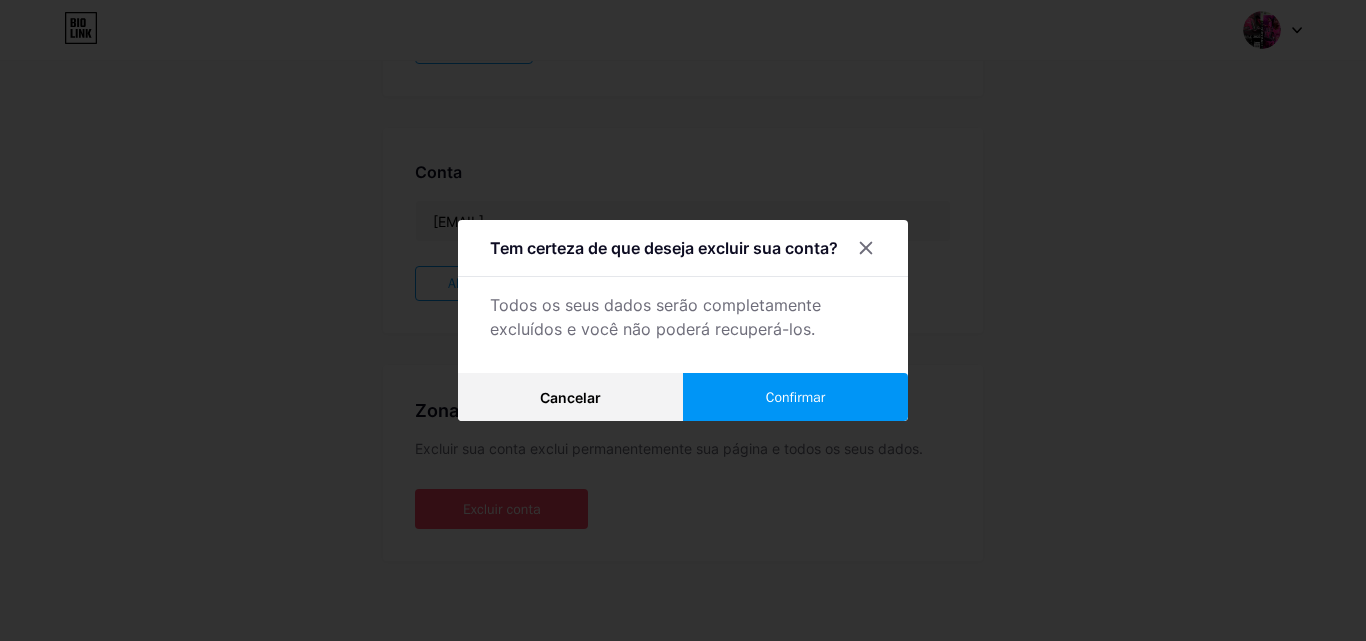 click on "Confirmar" at bounding box center (795, 397) 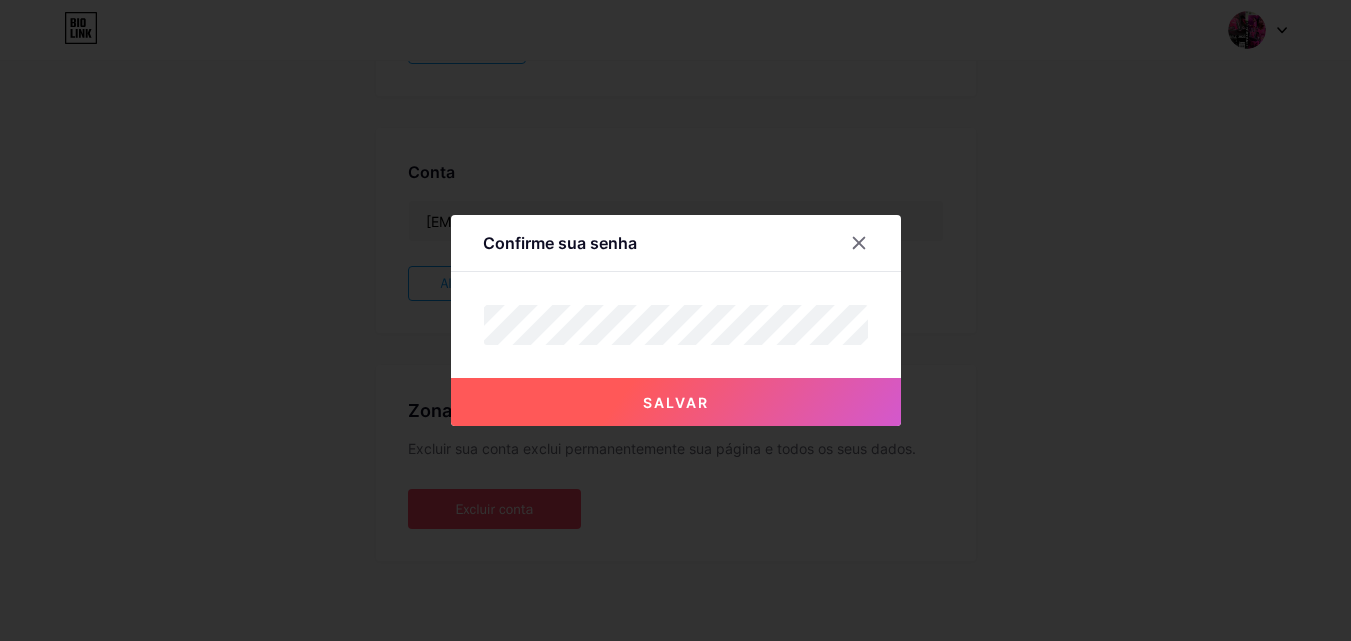 click on "Salvar" at bounding box center [676, 402] 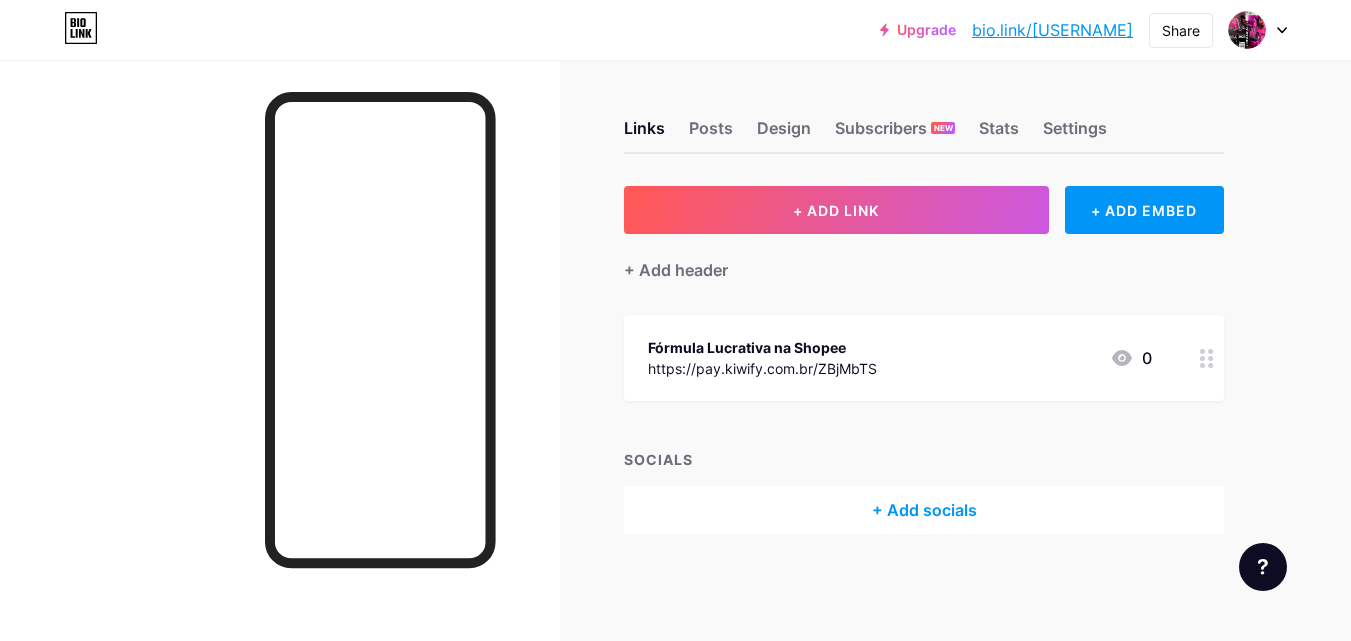 scroll, scrollTop: 0, scrollLeft: 0, axis: both 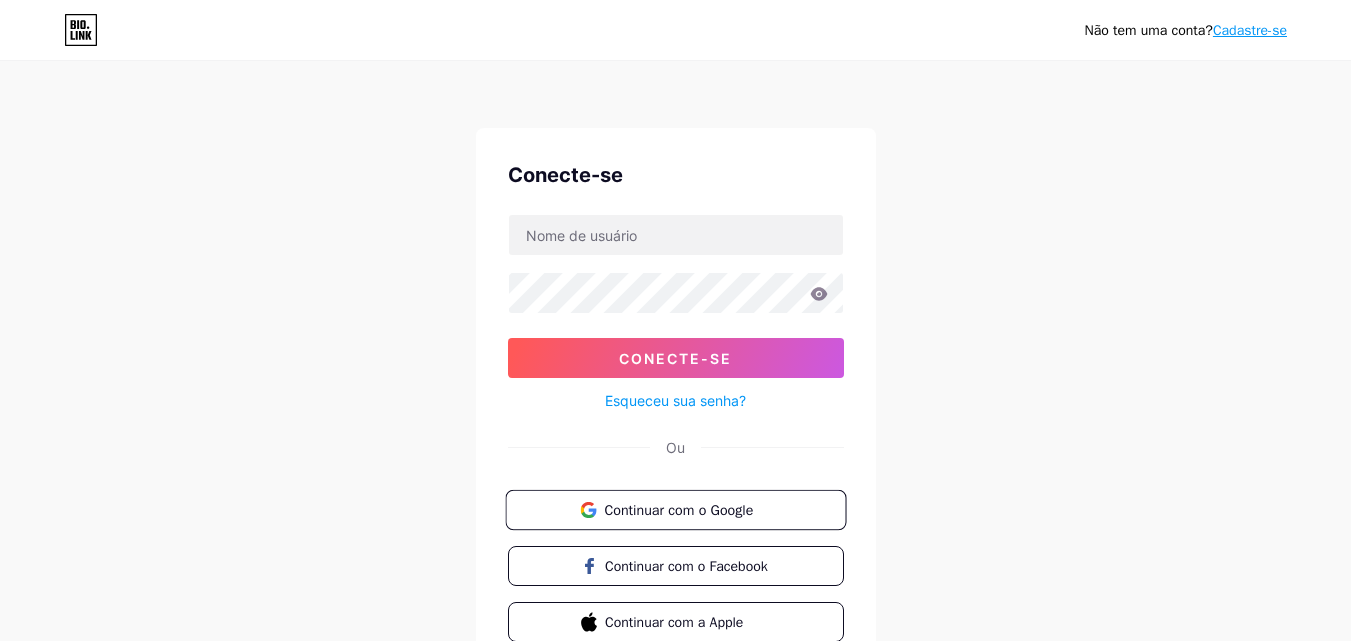 click on "Continuar com o Google" at bounding box center (678, 509) 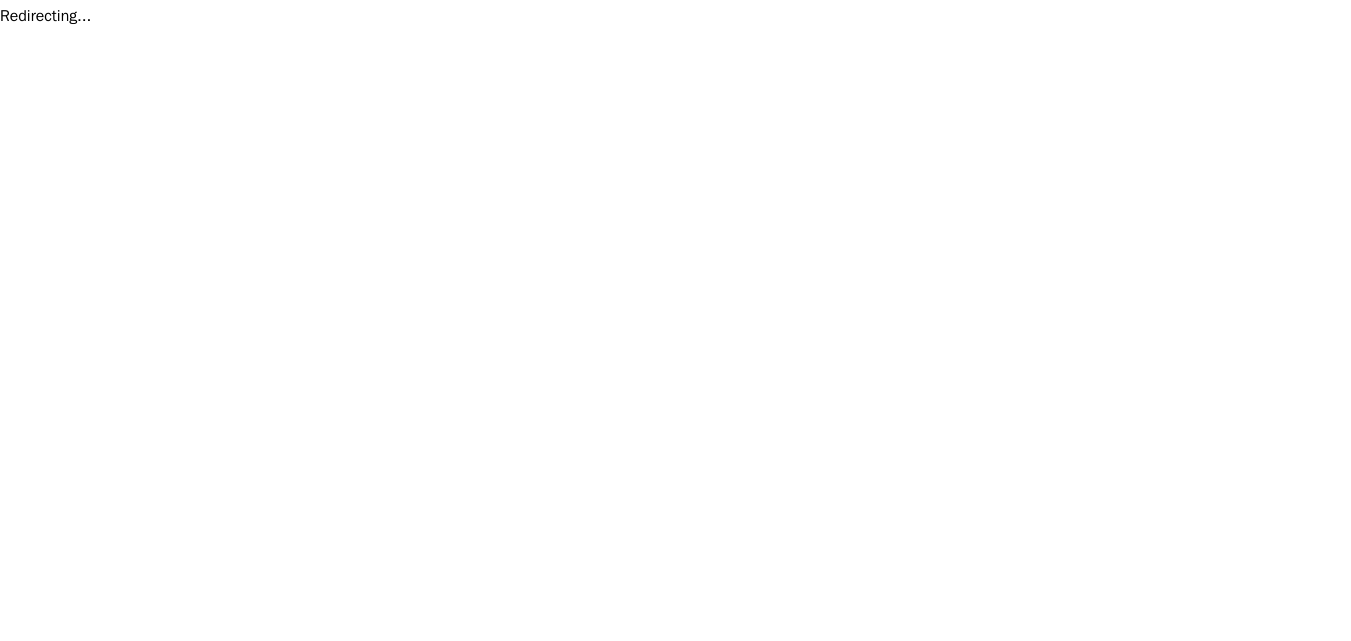 scroll, scrollTop: 0, scrollLeft: 0, axis: both 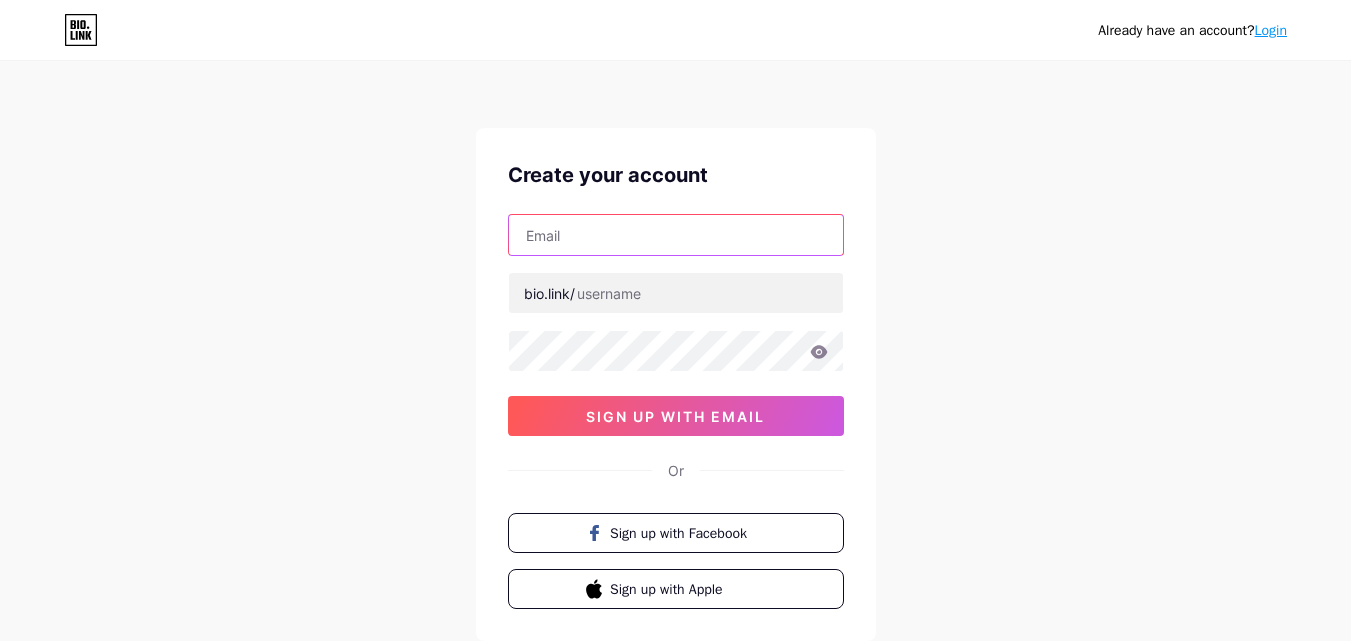 click at bounding box center [676, 235] 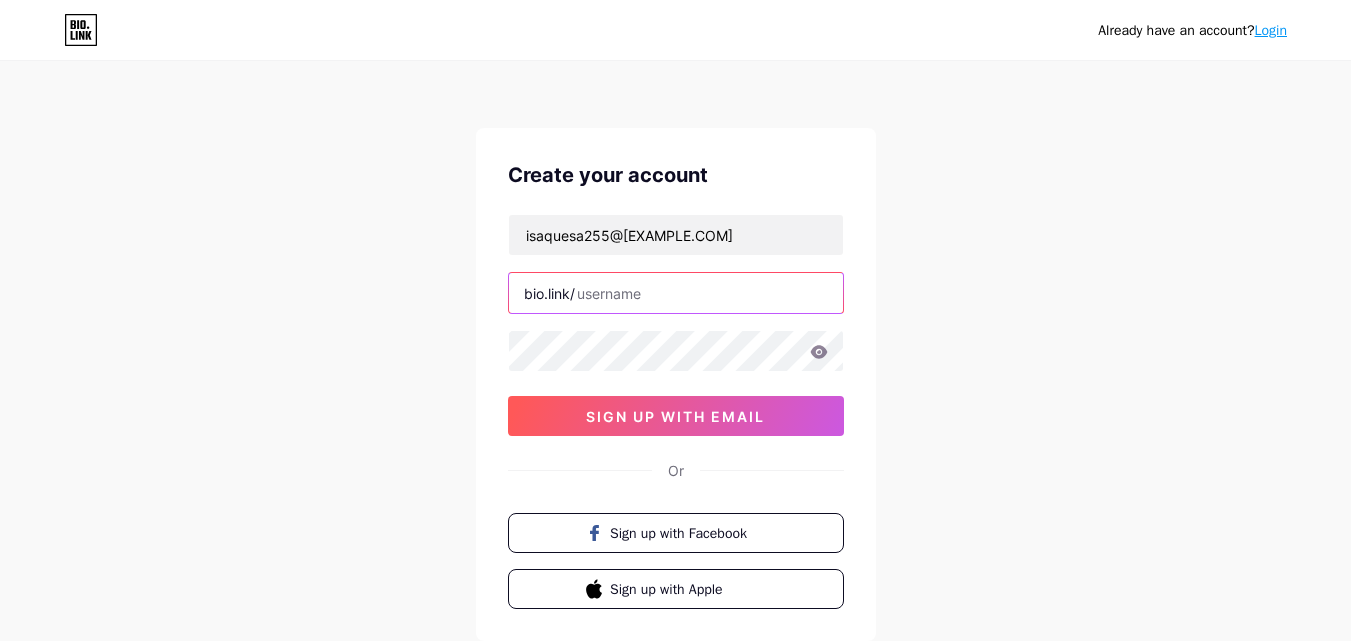 click at bounding box center [676, 293] 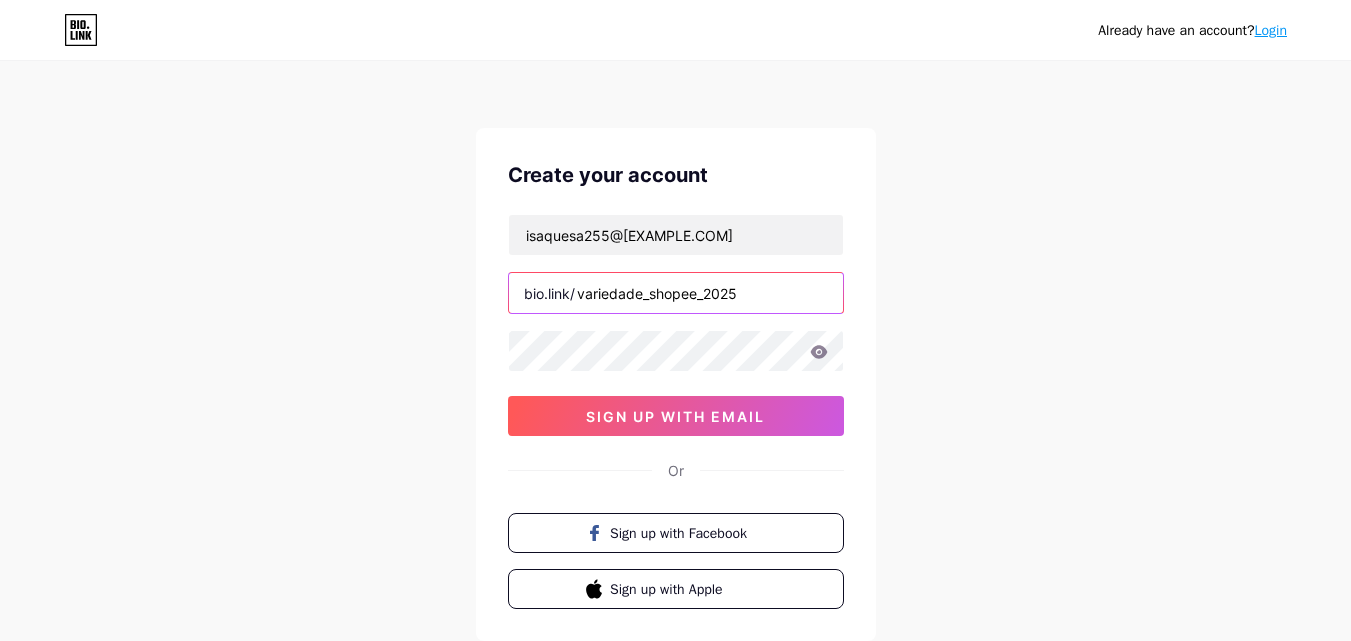 type on "variedade_shopee_2025" 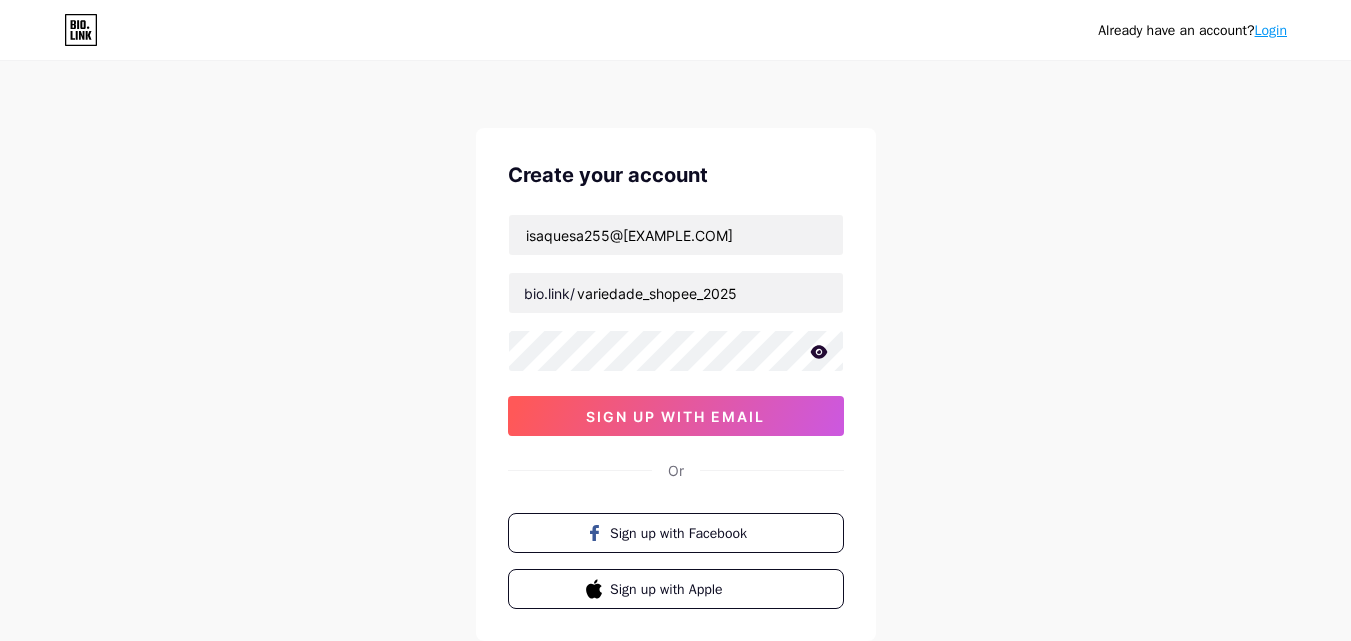 click 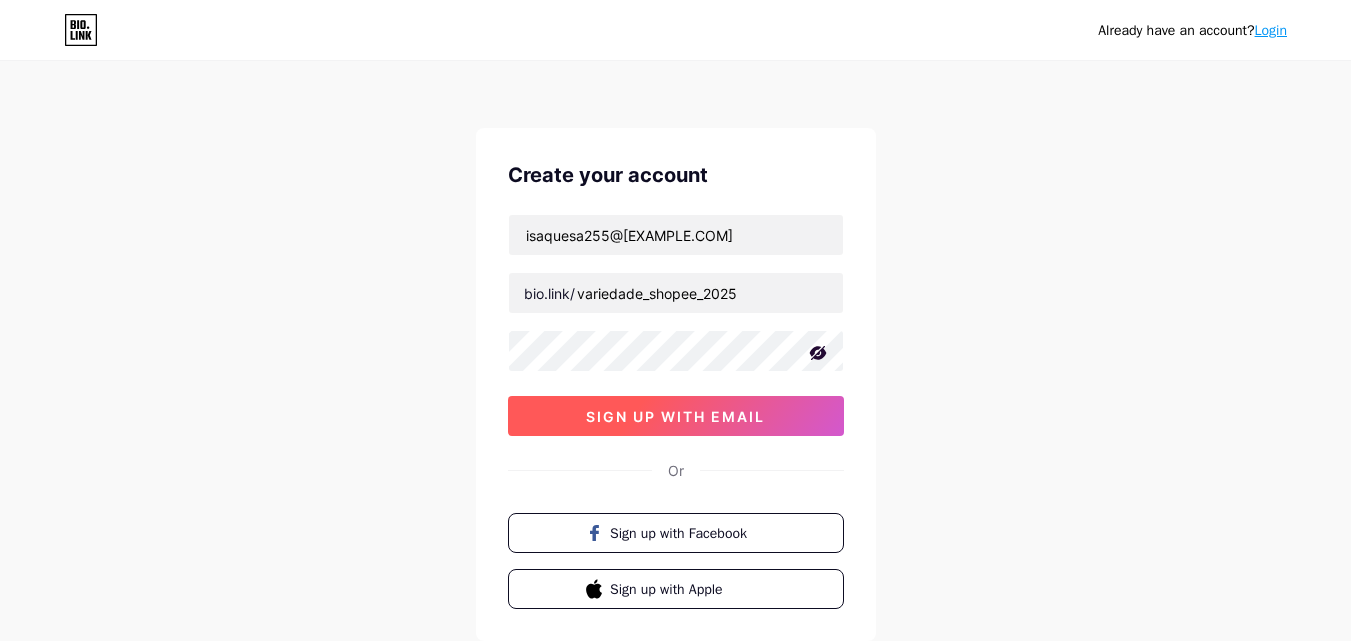 click on "sign up with email" at bounding box center (676, 416) 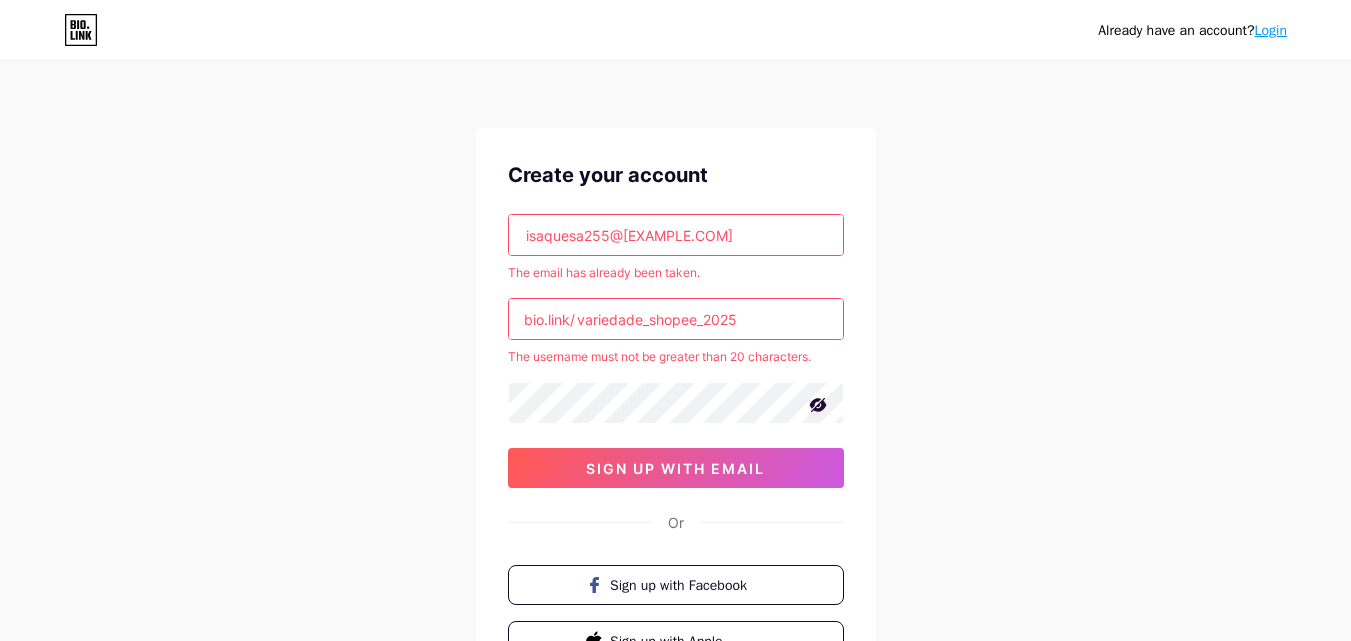 click on "variedade_shopee_2025" at bounding box center (676, 319) 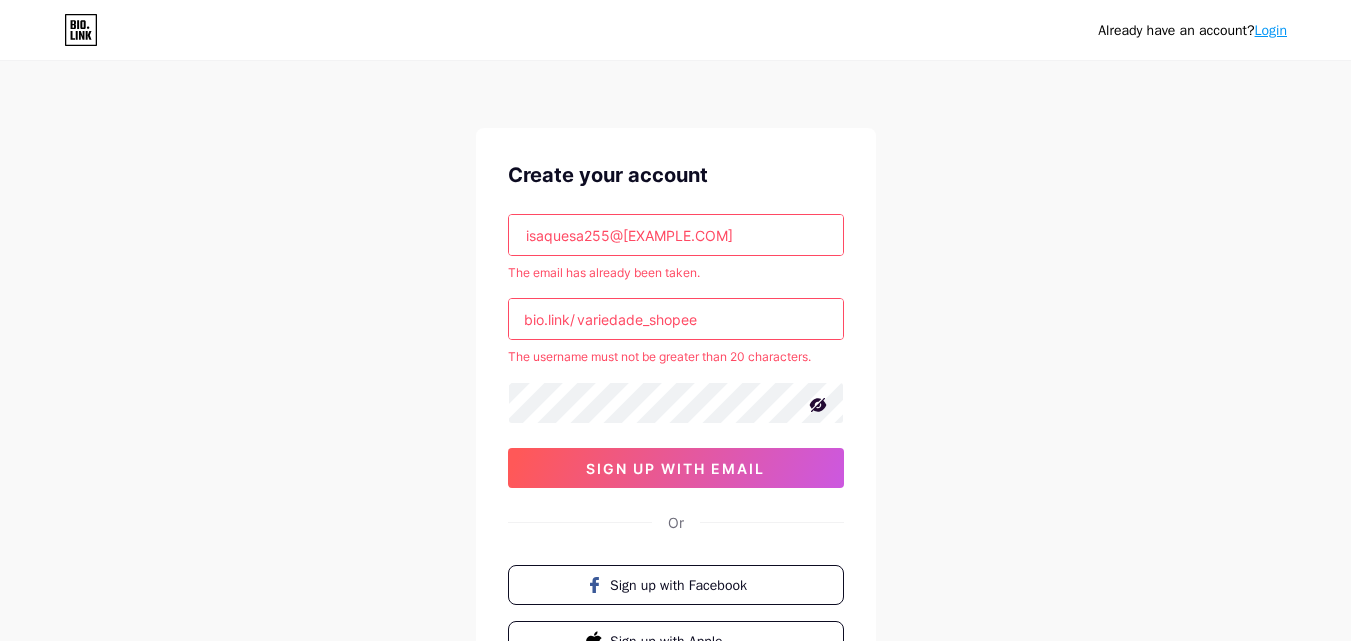 type on "variedade_shopee" 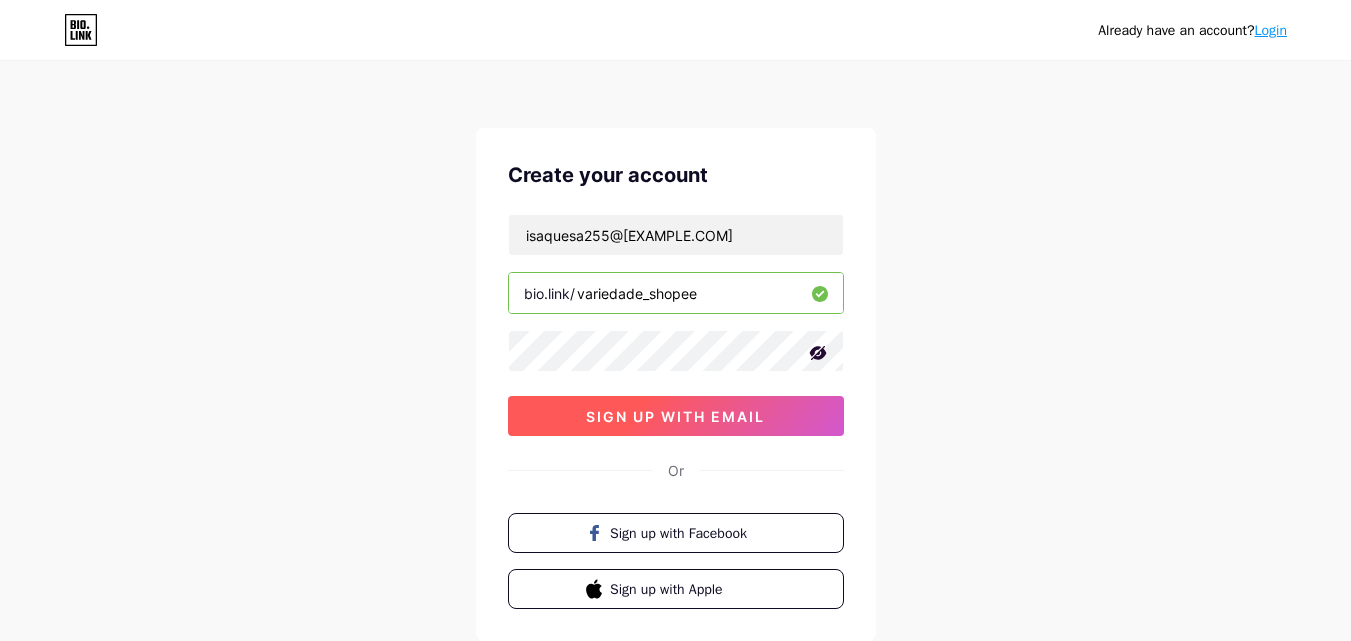 click on "sign up with email" at bounding box center [676, 416] 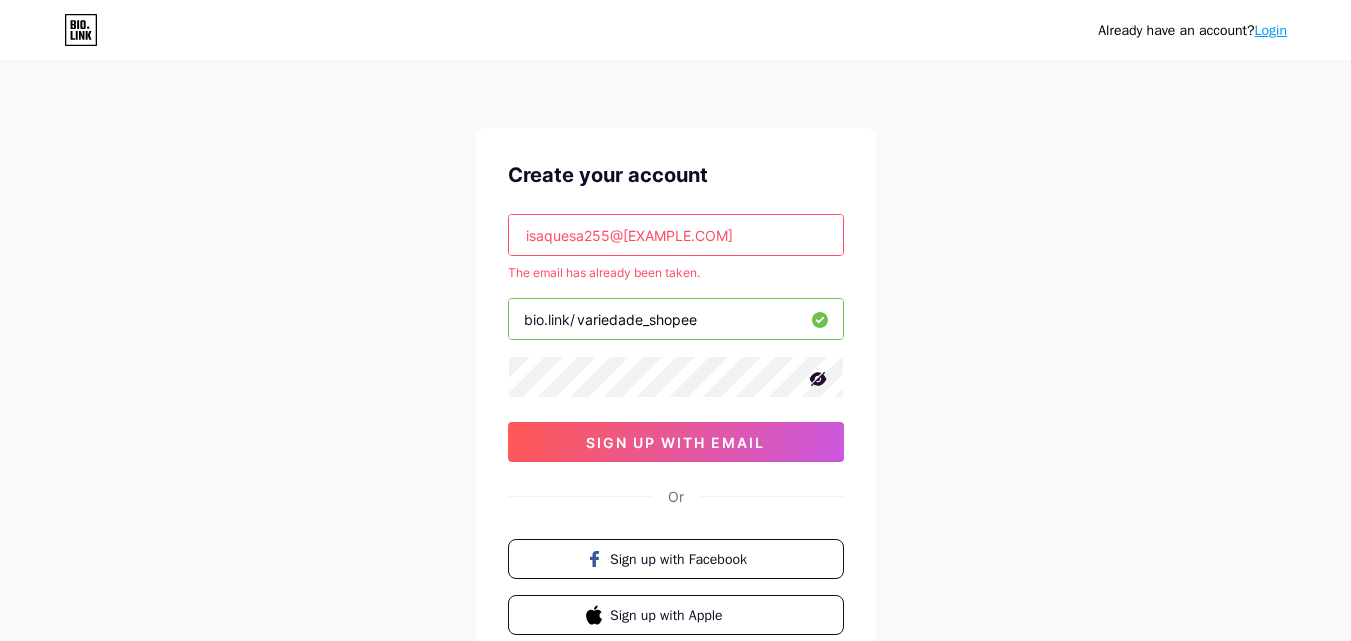 drag, startPoint x: 694, startPoint y: 238, endPoint x: 574, endPoint y: 240, distance: 120.01666 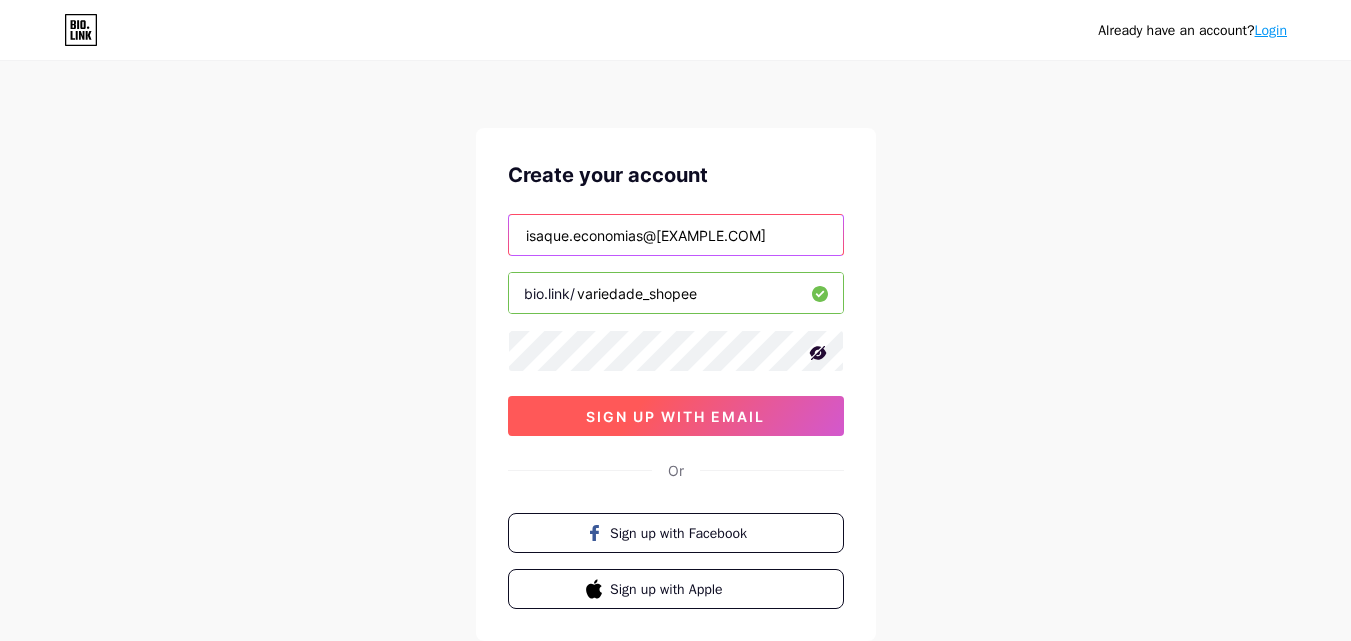 type on "isaque.economias@[EXAMPLE.COM]" 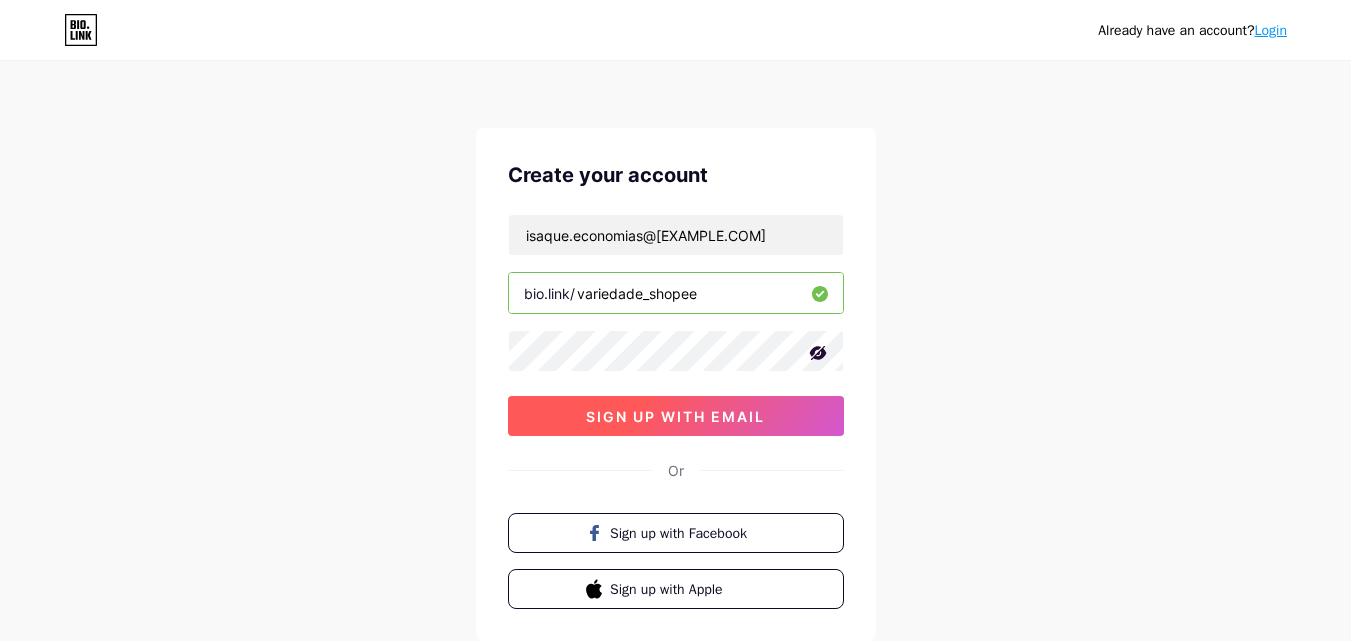 click on "sign up with email" at bounding box center [675, 416] 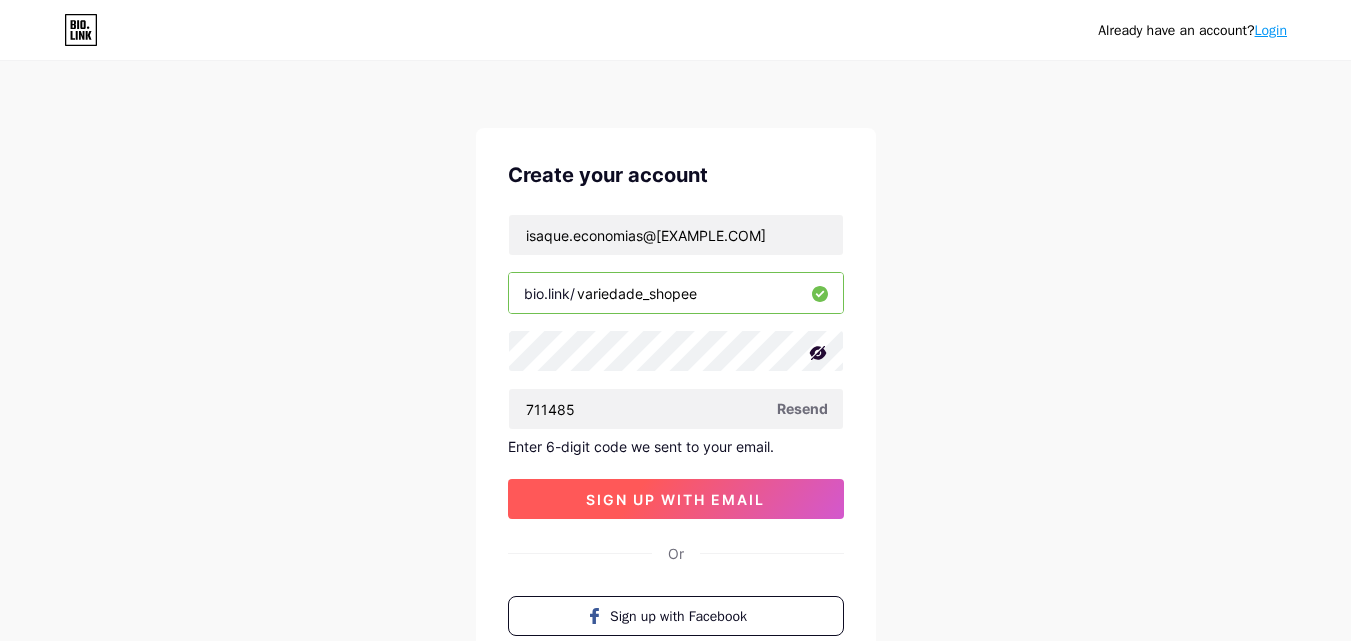 type on "711485" 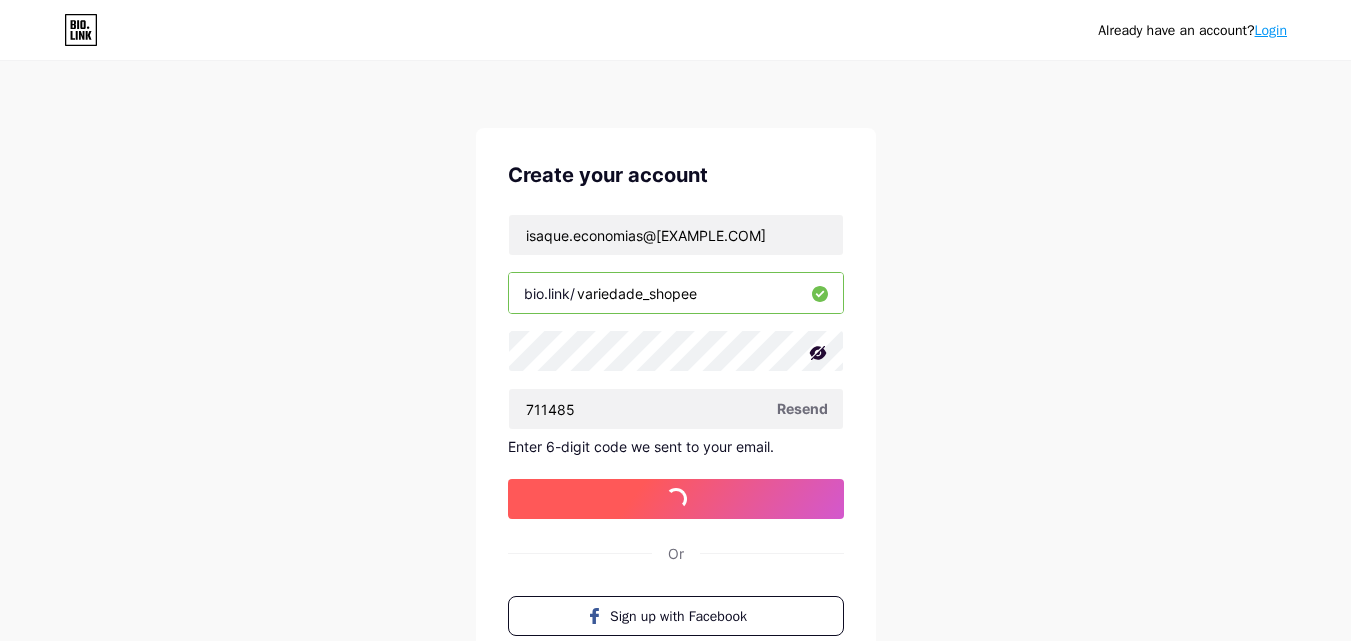click on "sign up with email" at bounding box center (676, 499) 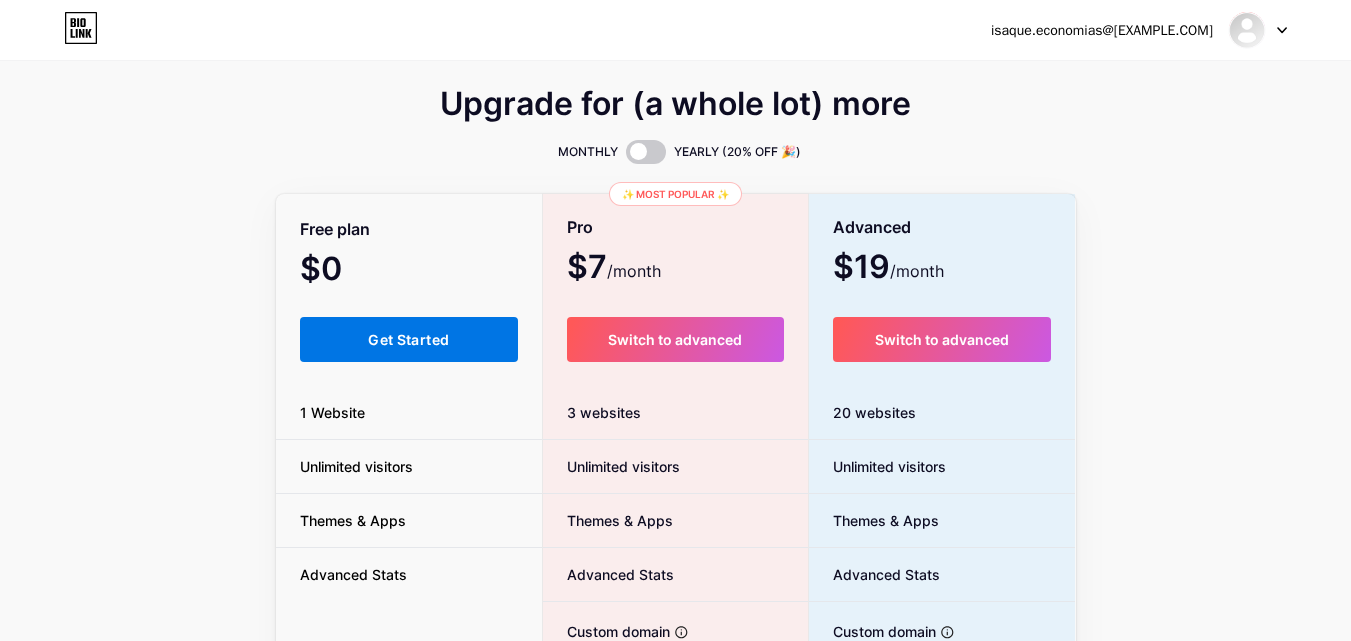 click on "Get Started" at bounding box center [409, 339] 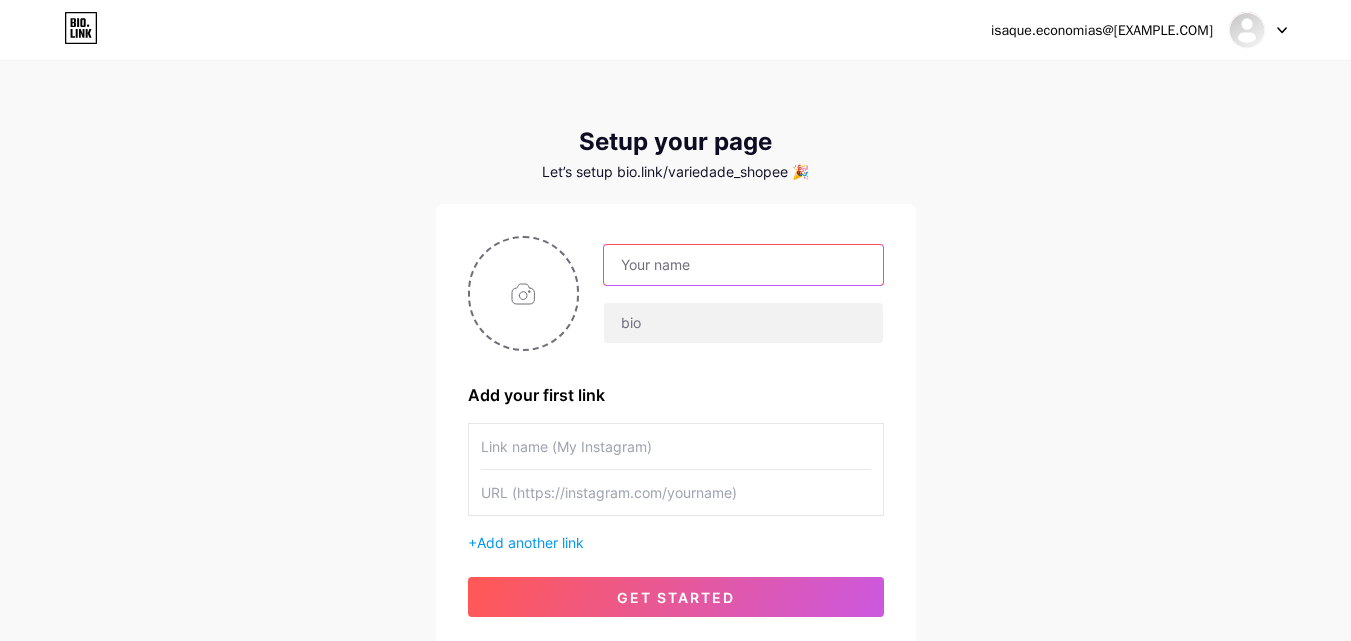 click at bounding box center [743, 265] 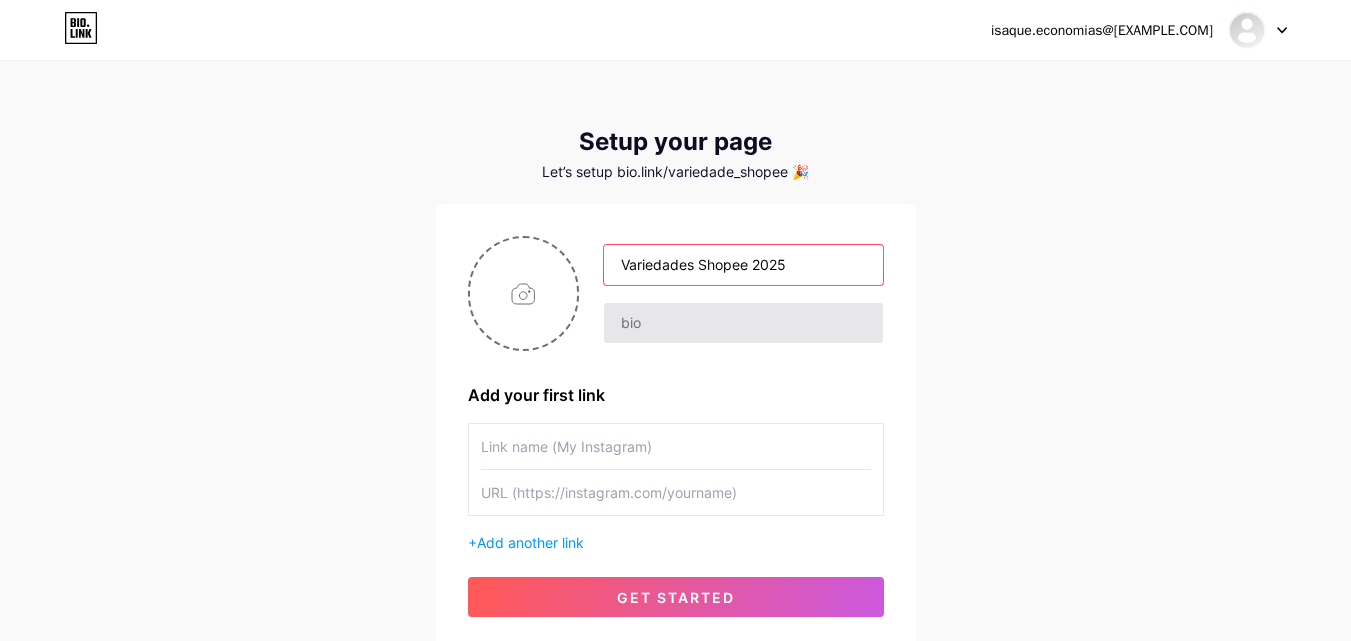 type on "Variedades Shopee 2025" 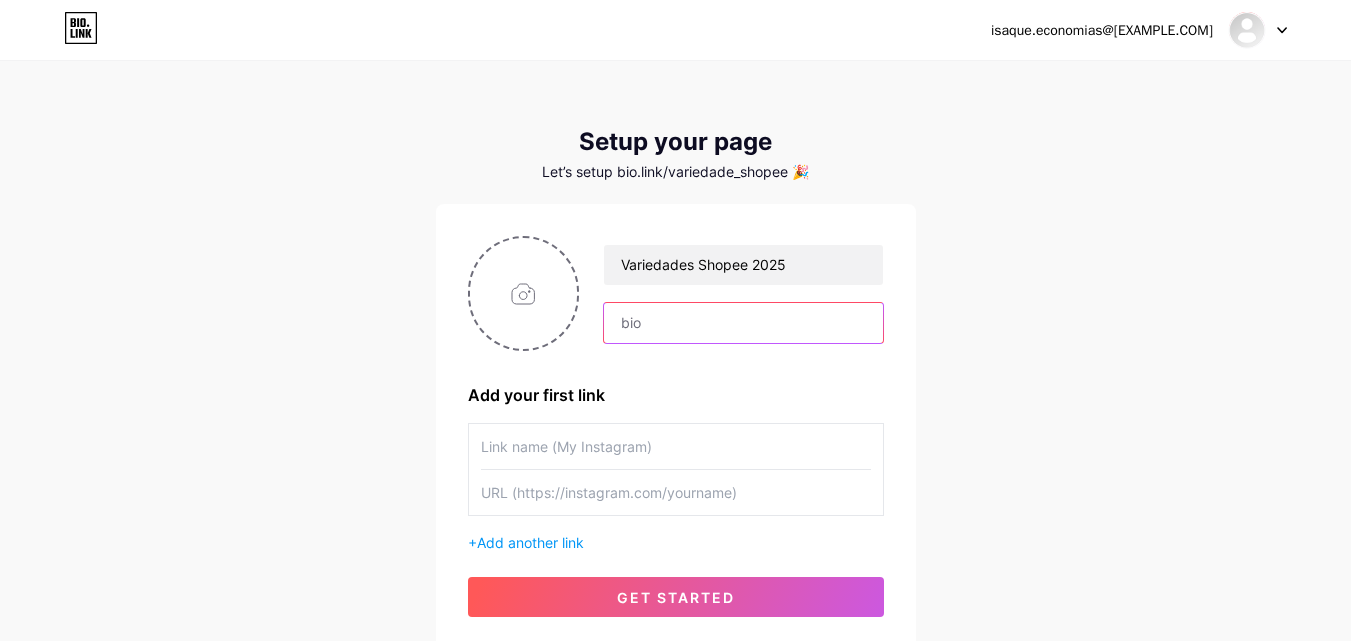 click at bounding box center [743, 323] 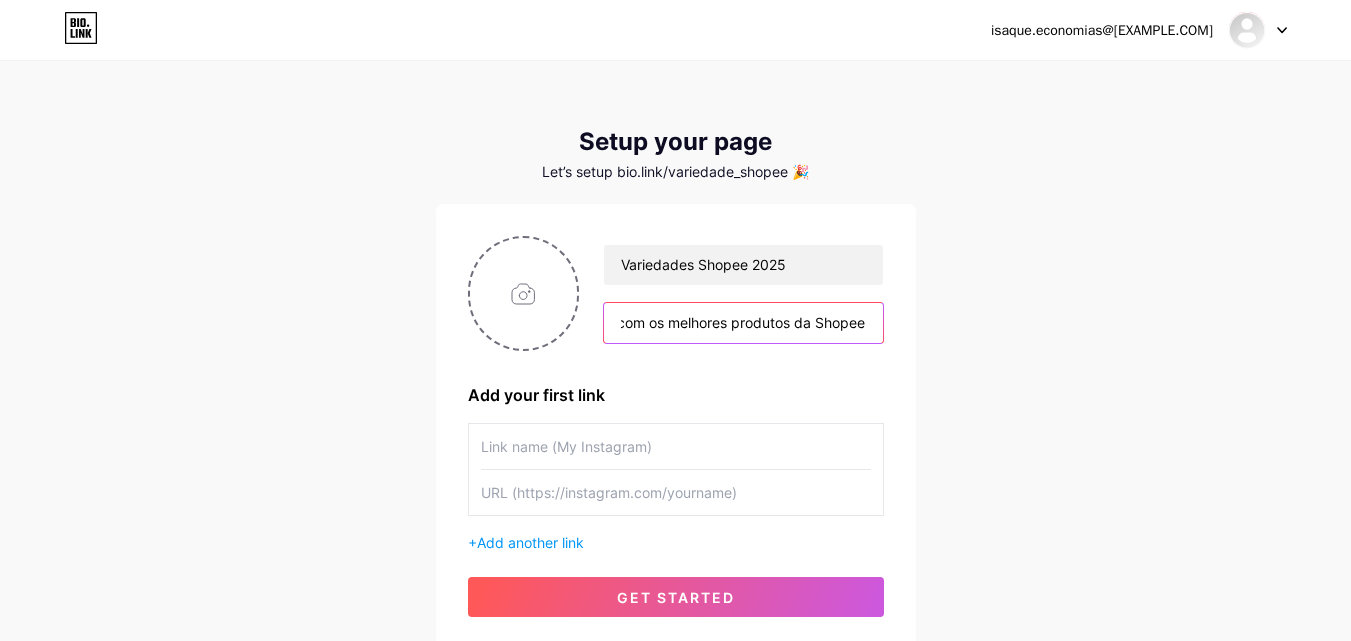 scroll, scrollTop: 0, scrollLeft: 45, axis: horizontal 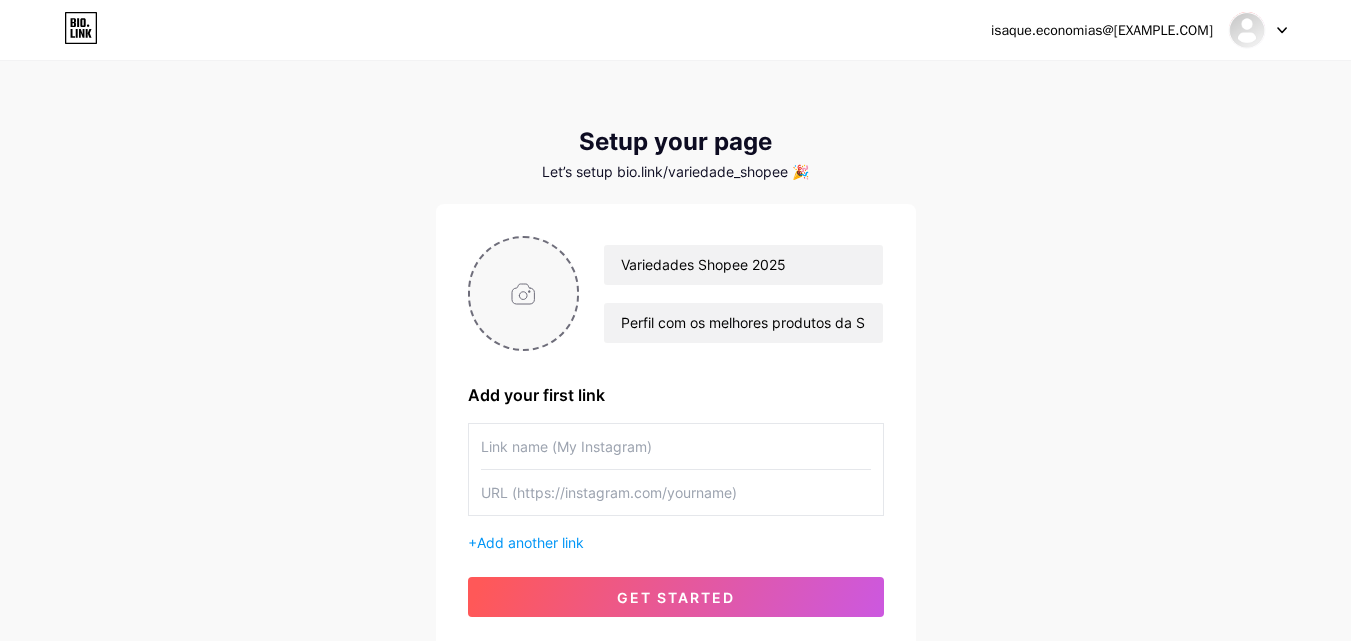 click at bounding box center [524, 293] 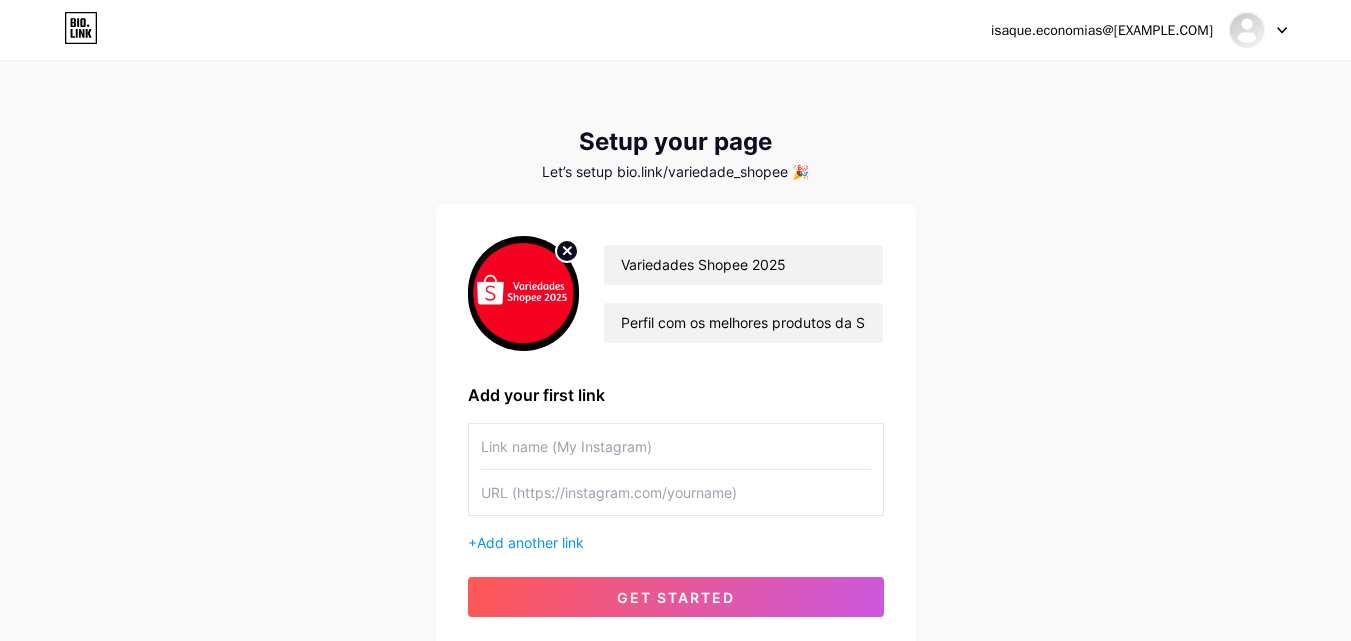 click at bounding box center [676, 446] 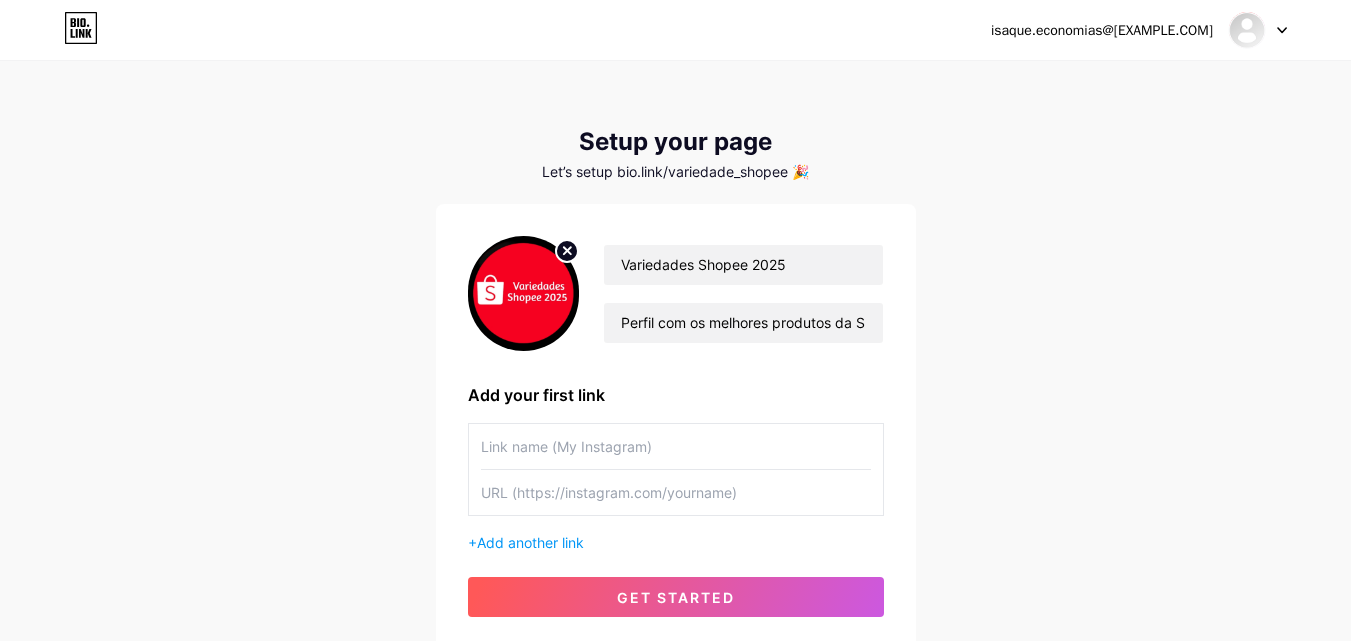 type on "F" 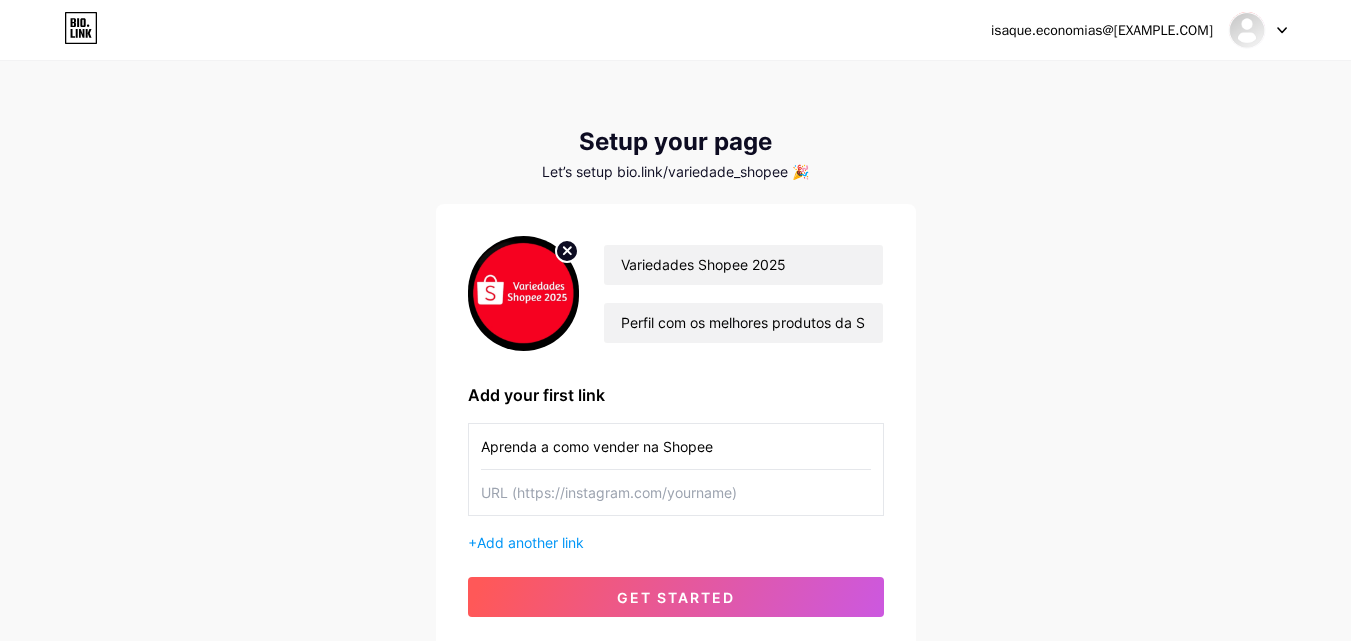type on "Aprenda a como vender na Shopee" 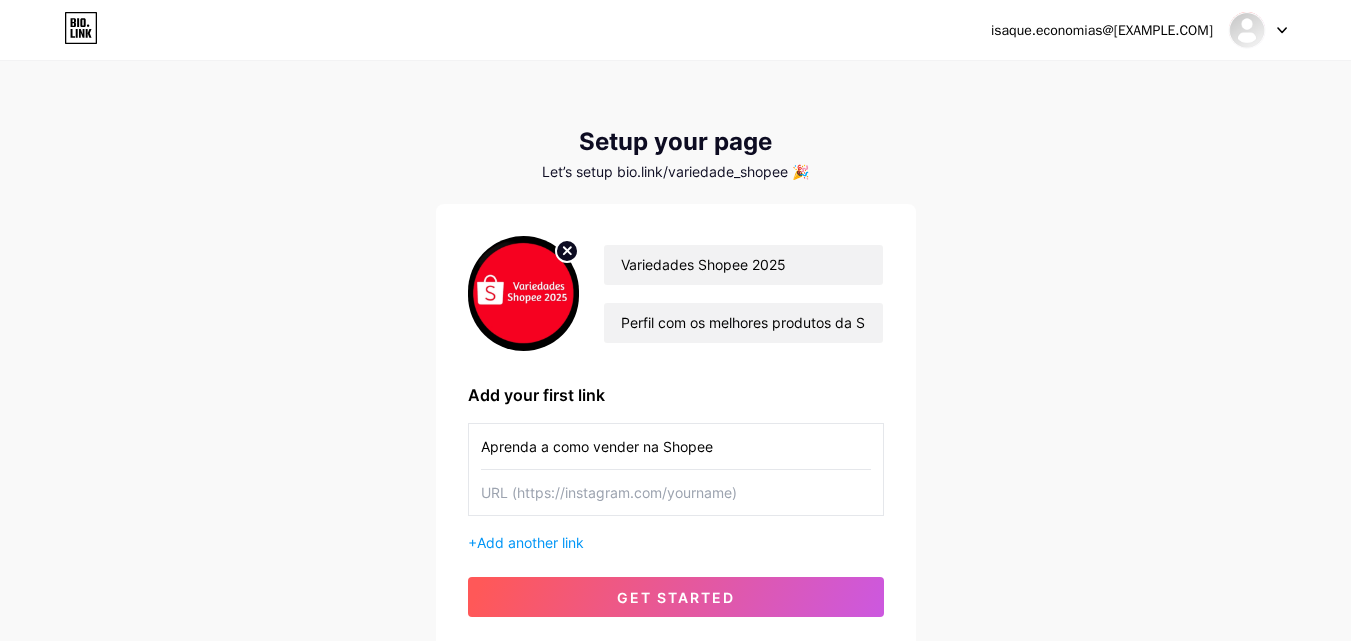 click at bounding box center (676, 492) 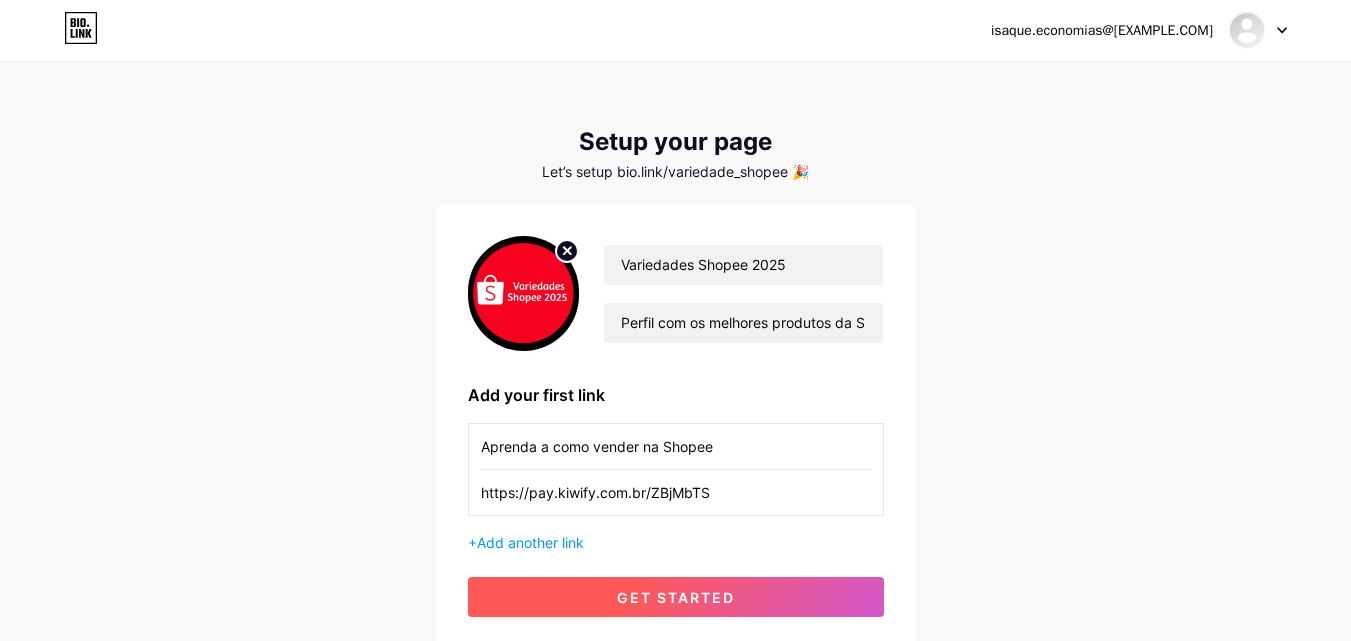 type on "https://pay.kiwify.com.br/ZBjMbTS" 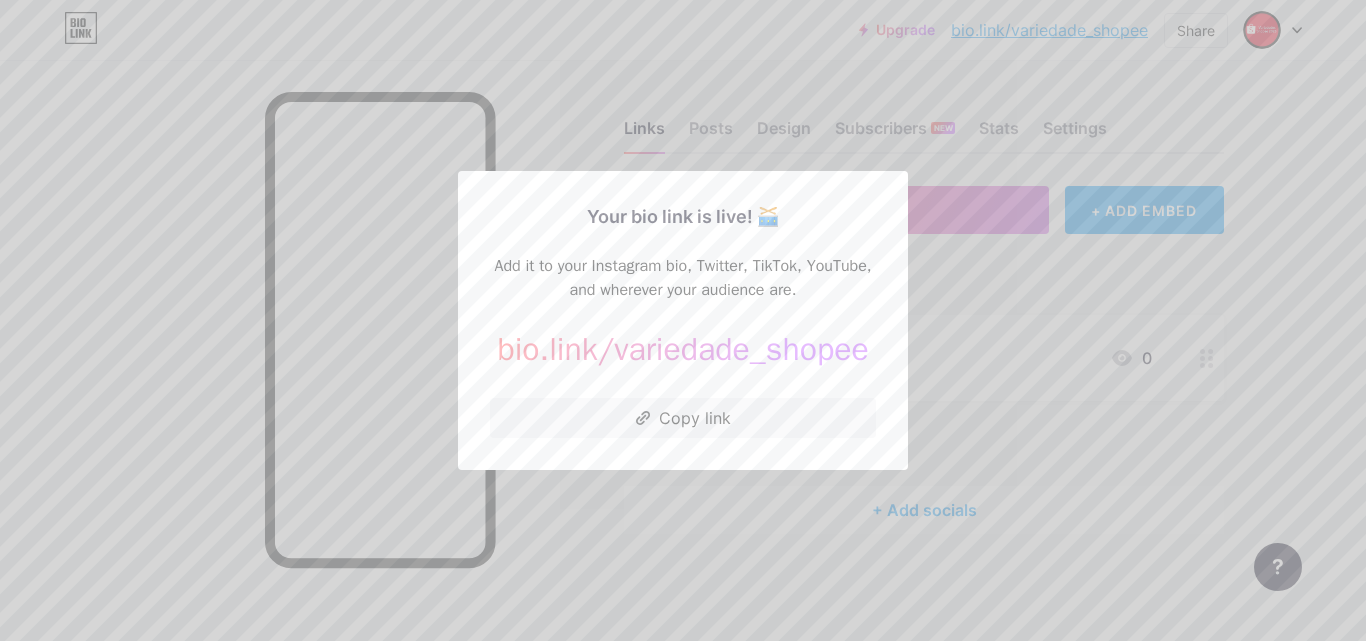 click at bounding box center (683, 320) 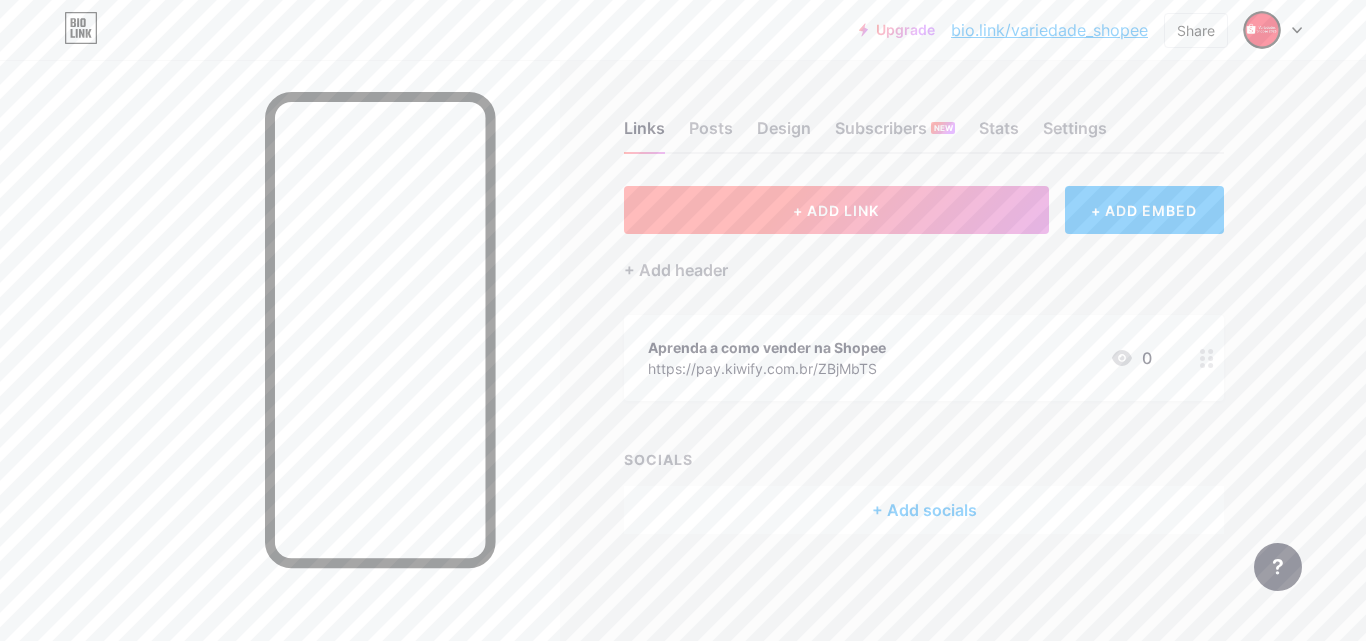 click on "+ ADD LINK" at bounding box center [836, 210] 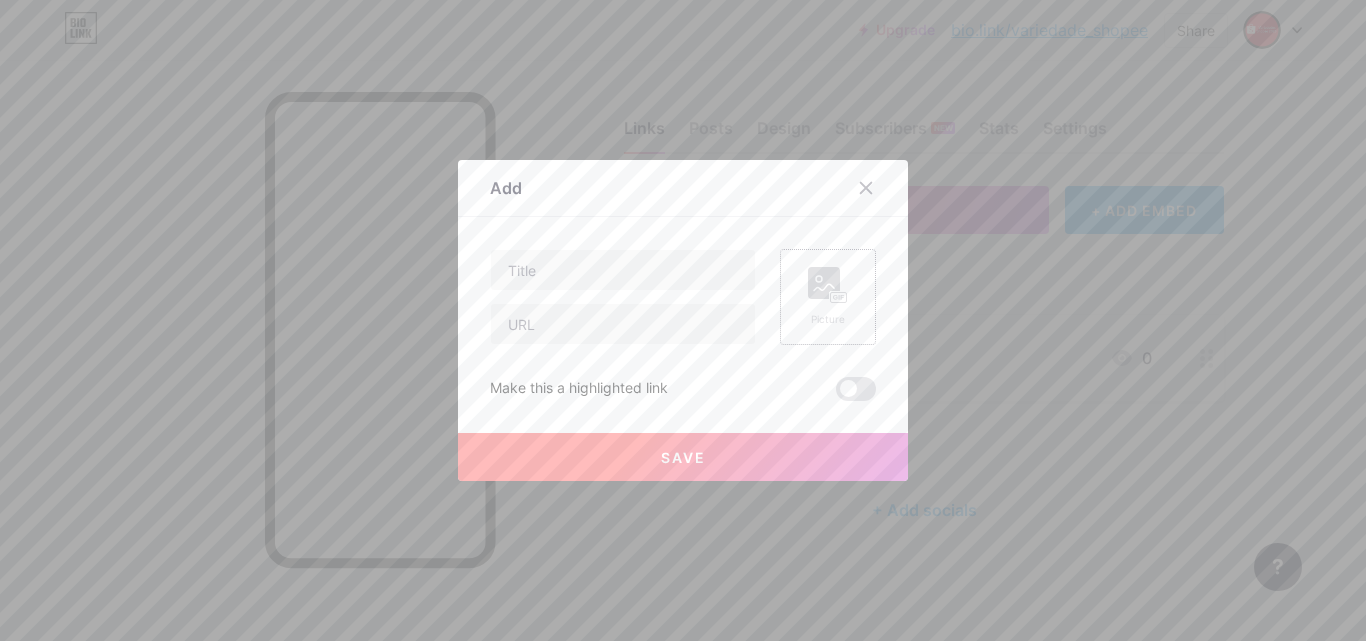 click 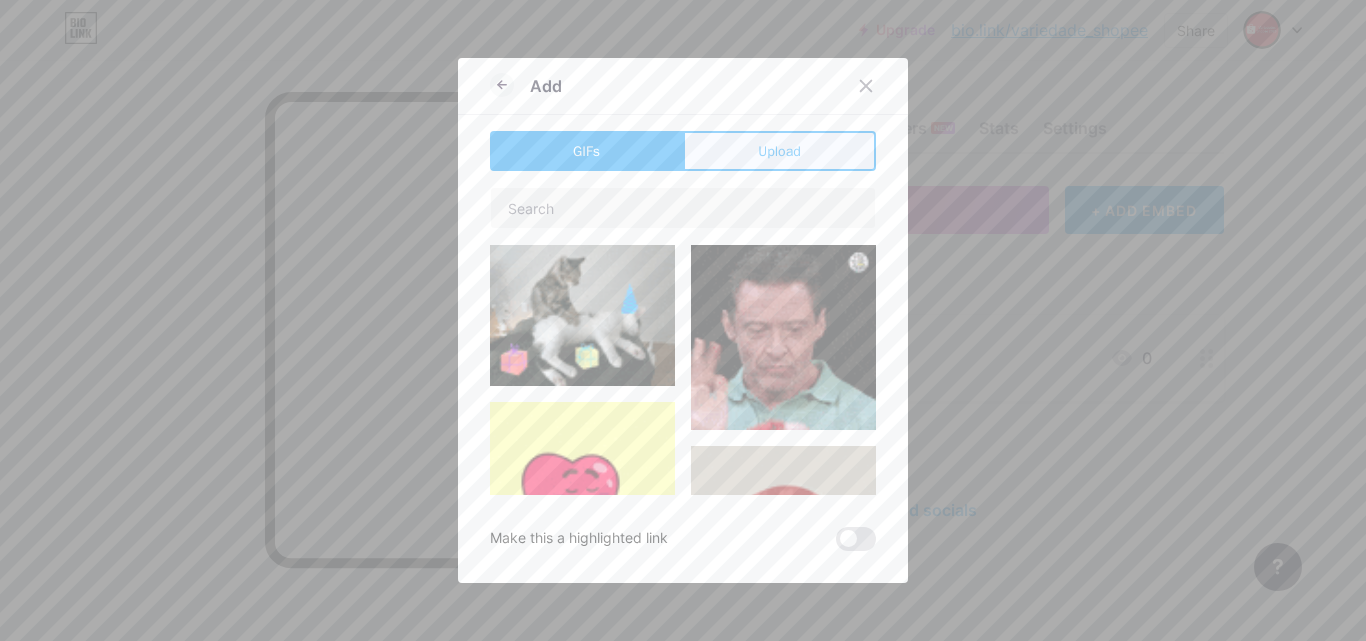 click on "Upload" at bounding box center [779, 151] 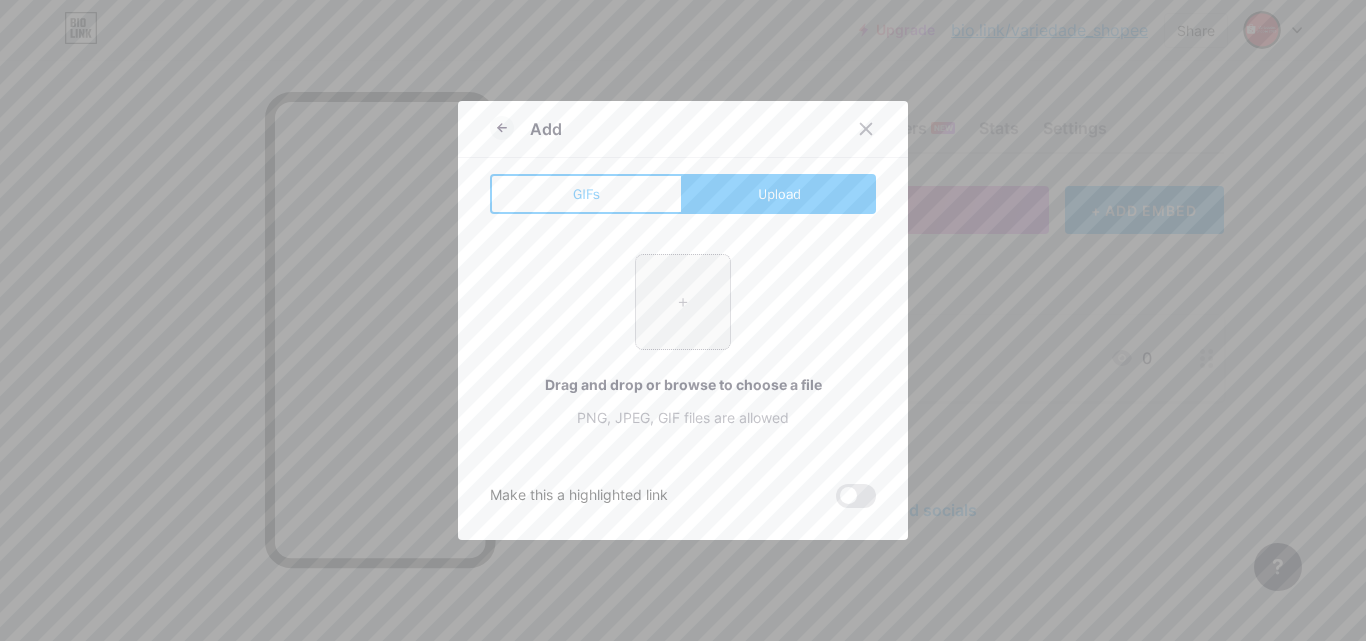 click at bounding box center (683, 302) 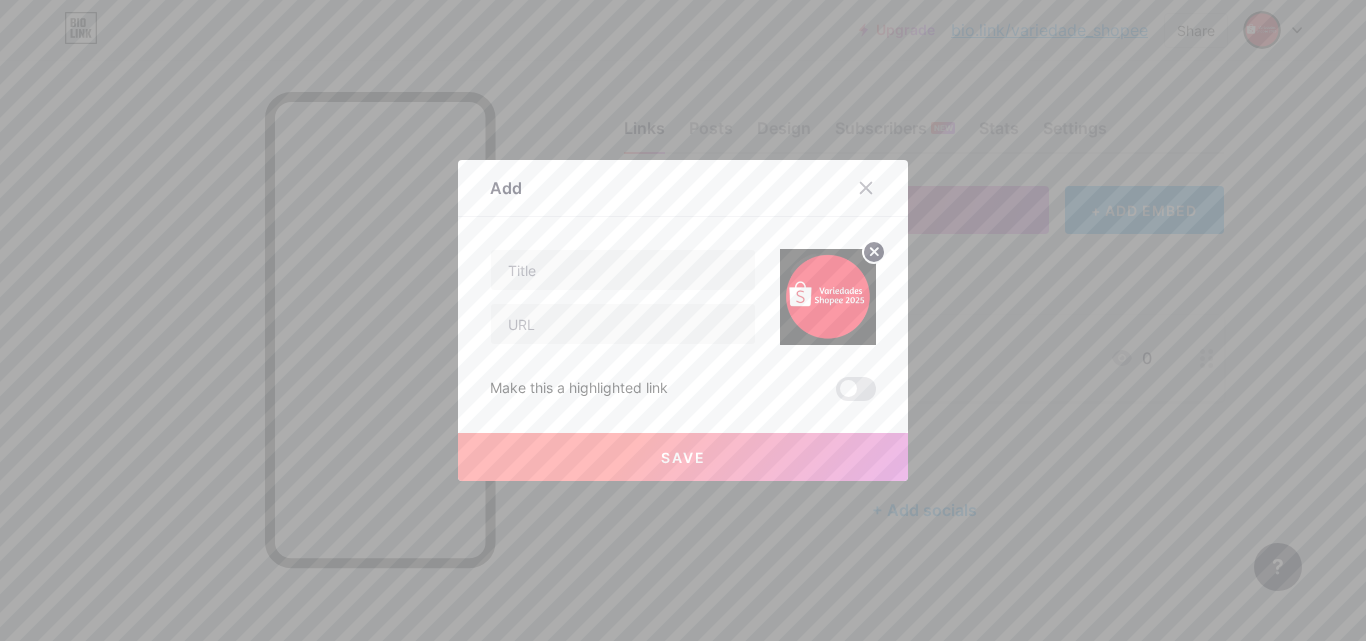 click 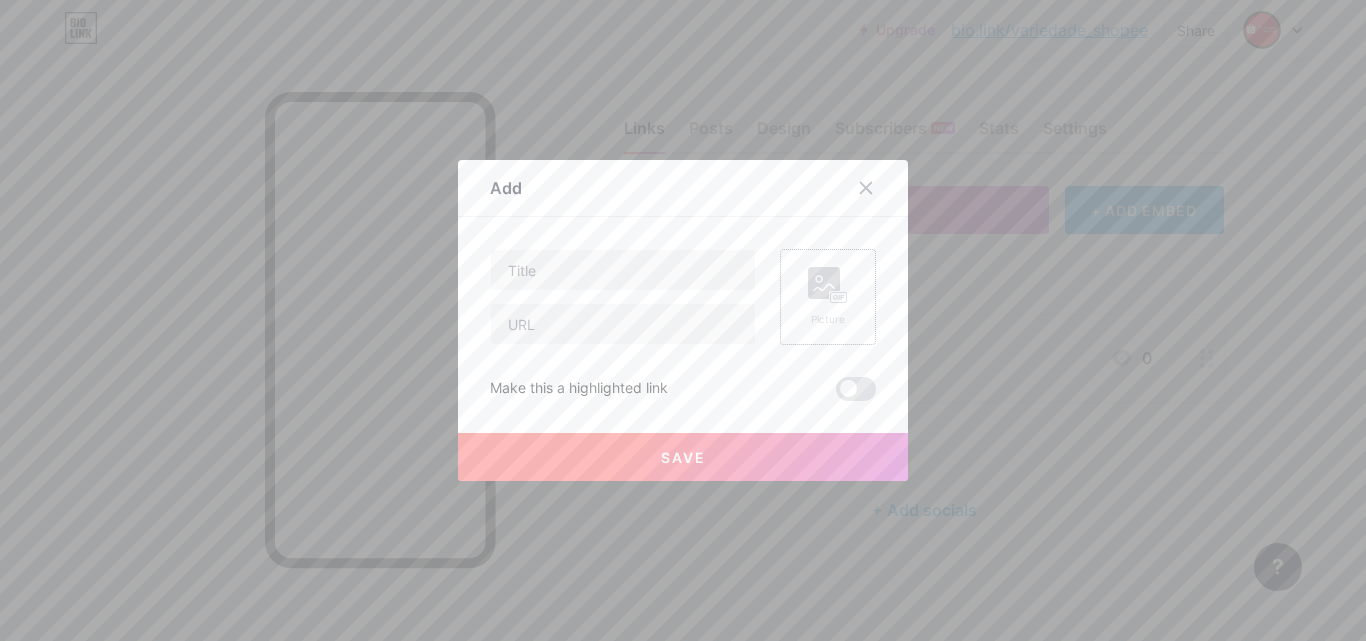 click on "Picture" at bounding box center (828, 297) 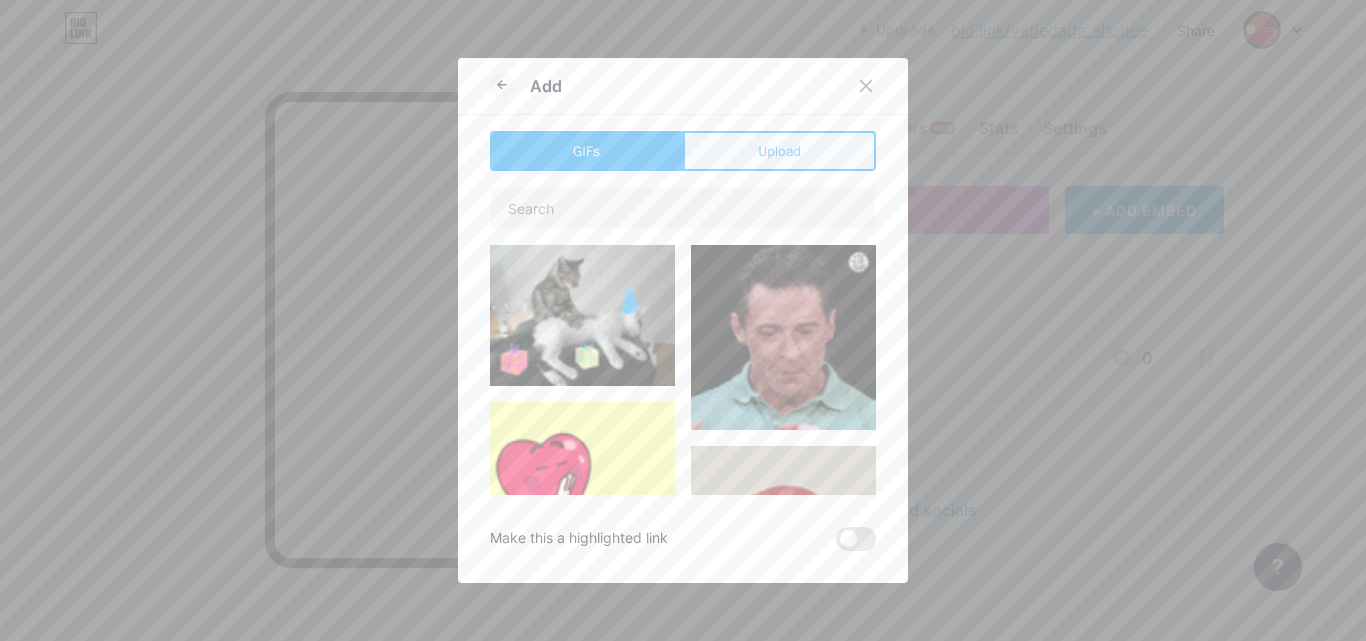 click on "Upload" at bounding box center (779, 151) 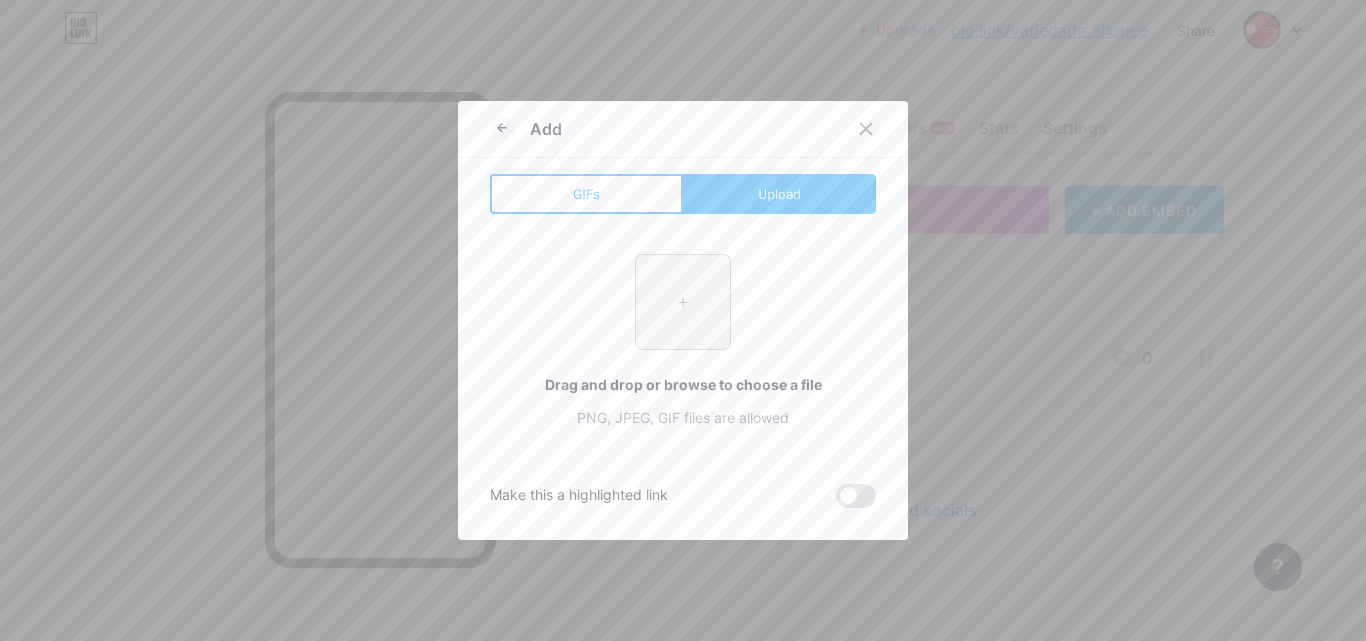 click at bounding box center [683, 302] 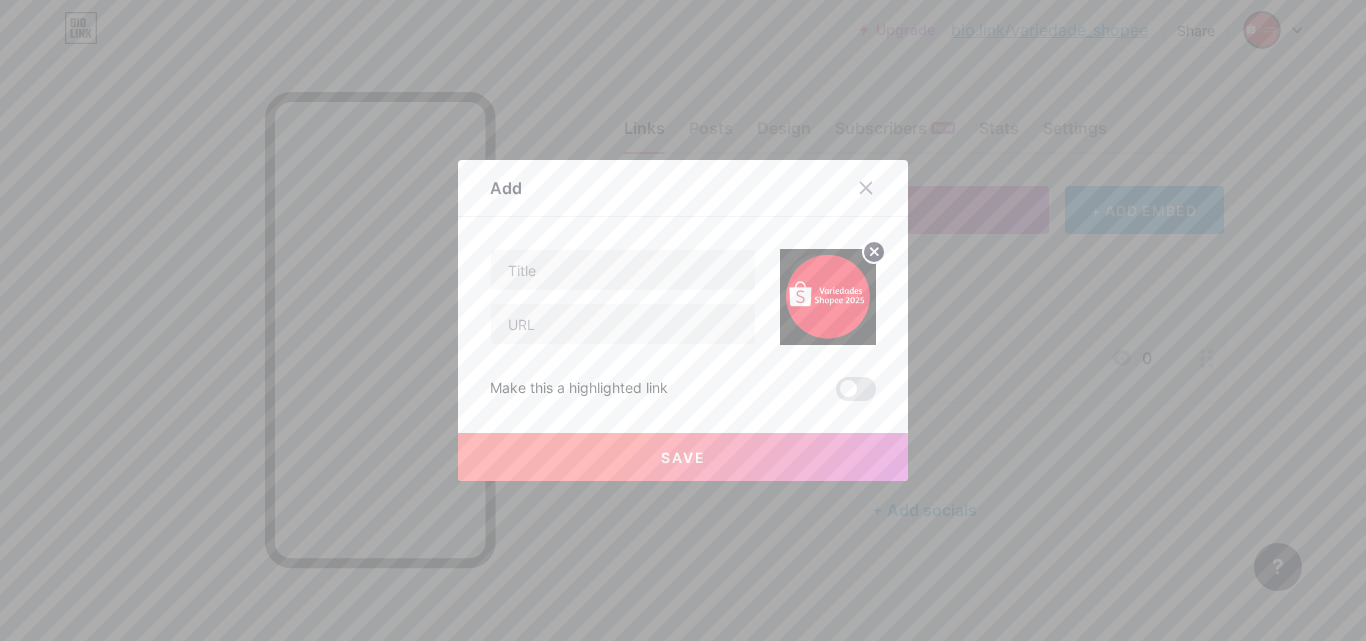 click 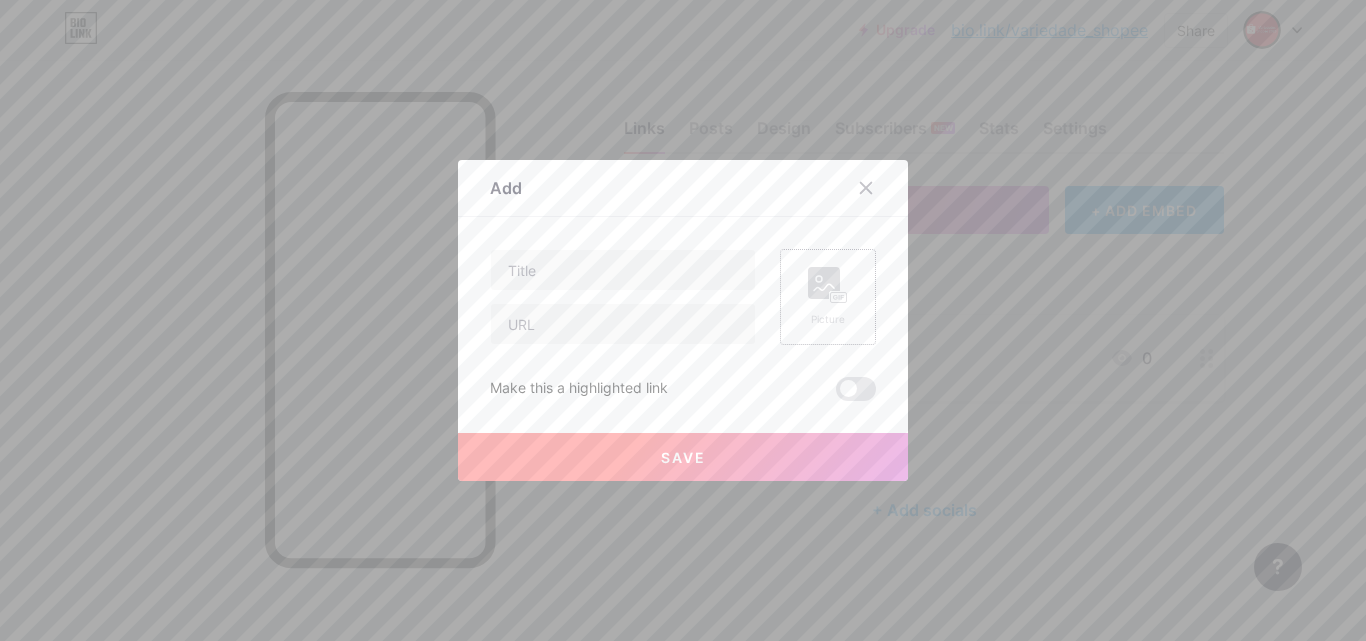click 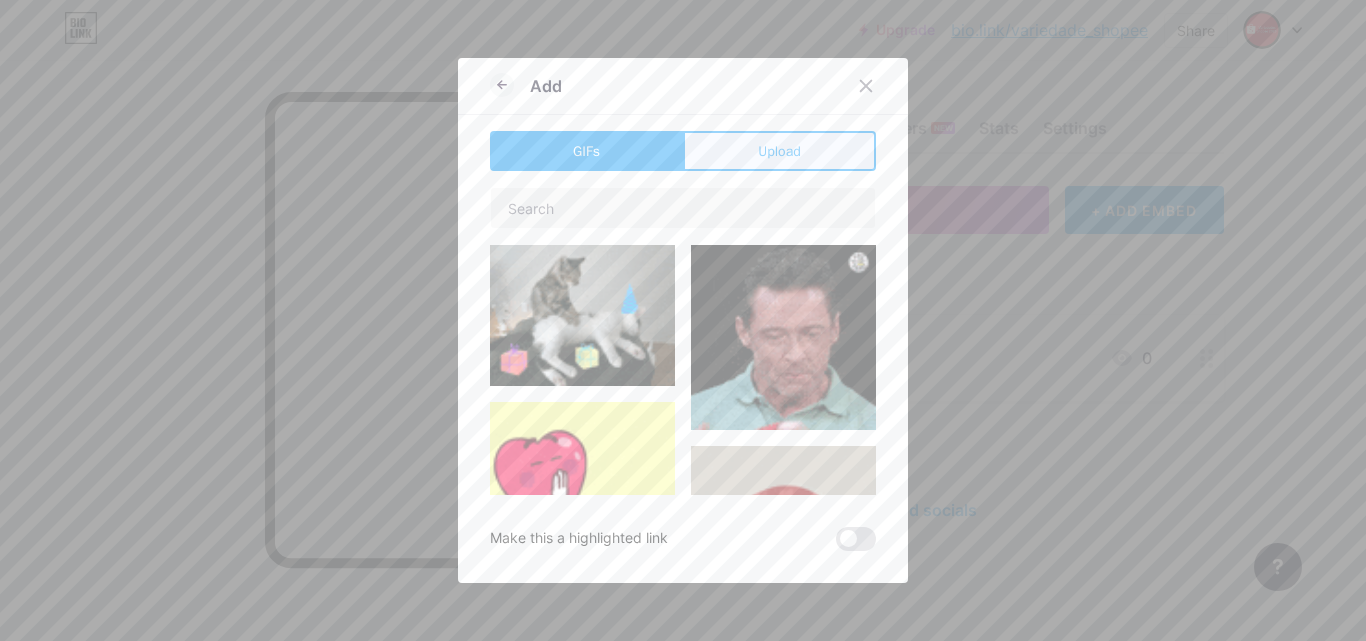 click on "Upload" at bounding box center (779, 151) 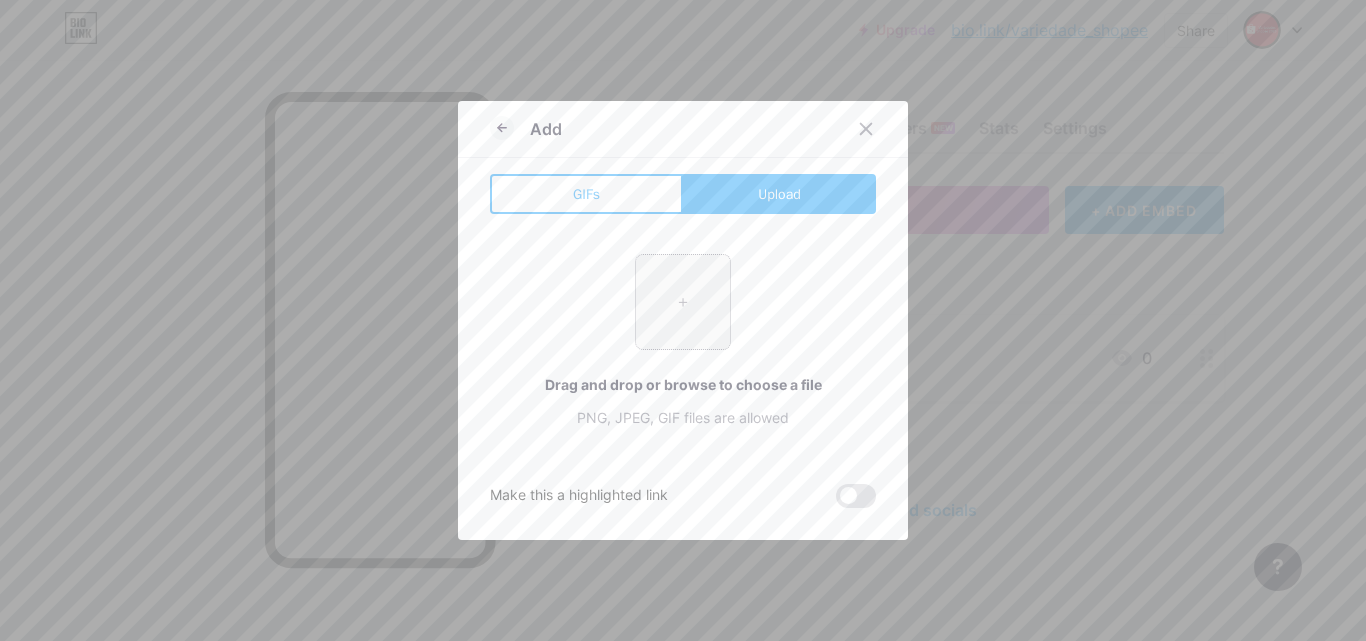 click at bounding box center (683, 302) 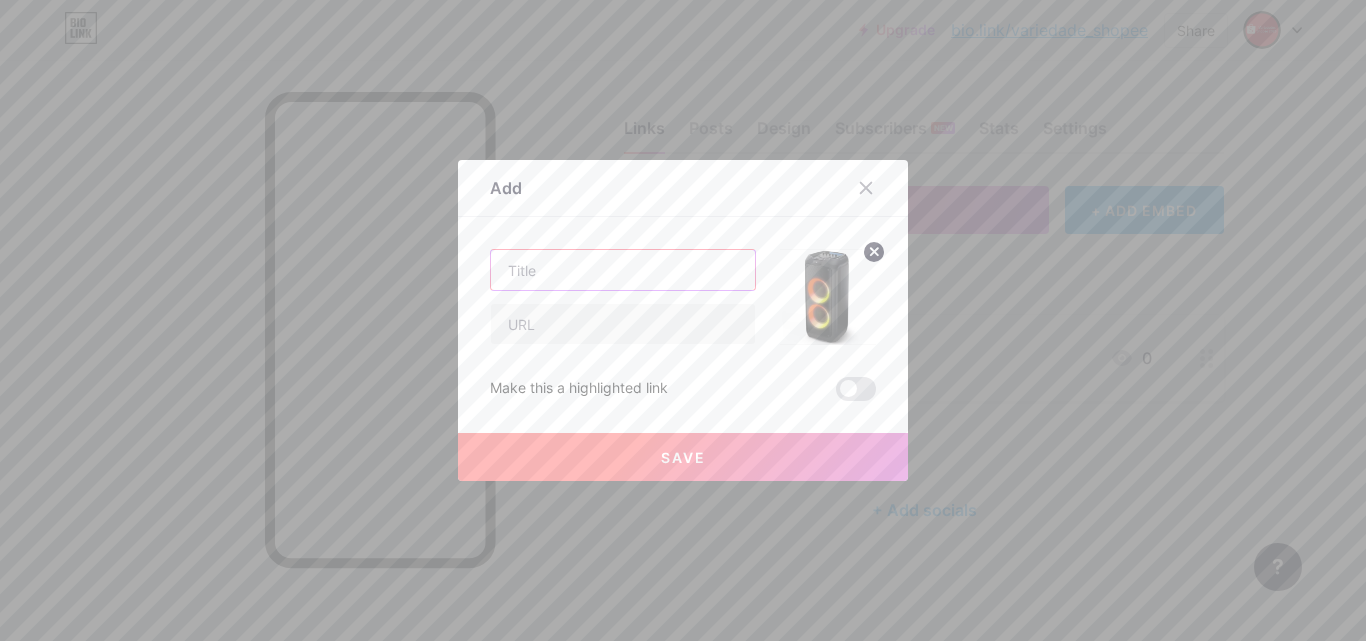 click at bounding box center (623, 270) 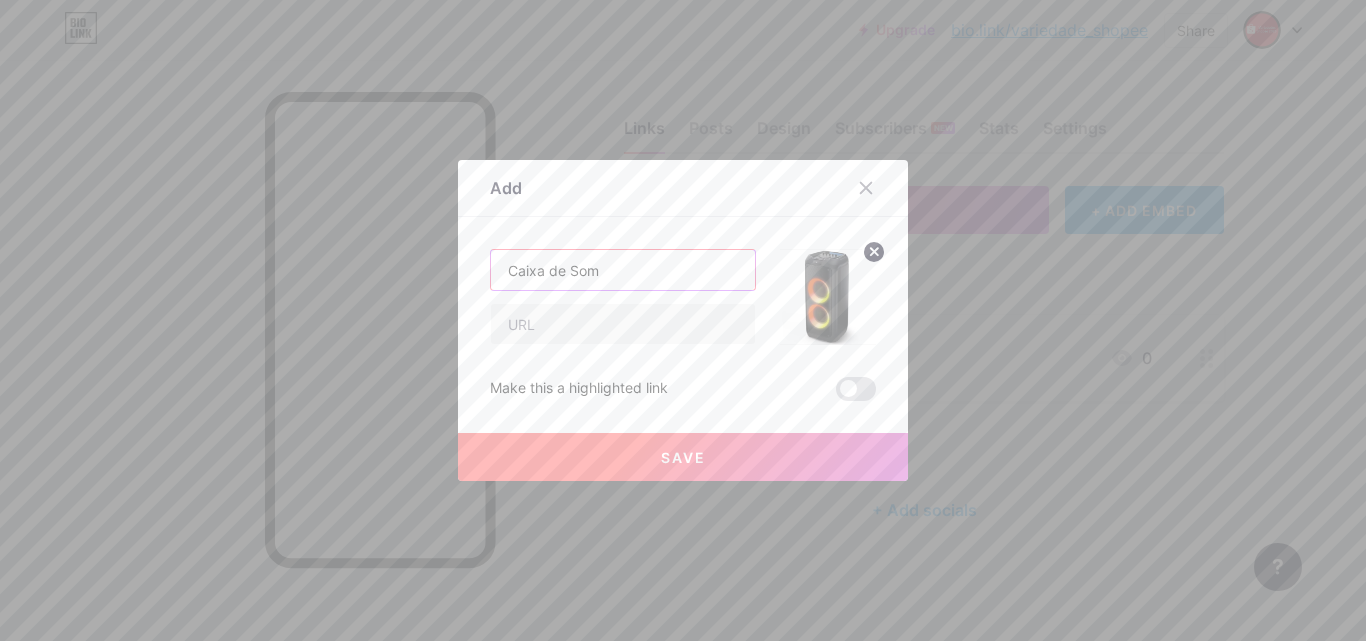 type on "Caixa de Som" 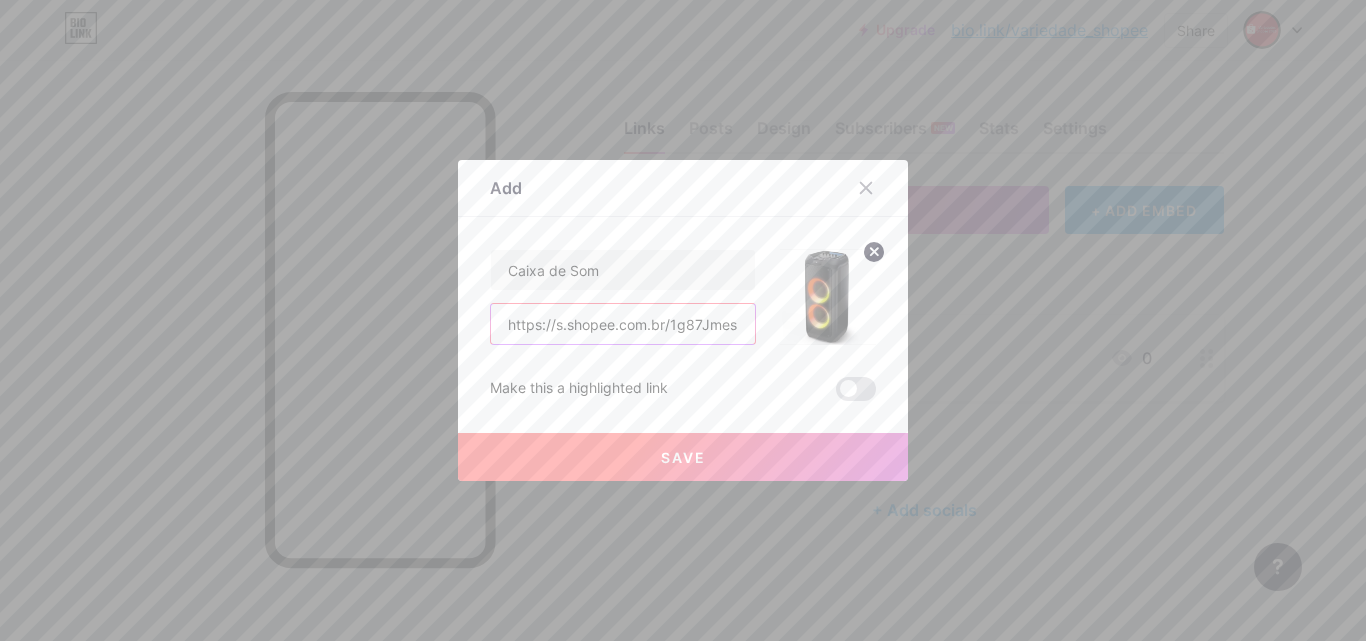 type on "https://s.shopee.com.br/1g87JmespI?share_channel_code=1" 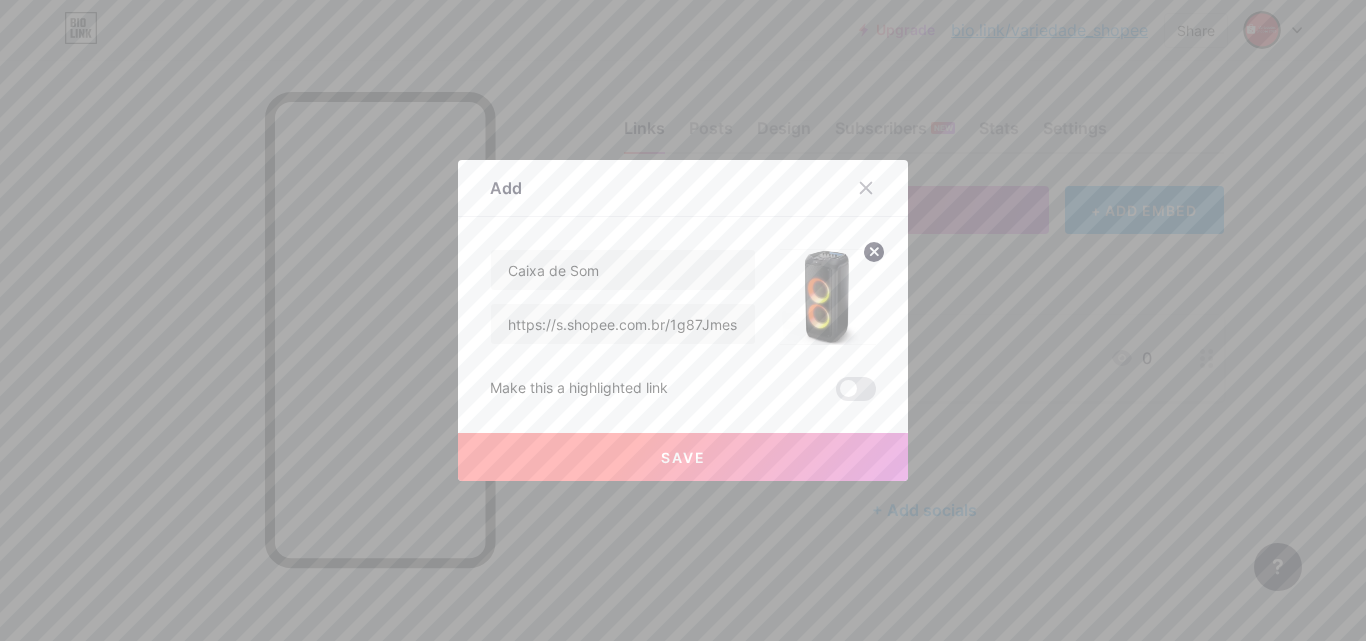 click on "Save" at bounding box center [683, 457] 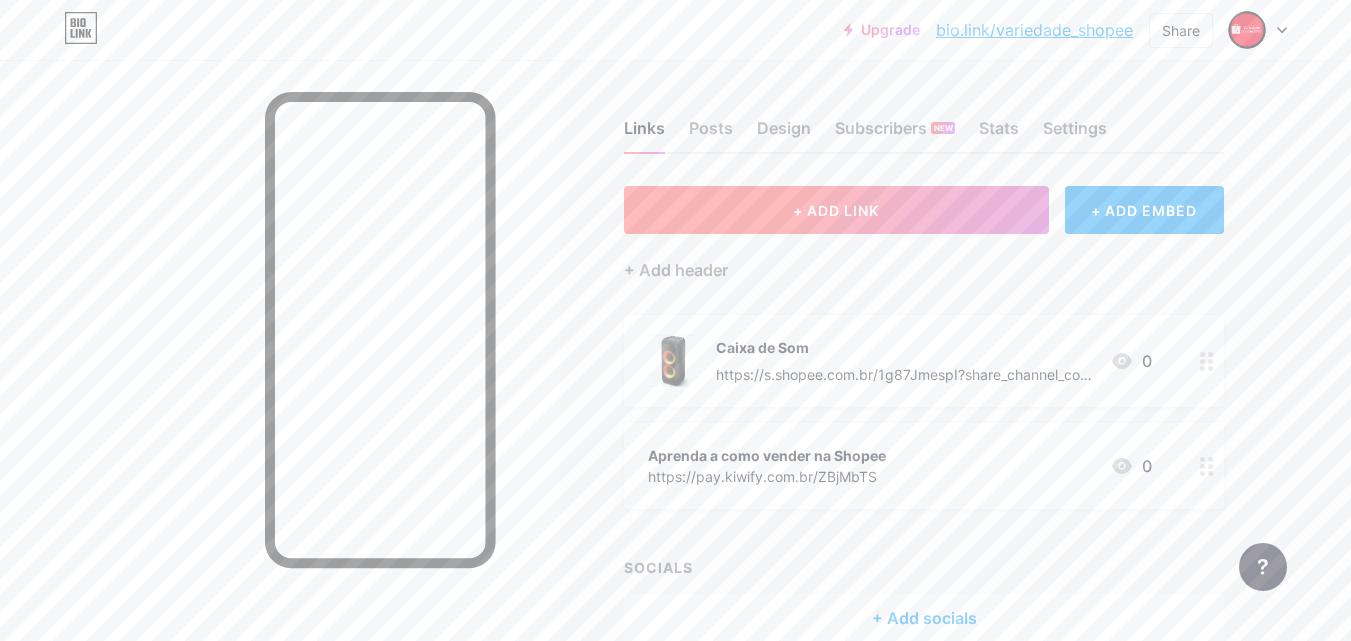 click on "+ ADD LINK" at bounding box center (836, 210) 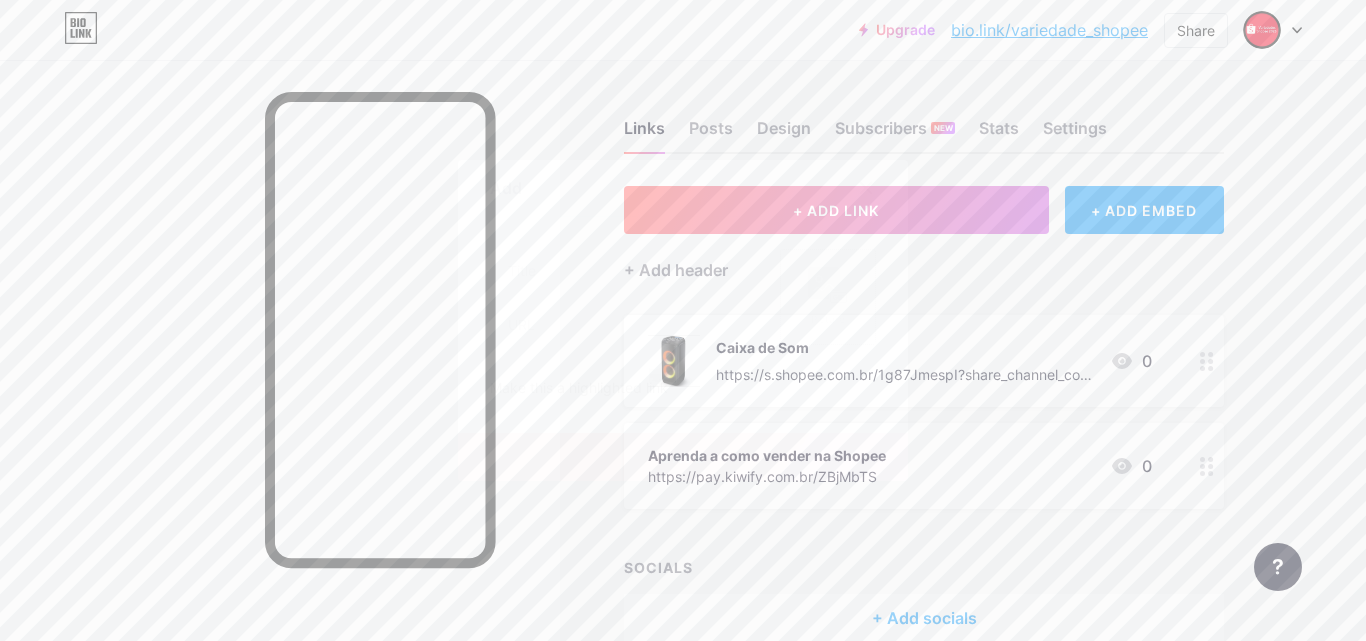 click on "Picture" at bounding box center (828, 319) 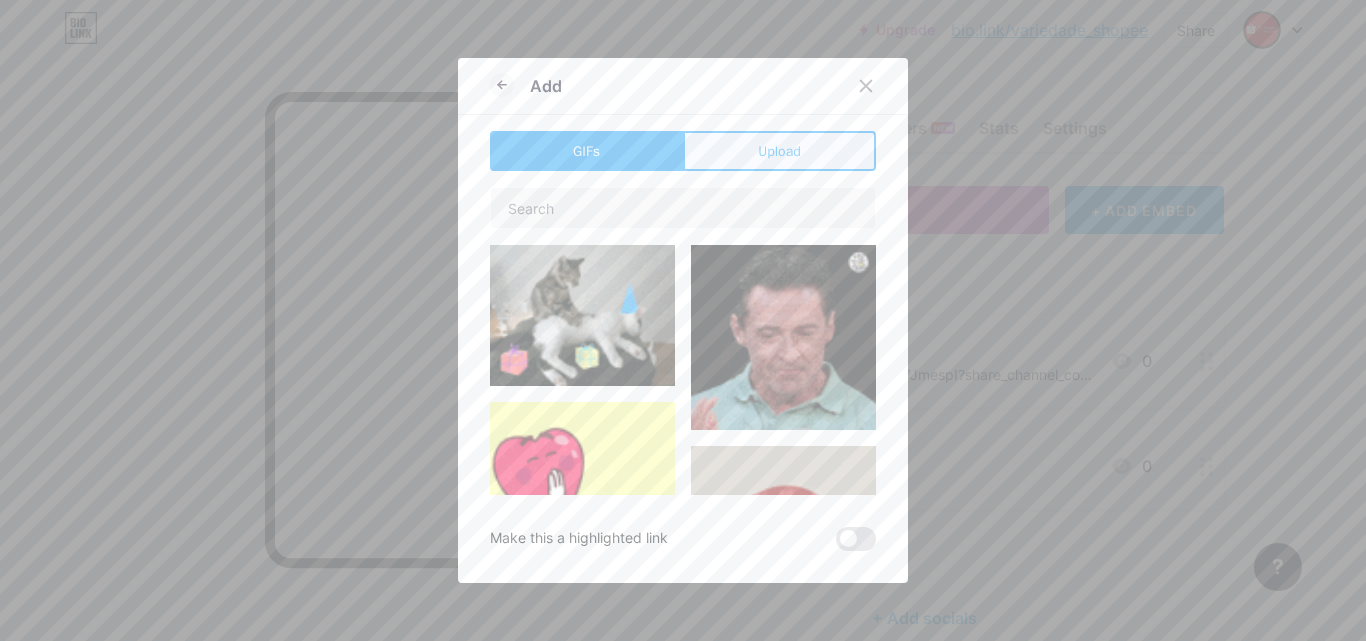 click on "Upload" at bounding box center [779, 151] 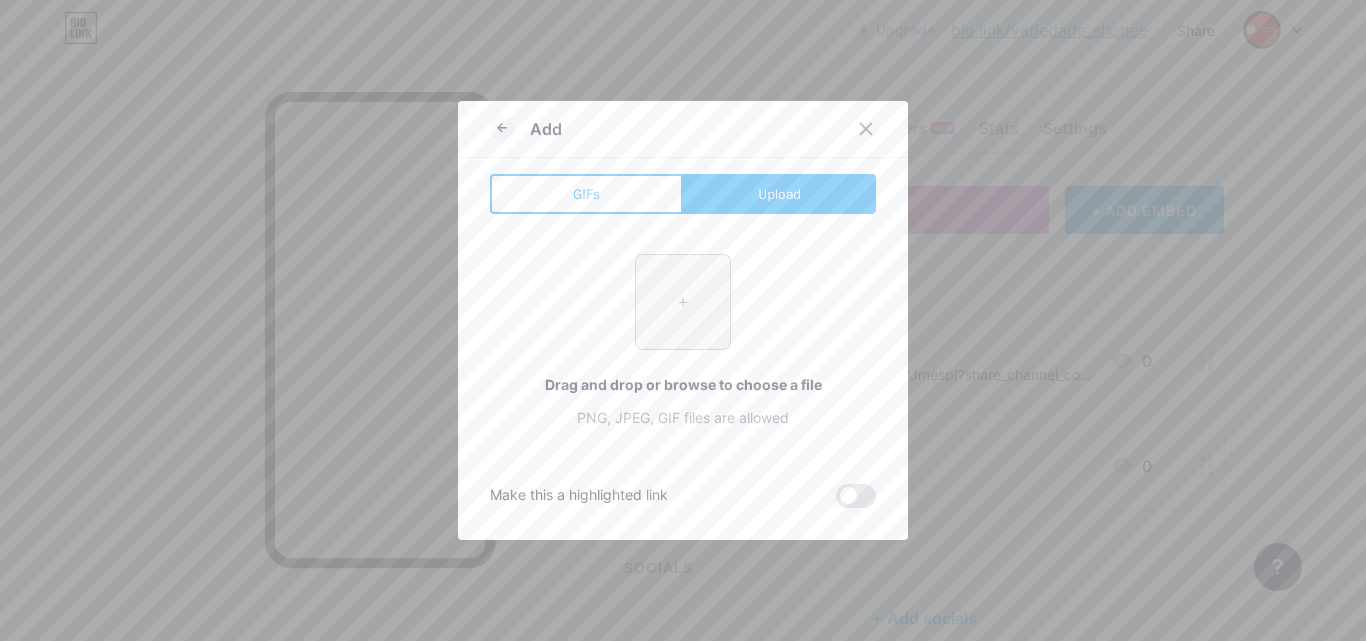 click at bounding box center (683, 302) 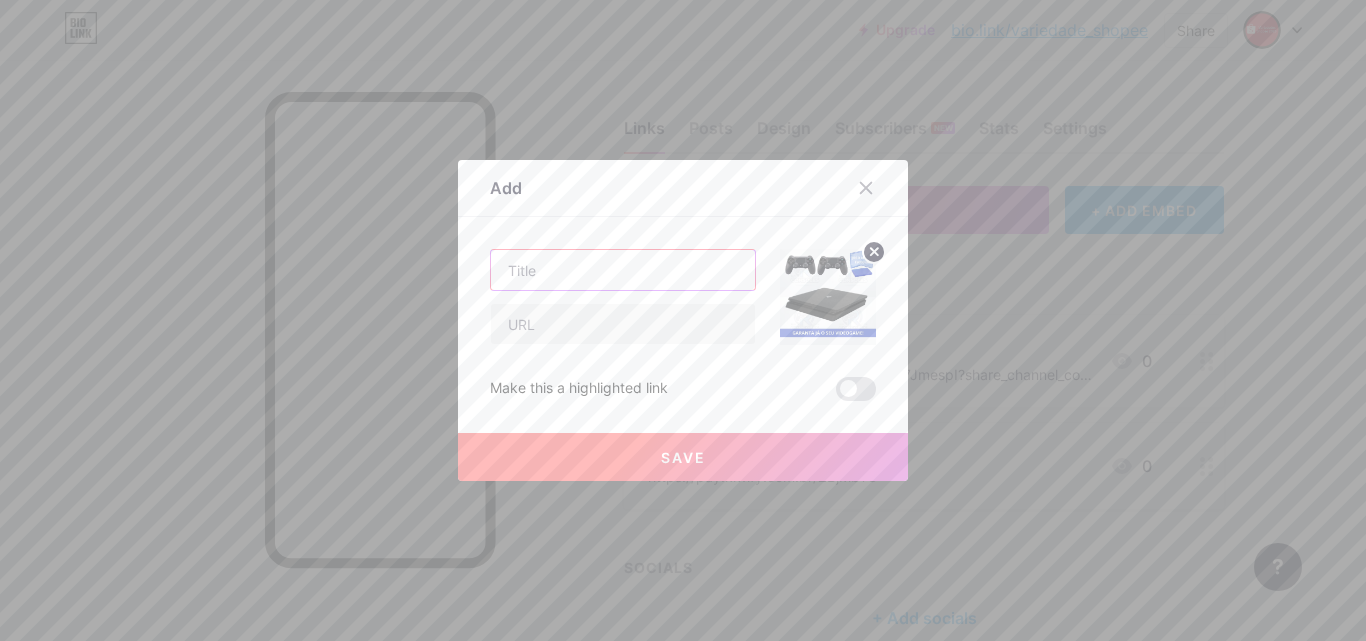click at bounding box center [623, 270] 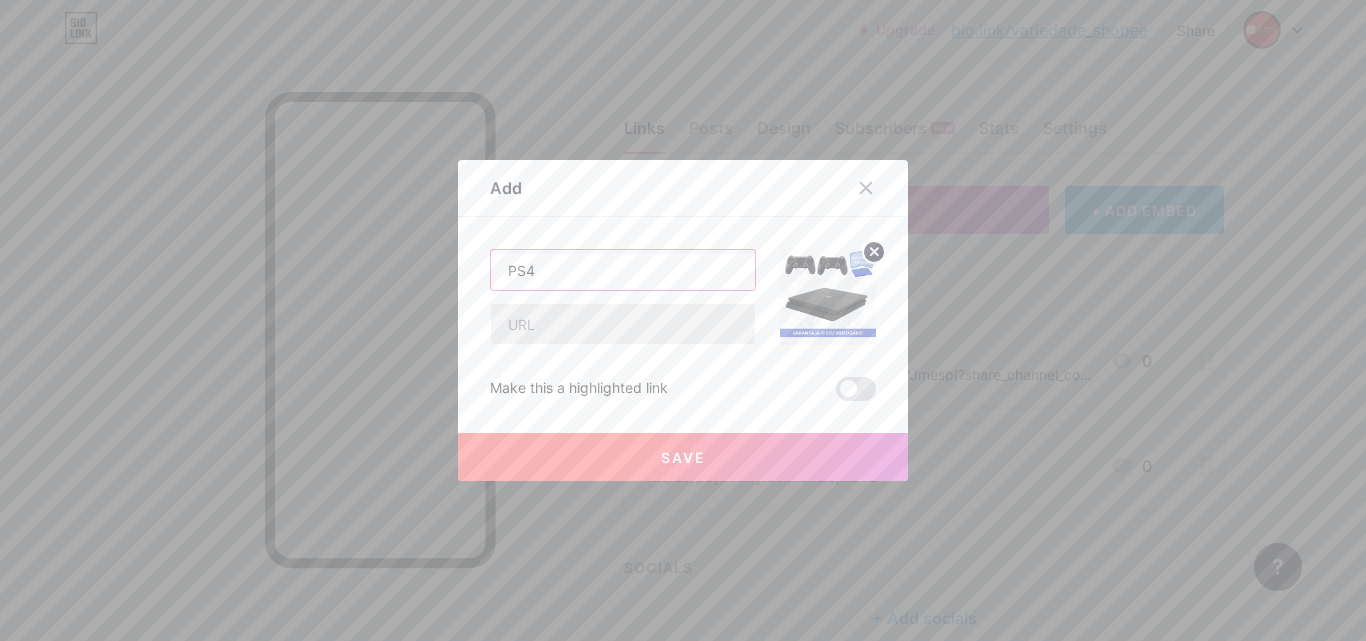 type on "PS4" 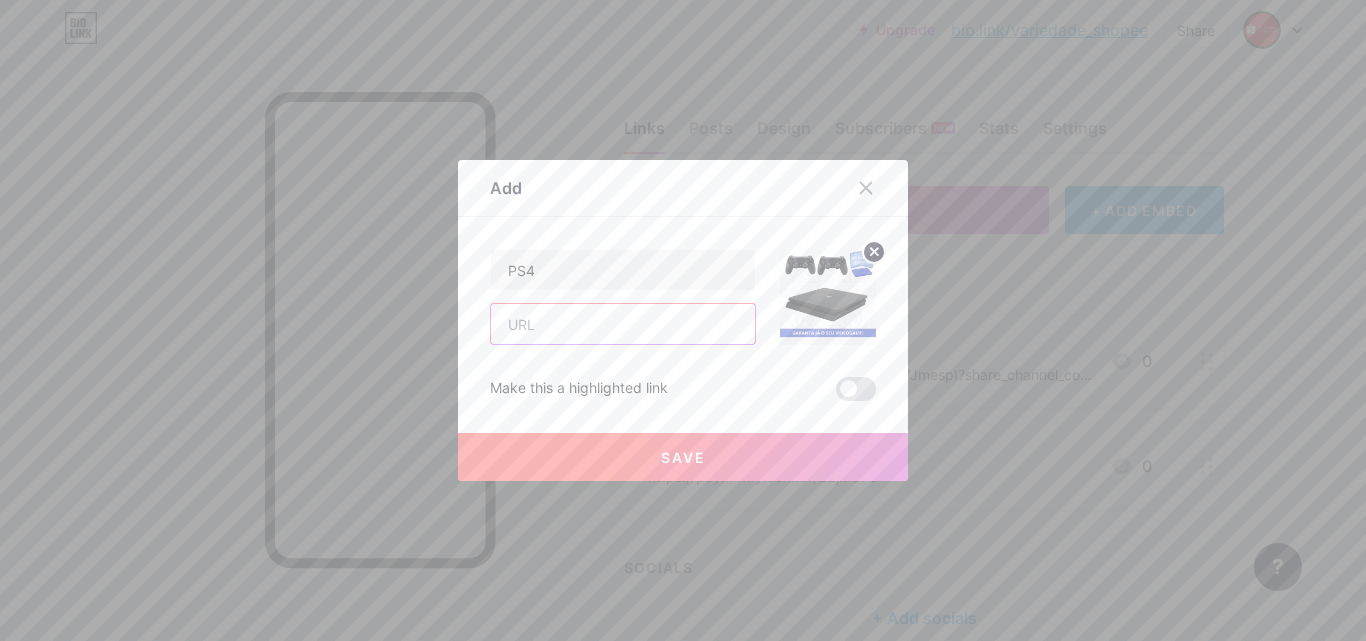 click at bounding box center [623, 324] 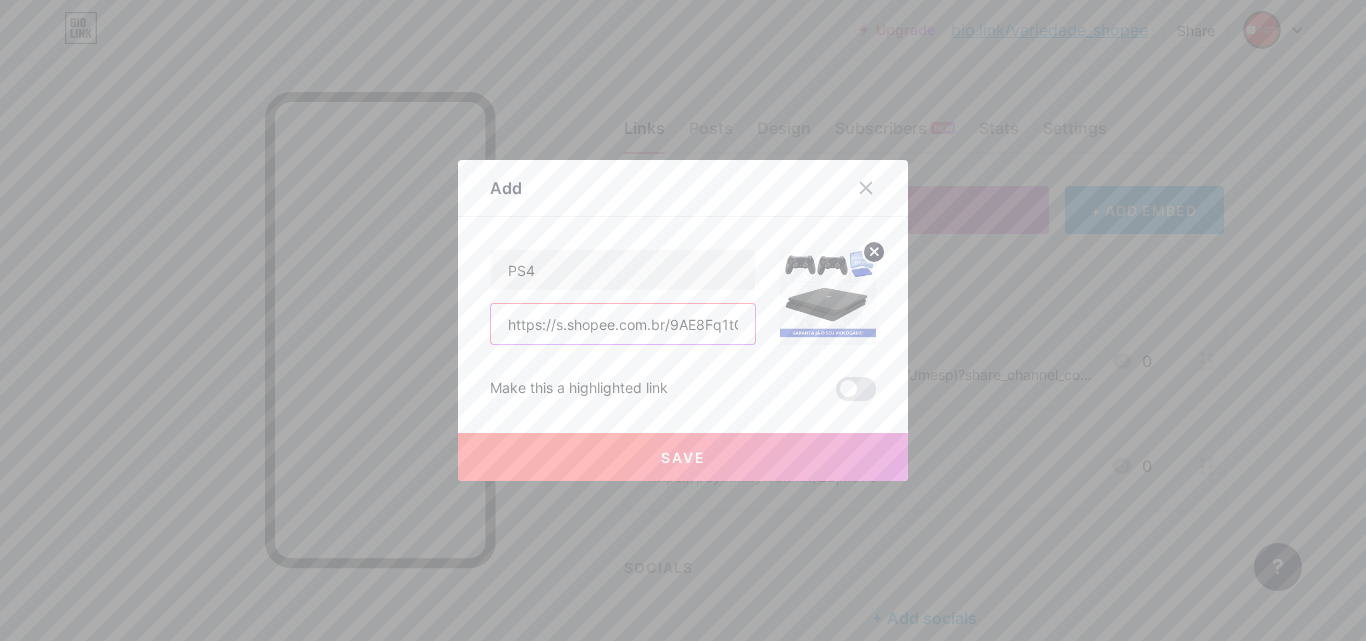scroll, scrollTop: 0, scrollLeft: 171, axis: horizontal 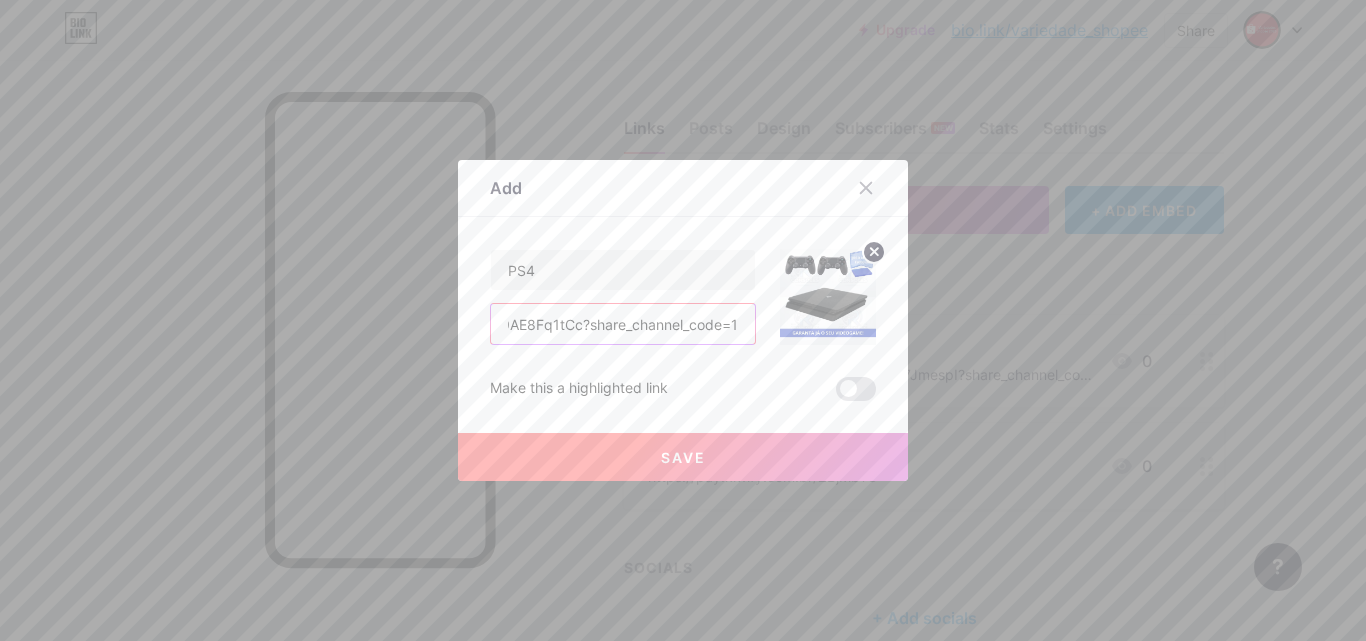 type on "https://s.shopee.com.br/9AE8Fq1tCc?share_channel_code=1" 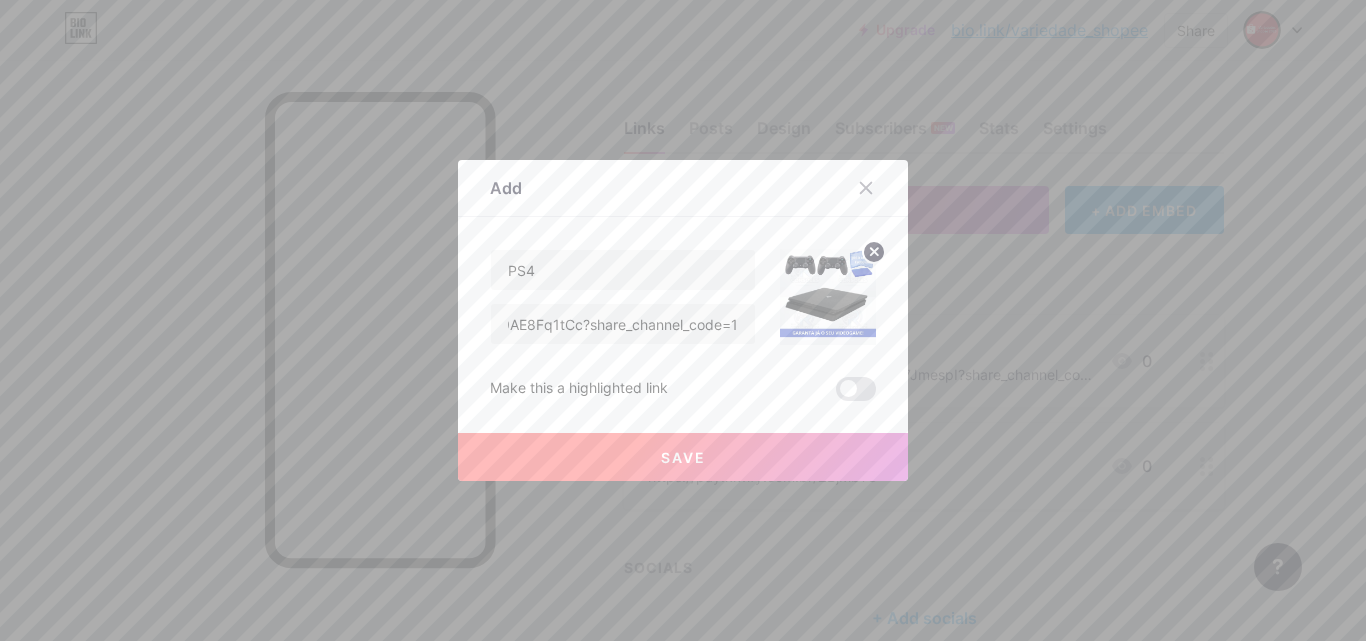 scroll, scrollTop: 0, scrollLeft: 0, axis: both 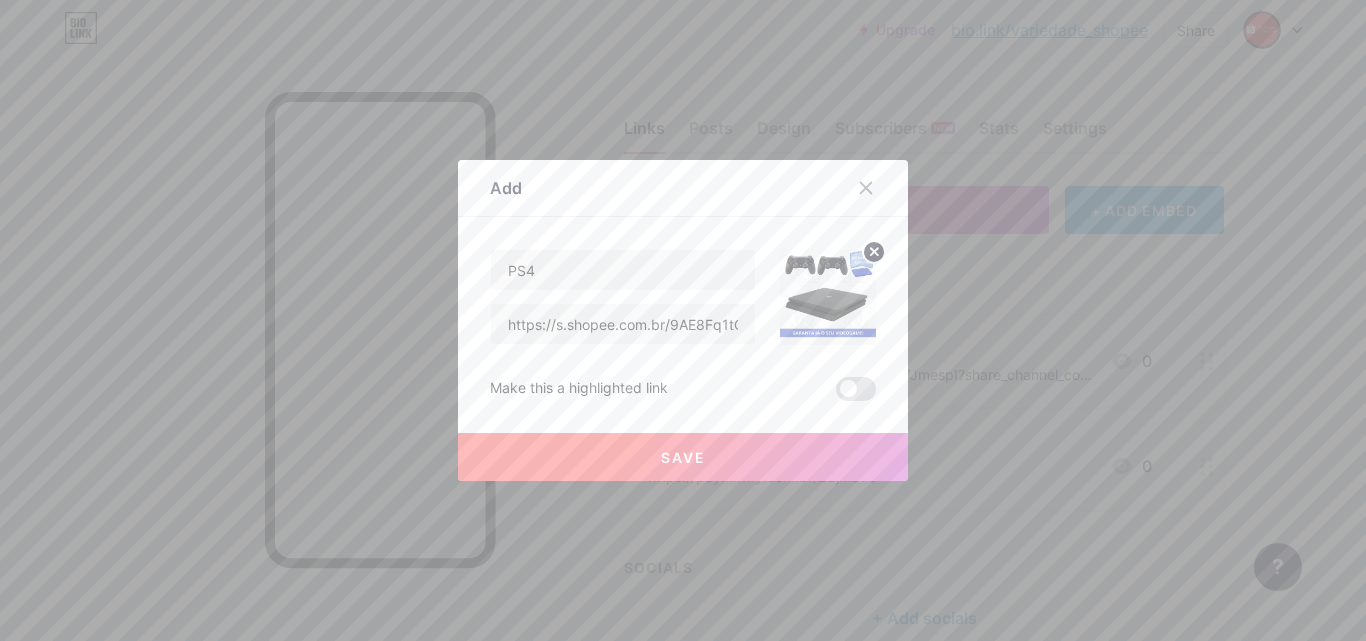 click on "Save" at bounding box center (683, 457) 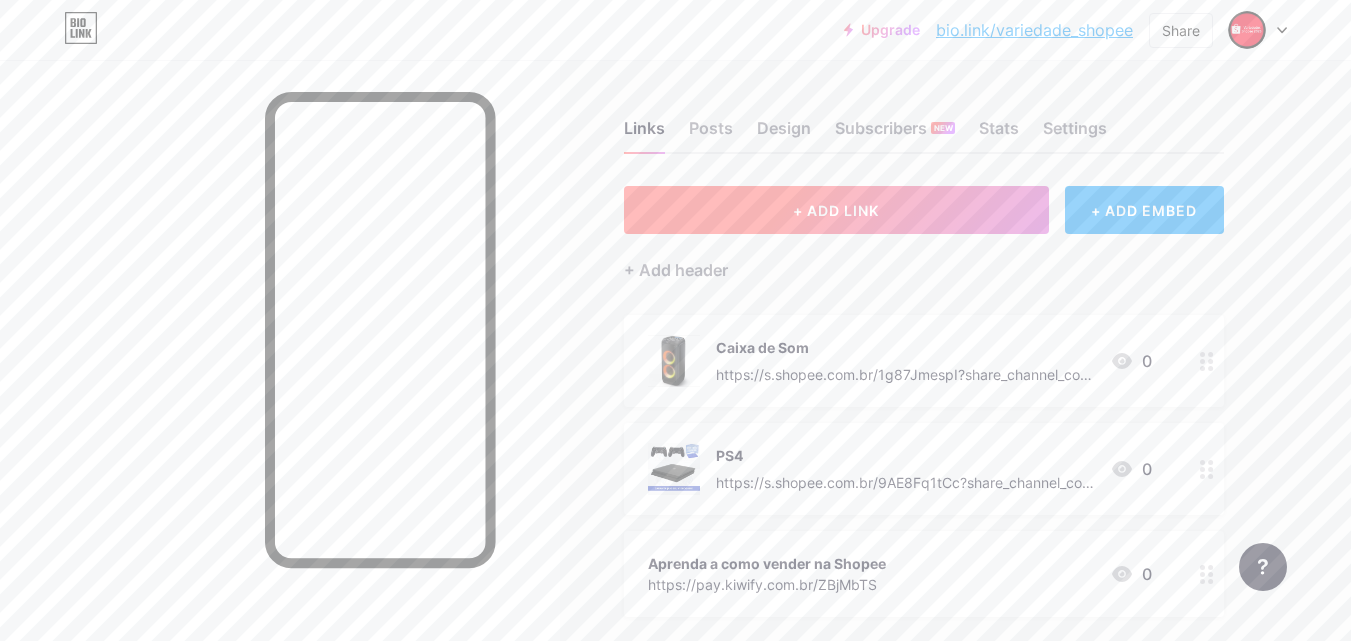 click on "+ ADD LINK" at bounding box center (836, 210) 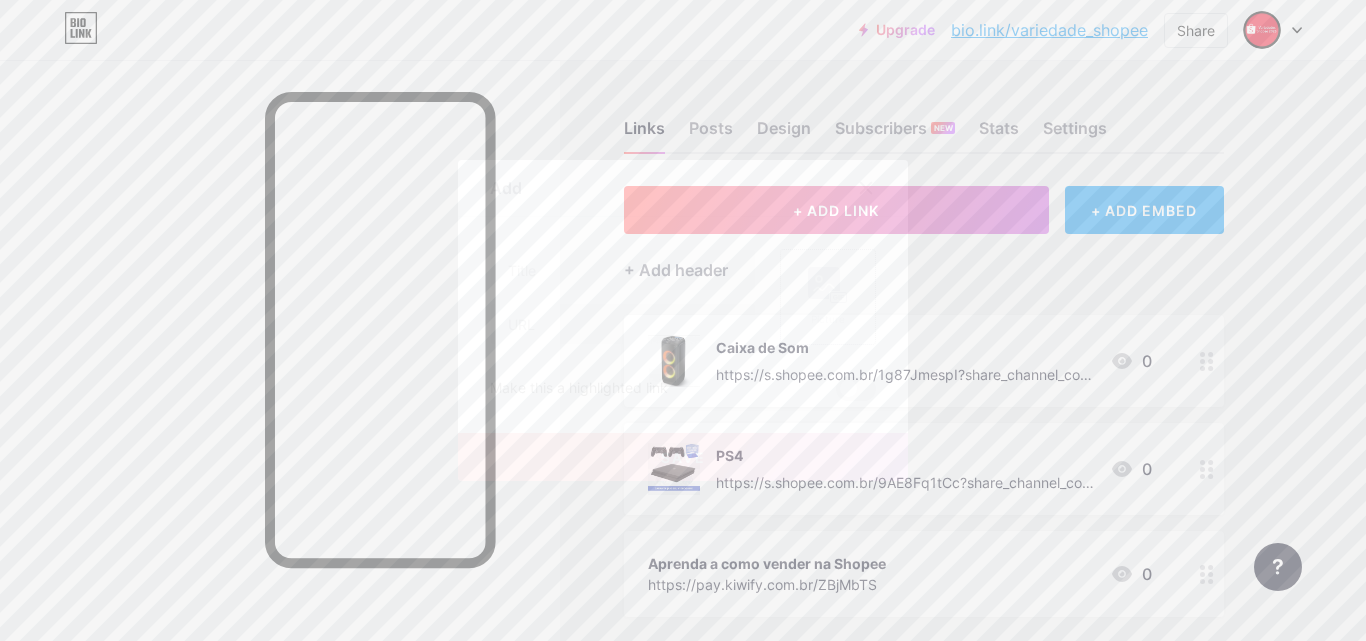 click 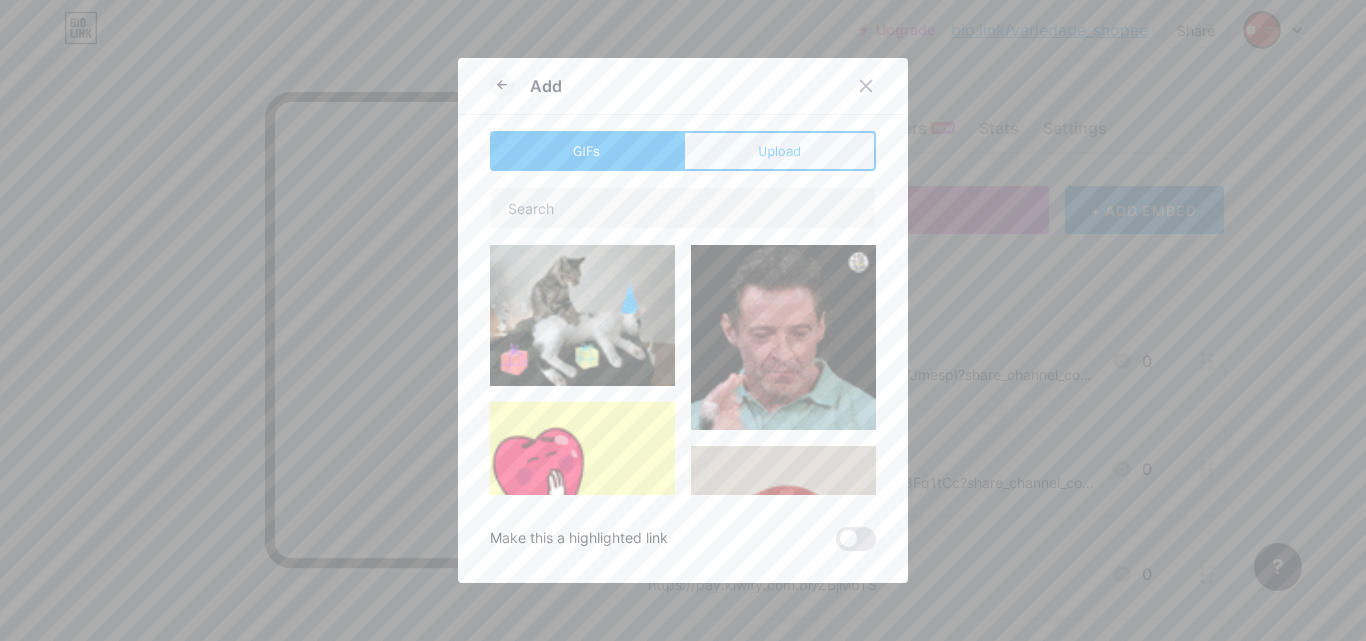 click on "Upload" at bounding box center [779, 151] 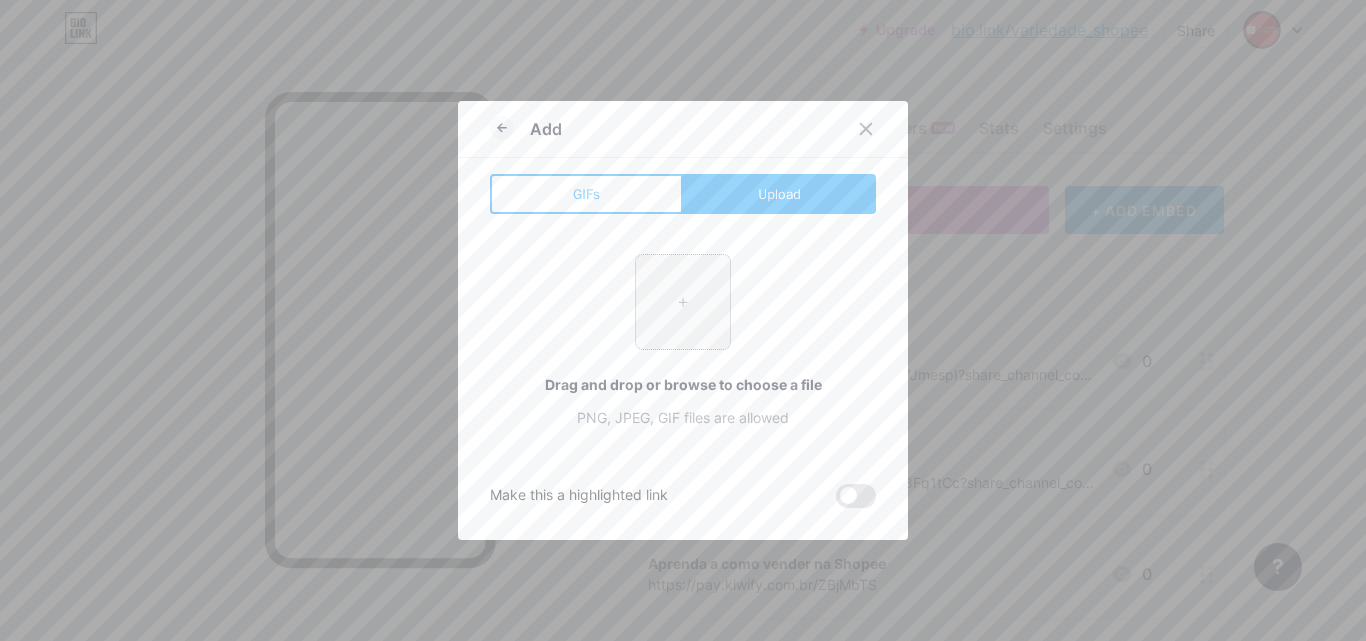 click at bounding box center (683, 302) 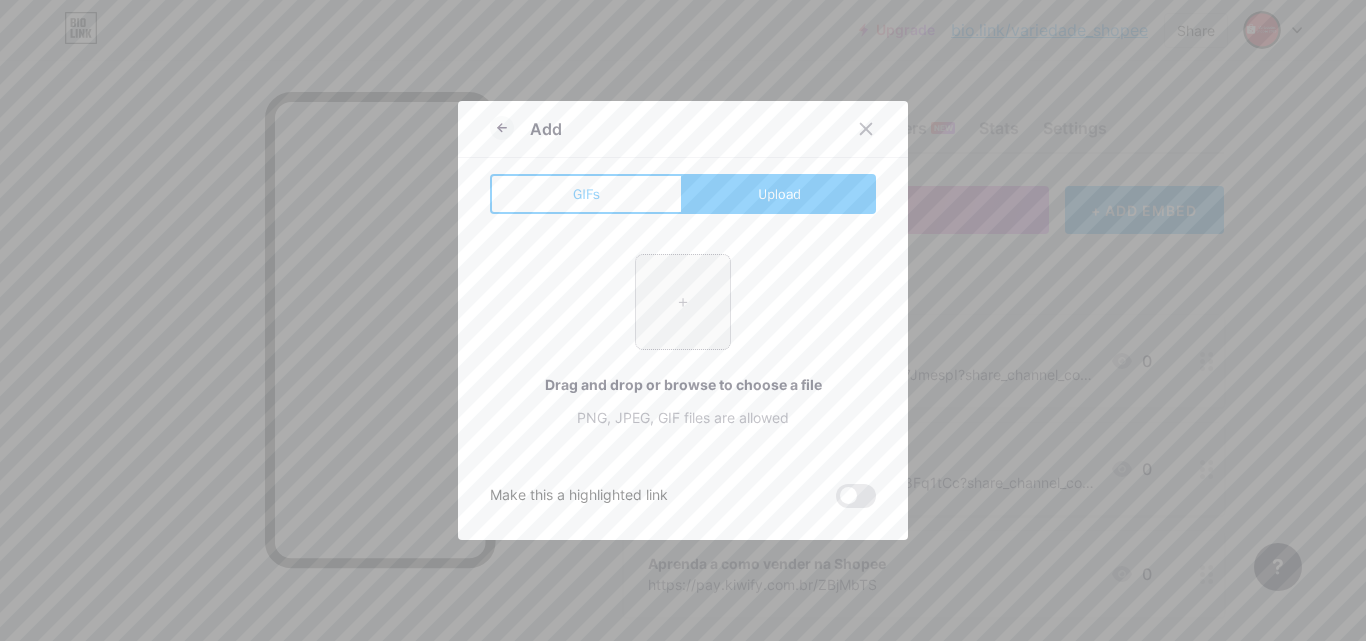type on "C:\fakepath\WhatsApp Image 2025-08-02 at 17.12.09.jpeg" 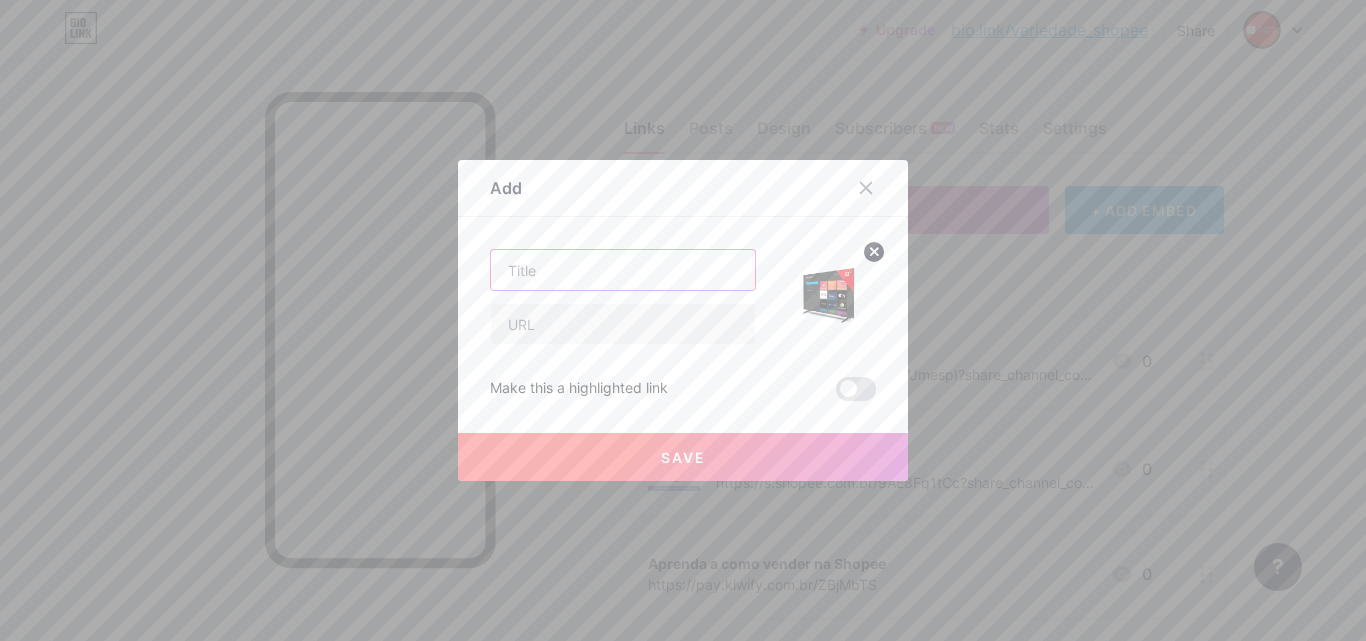 click at bounding box center (623, 270) 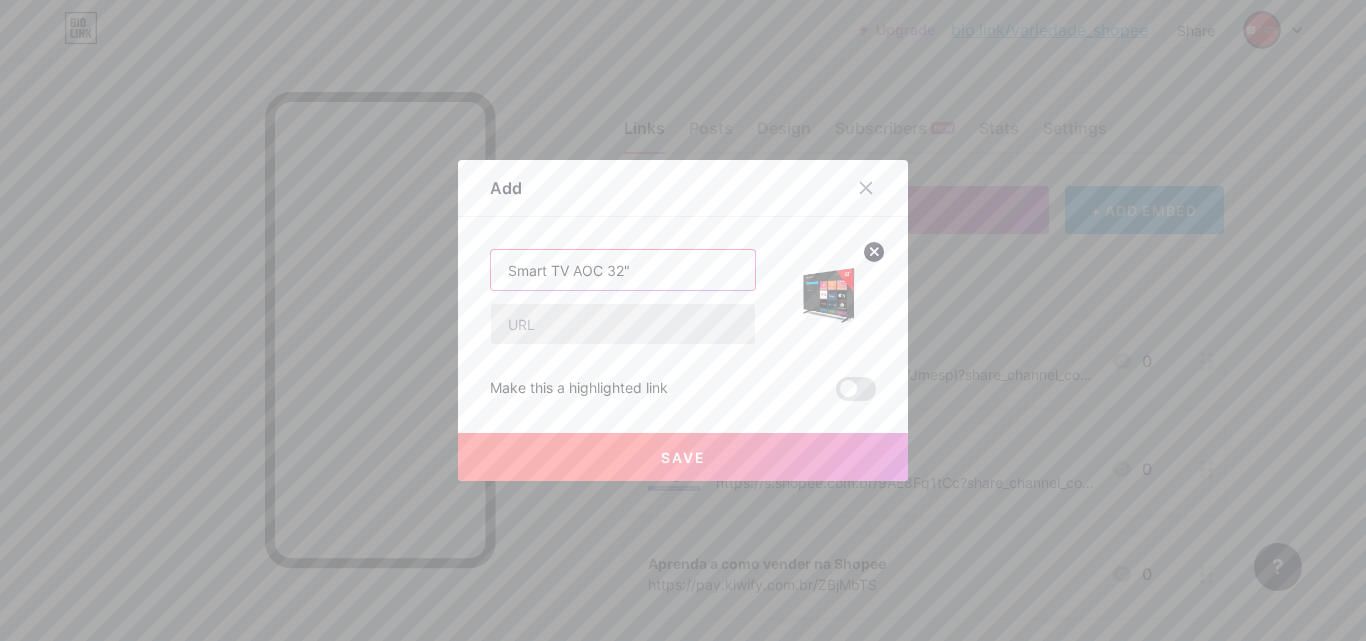 type on "Smart TV AOC 32"" 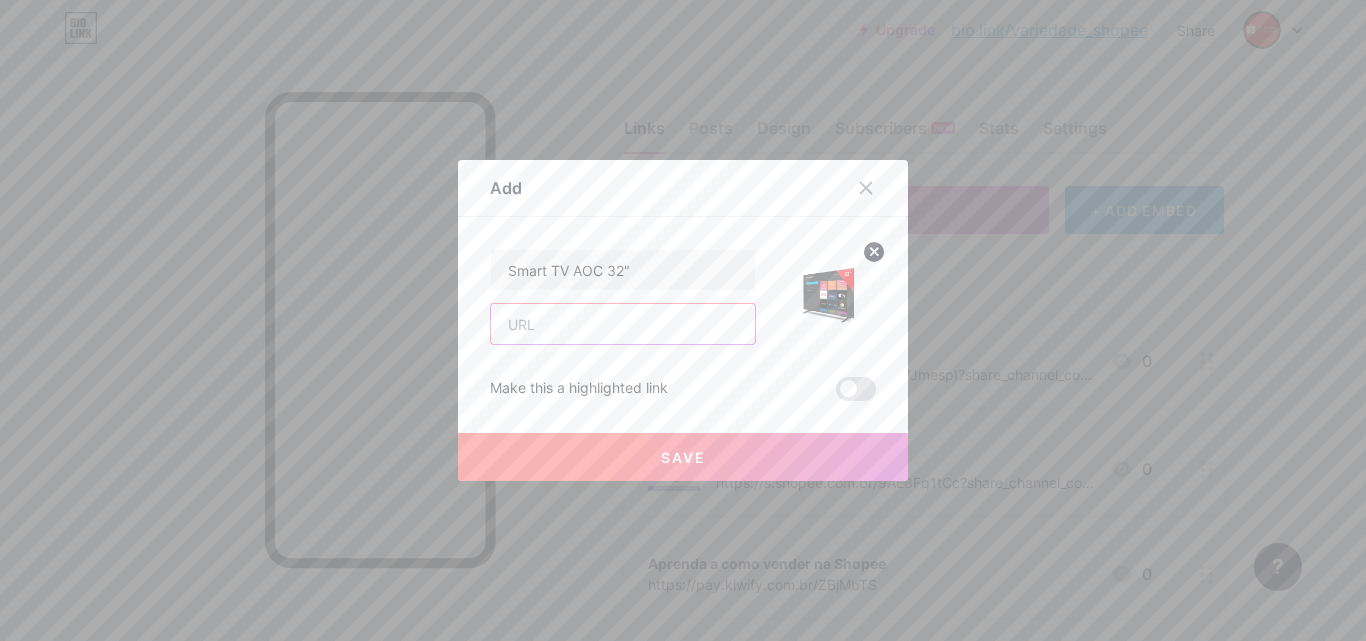 click at bounding box center (623, 324) 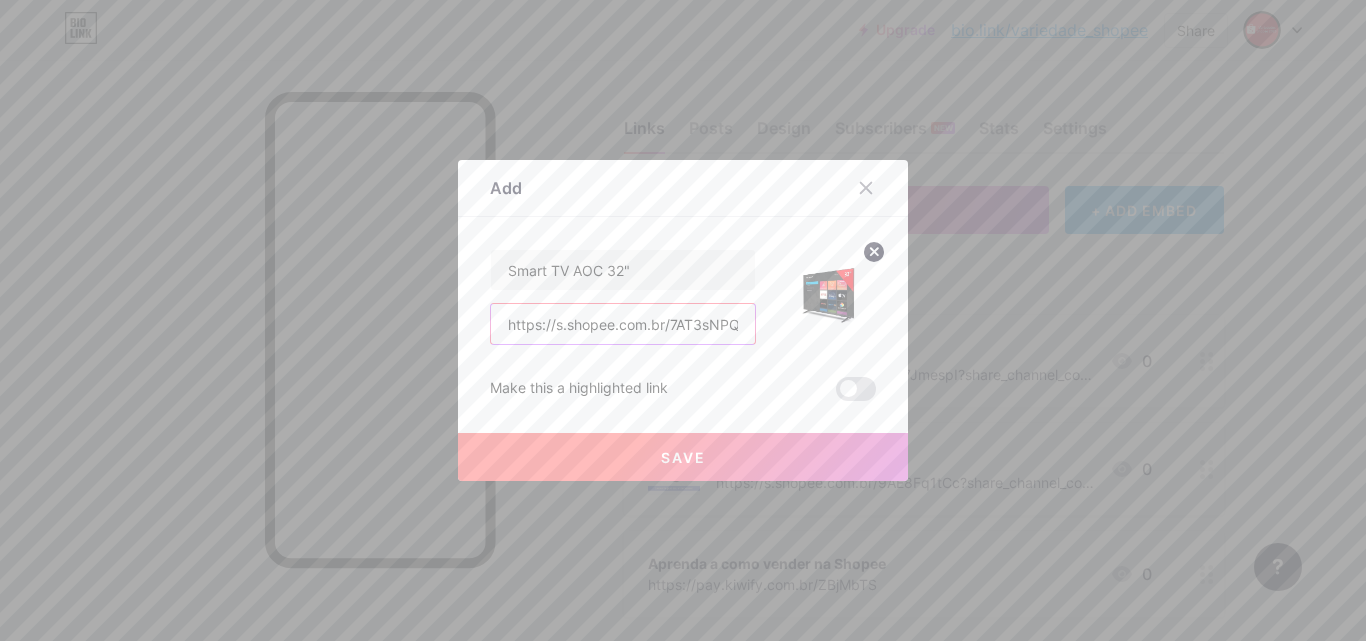 scroll, scrollTop: 0, scrollLeft: 179, axis: horizontal 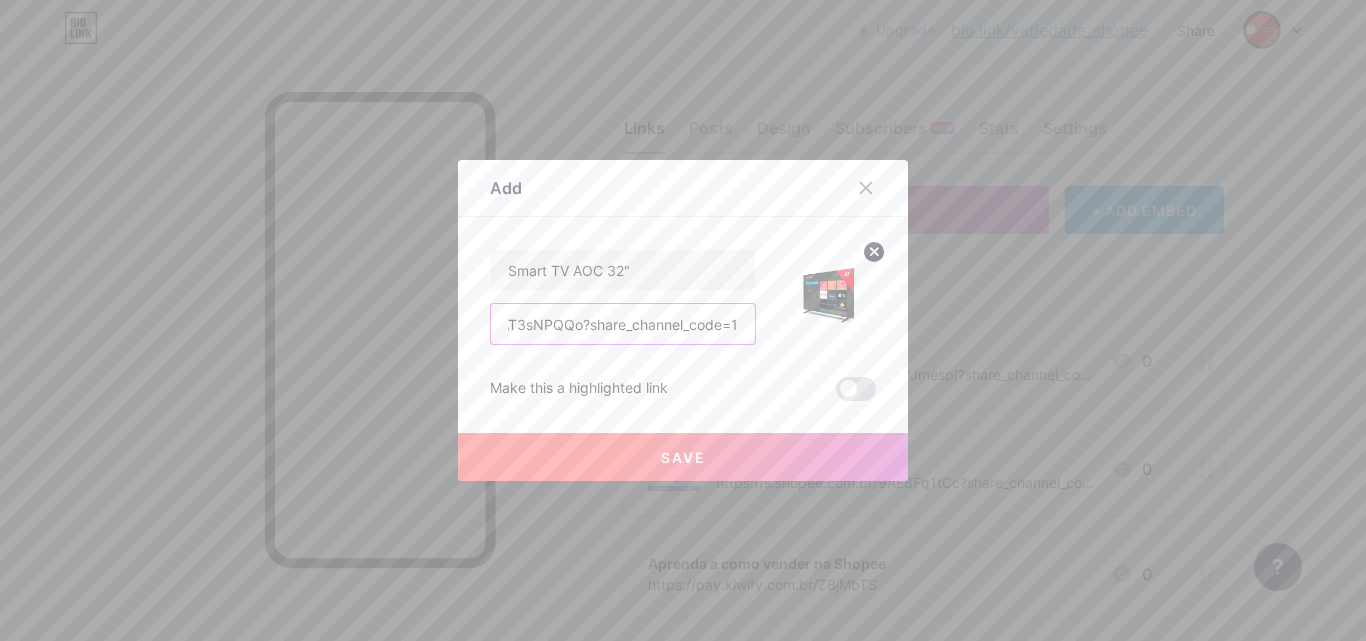 type on "https://s.shopee.com.br/7AT3sNPQQo?share_channel_code=1" 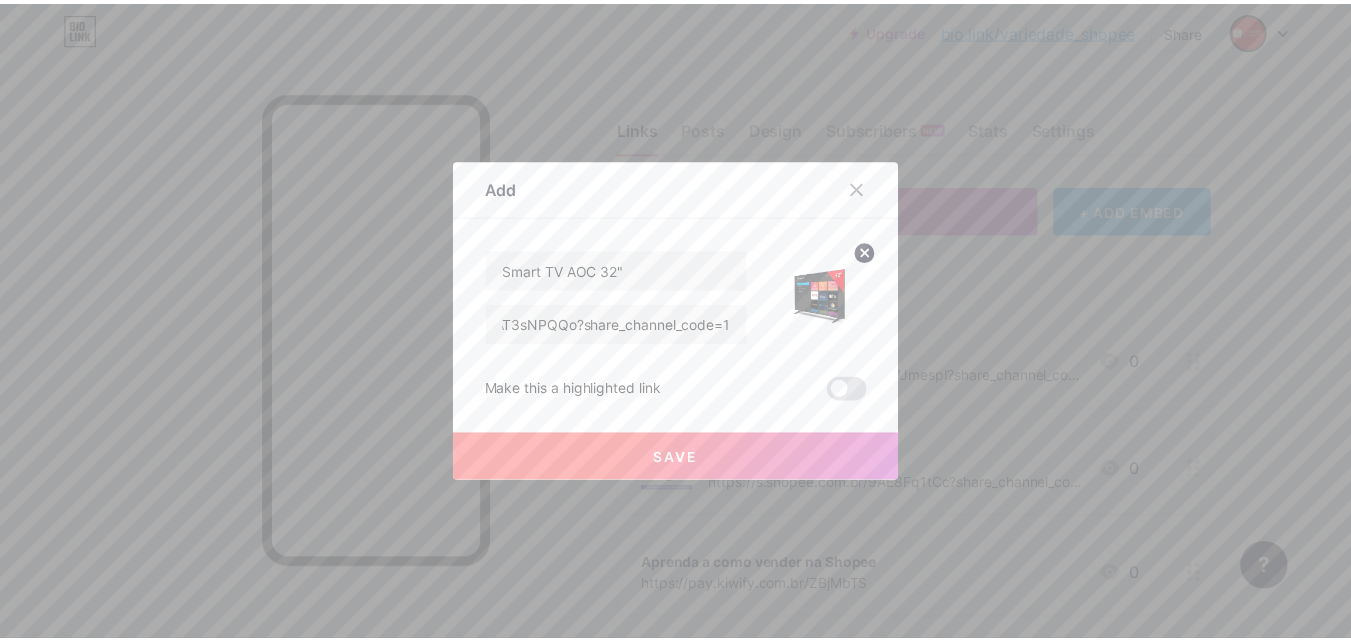 scroll, scrollTop: 0, scrollLeft: 0, axis: both 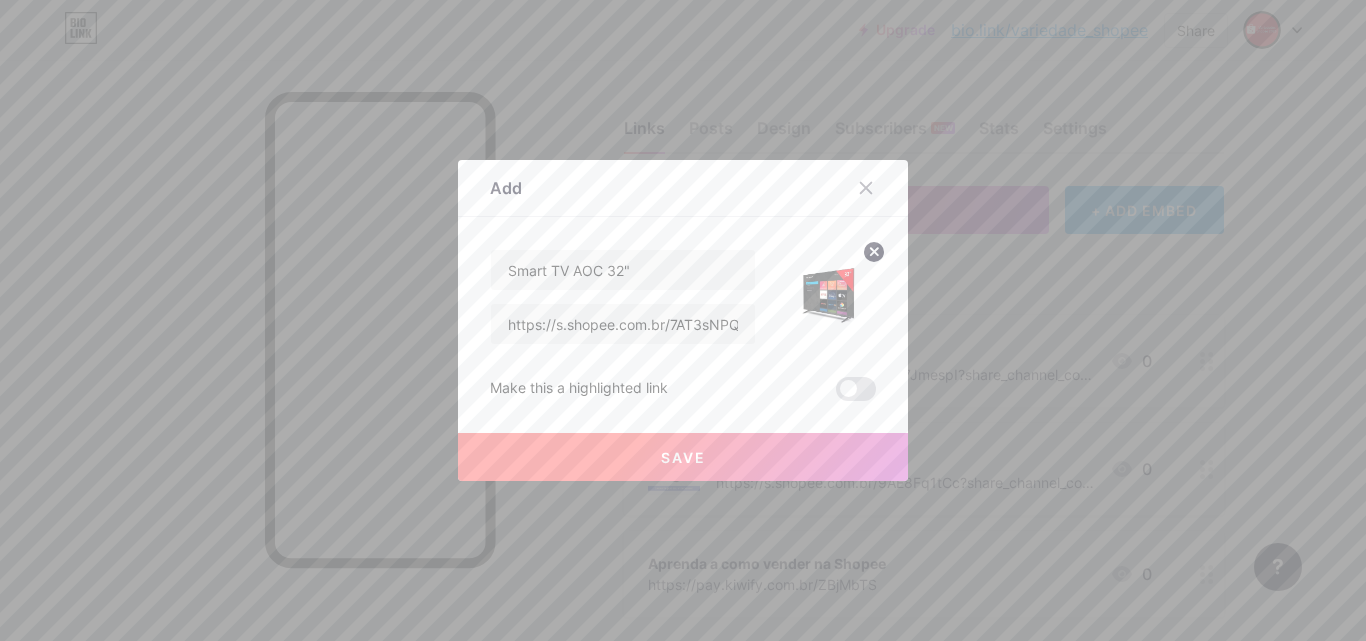 click on "Save" at bounding box center [683, 457] 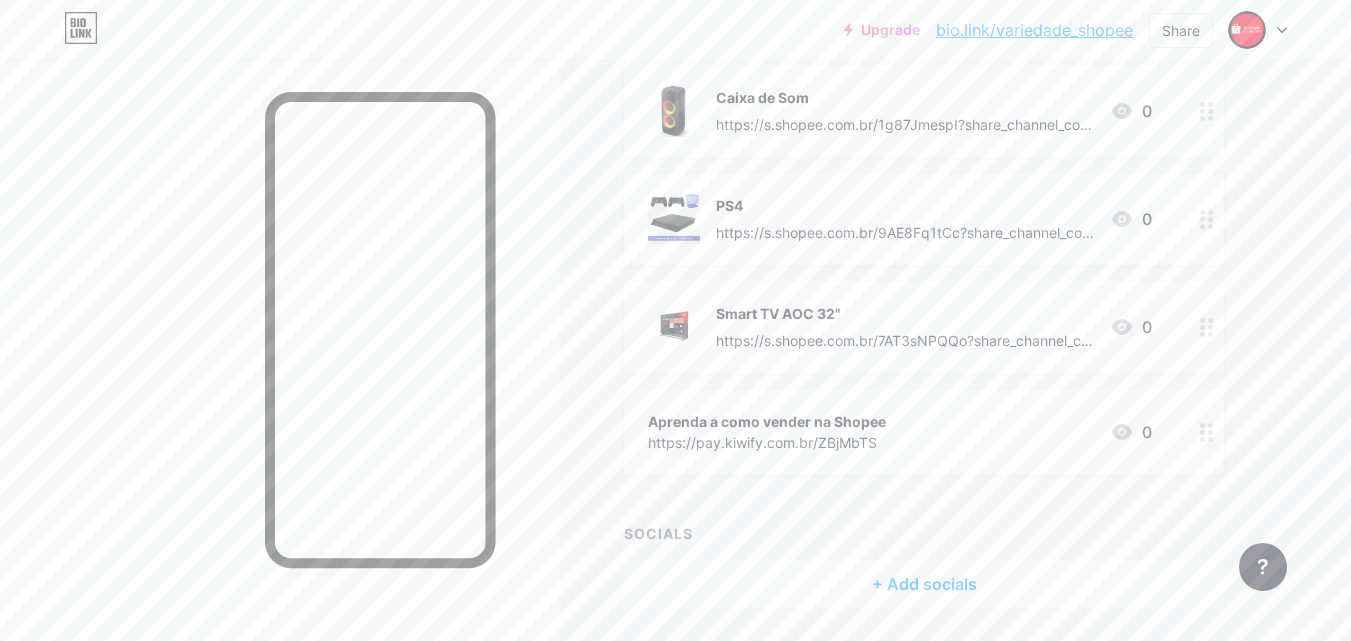 scroll, scrollTop: 253, scrollLeft: 0, axis: vertical 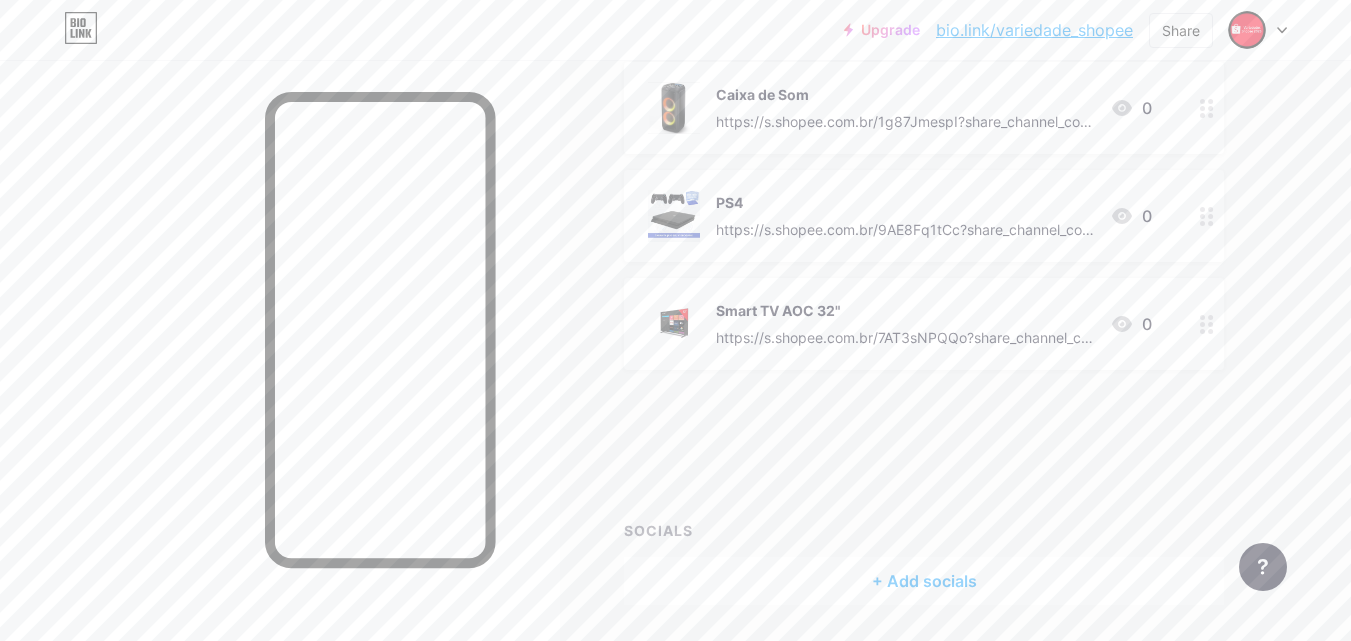 type 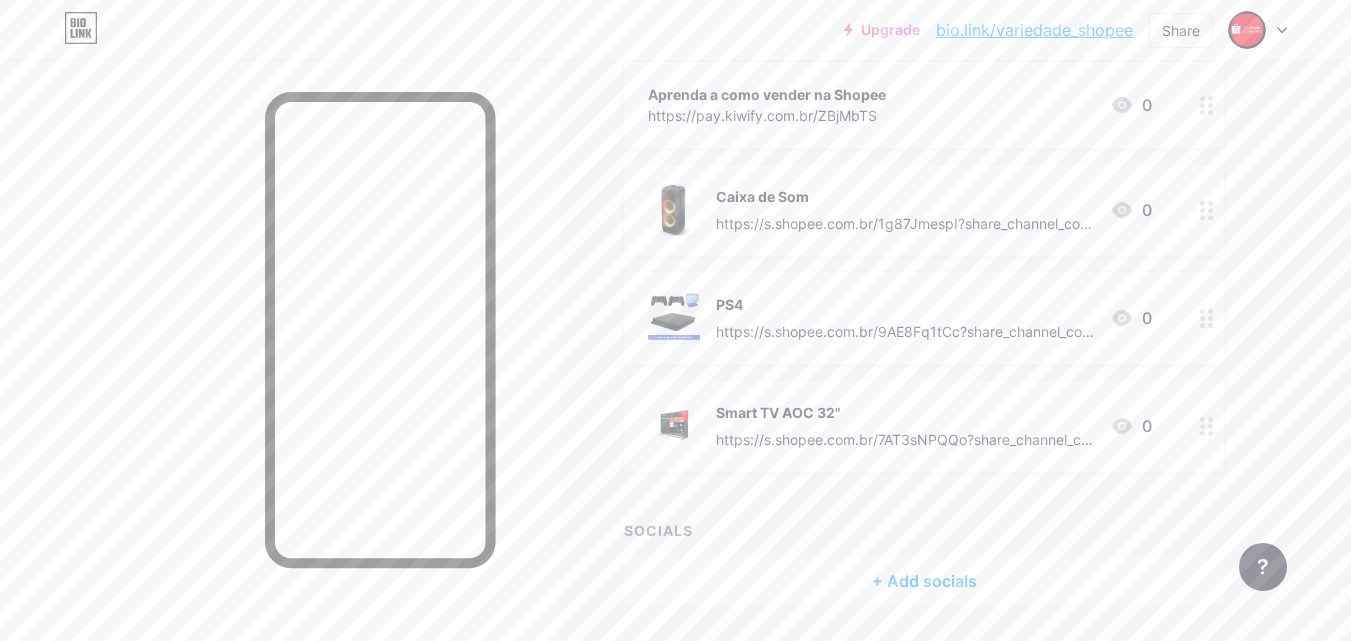 click at bounding box center [280, 380] 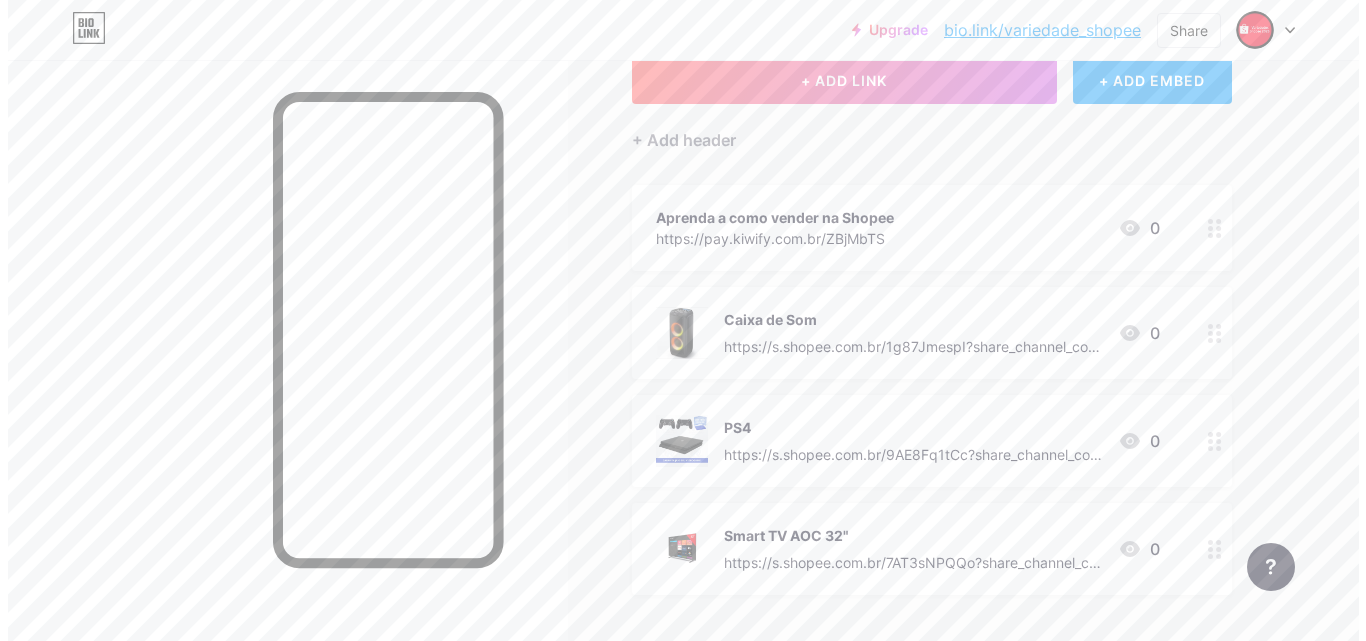 scroll, scrollTop: 131, scrollLeft: 0, axis: vertical 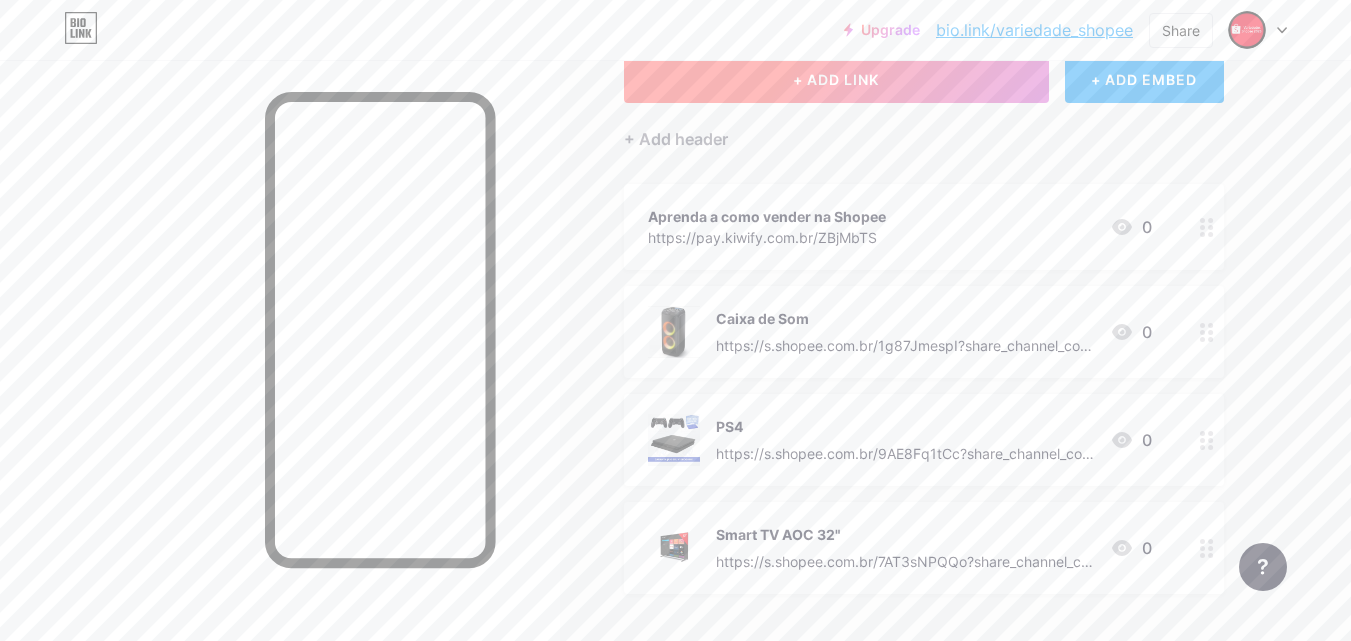 click on "+ ADD LINK" at bounding box center (836, 79) 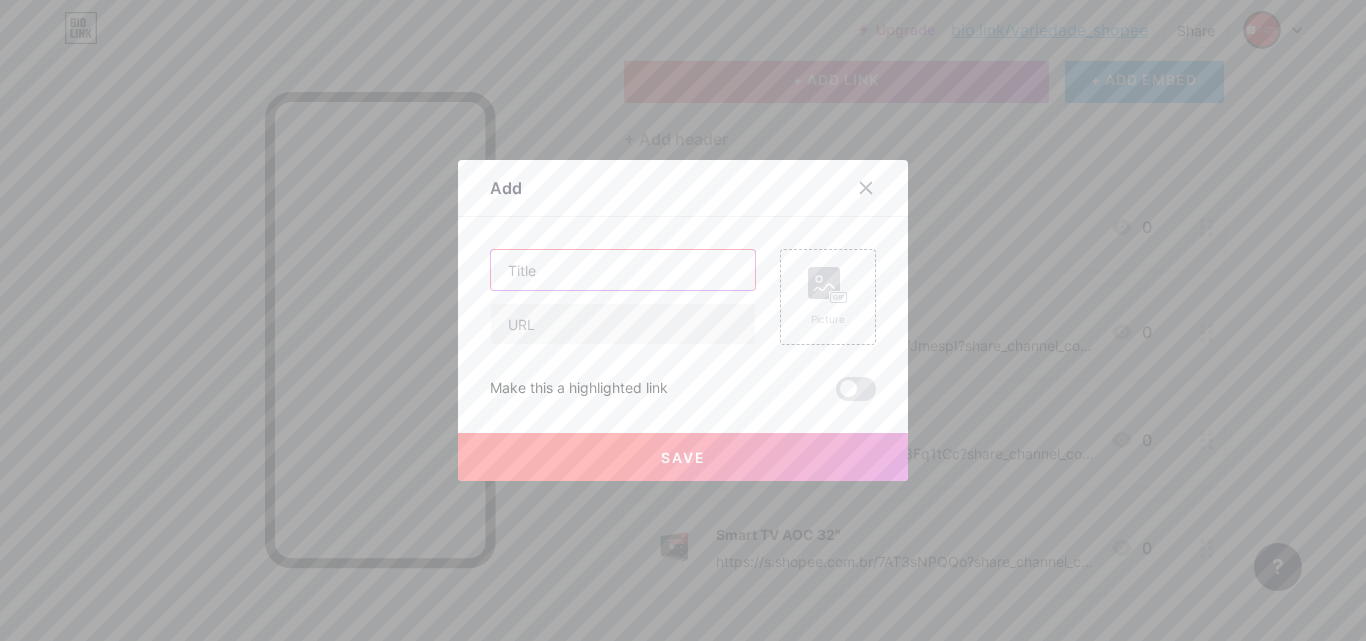 click at bounding box center [623, 270] 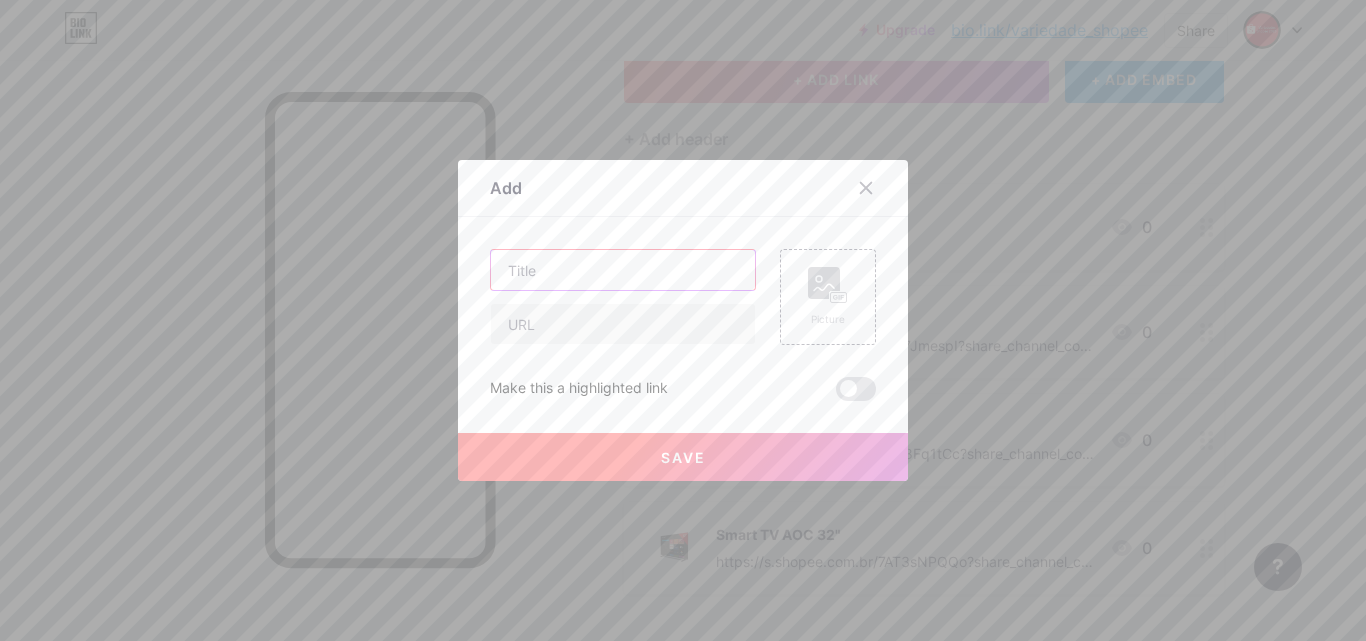 type on "r" 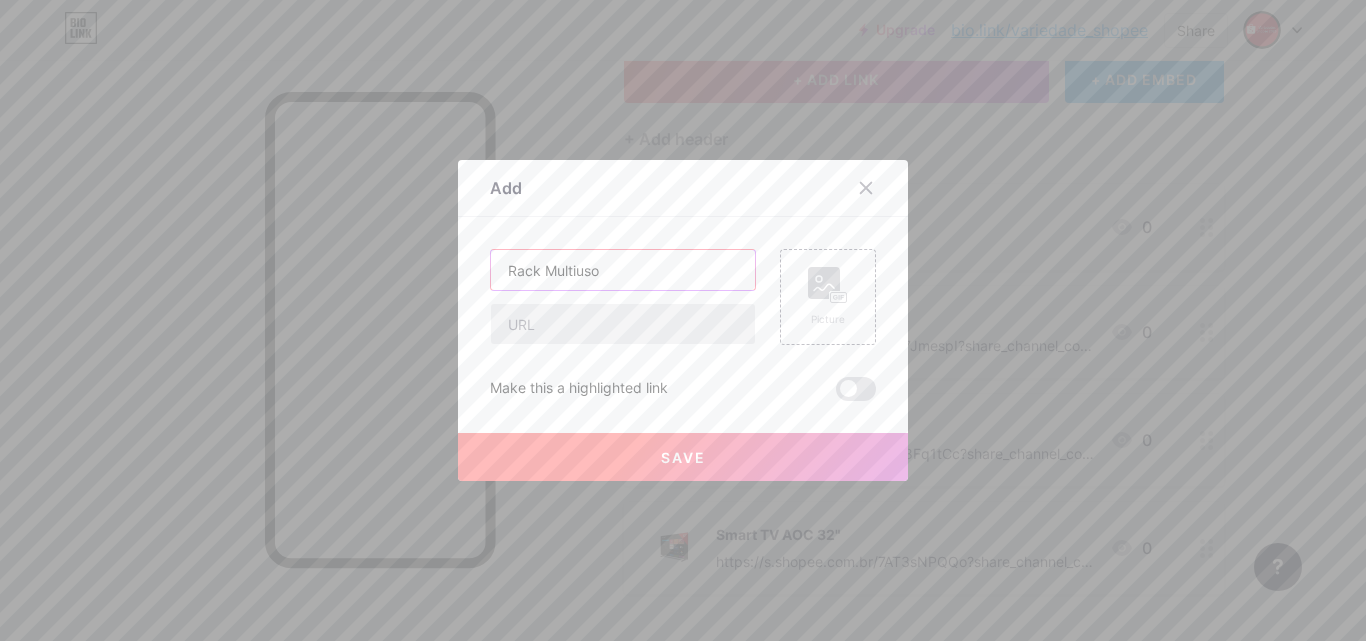 type on "Rack Multiuso" 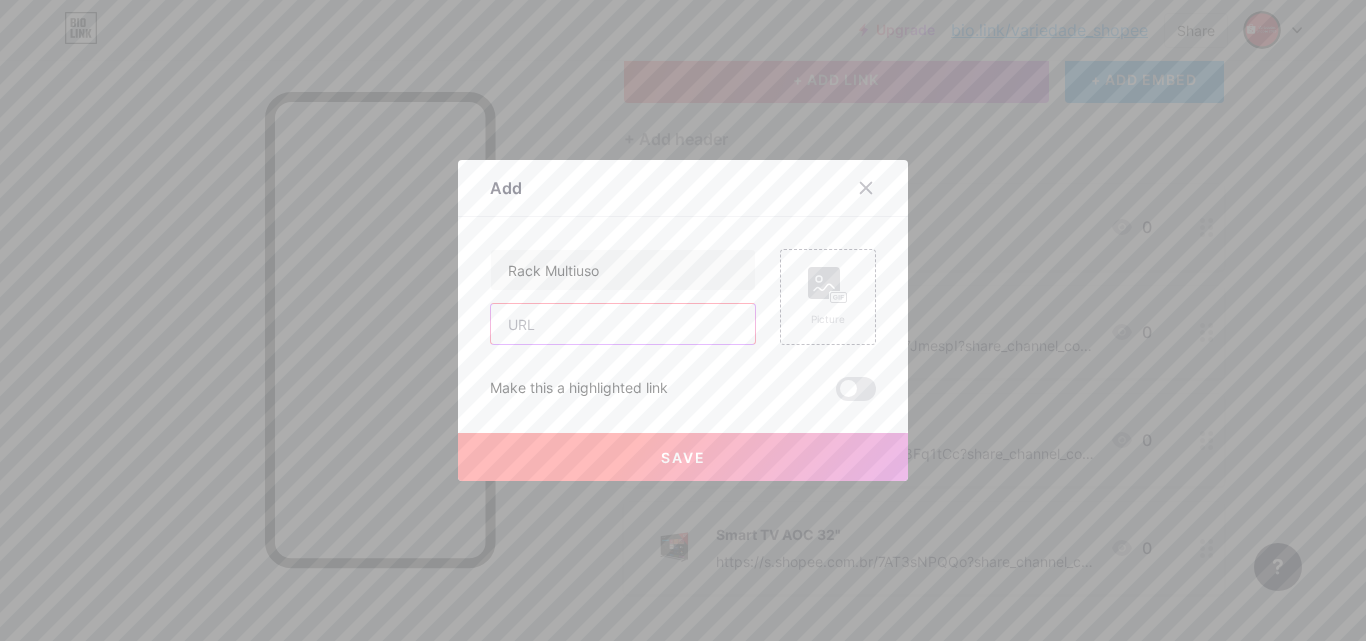 click at bounding box center (623, 324) 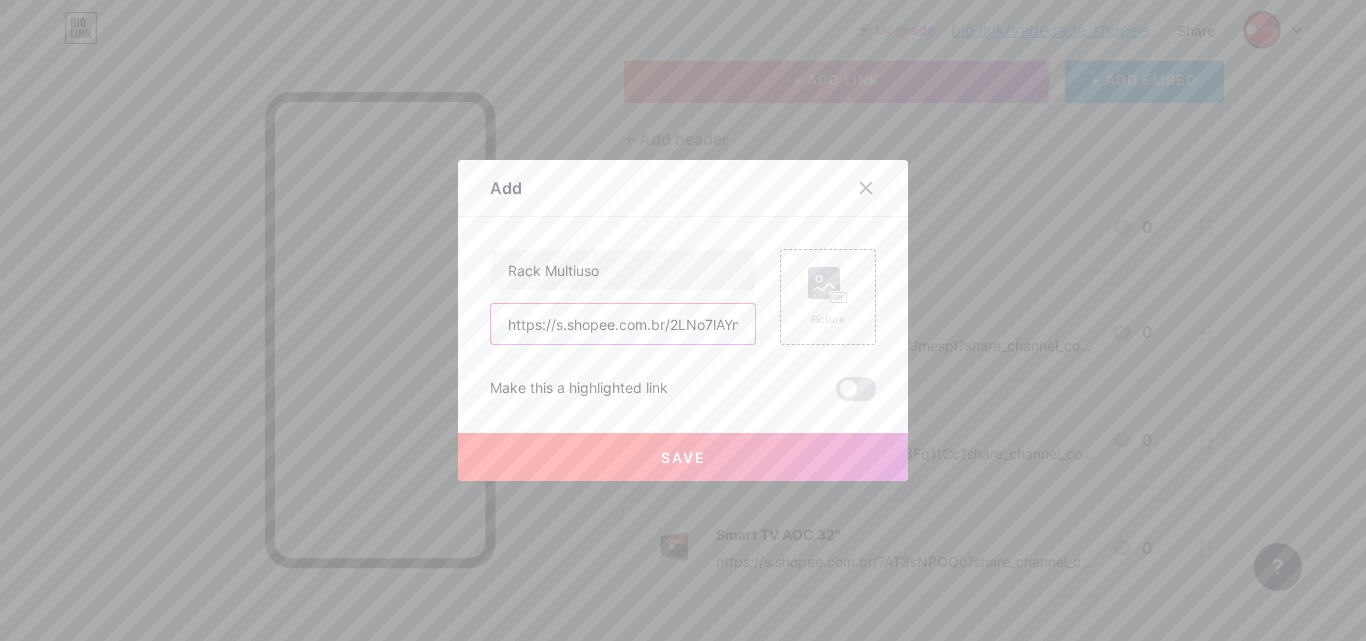 scroll, scrollTop: 0, scrollLeft: 170, axis: horizontal 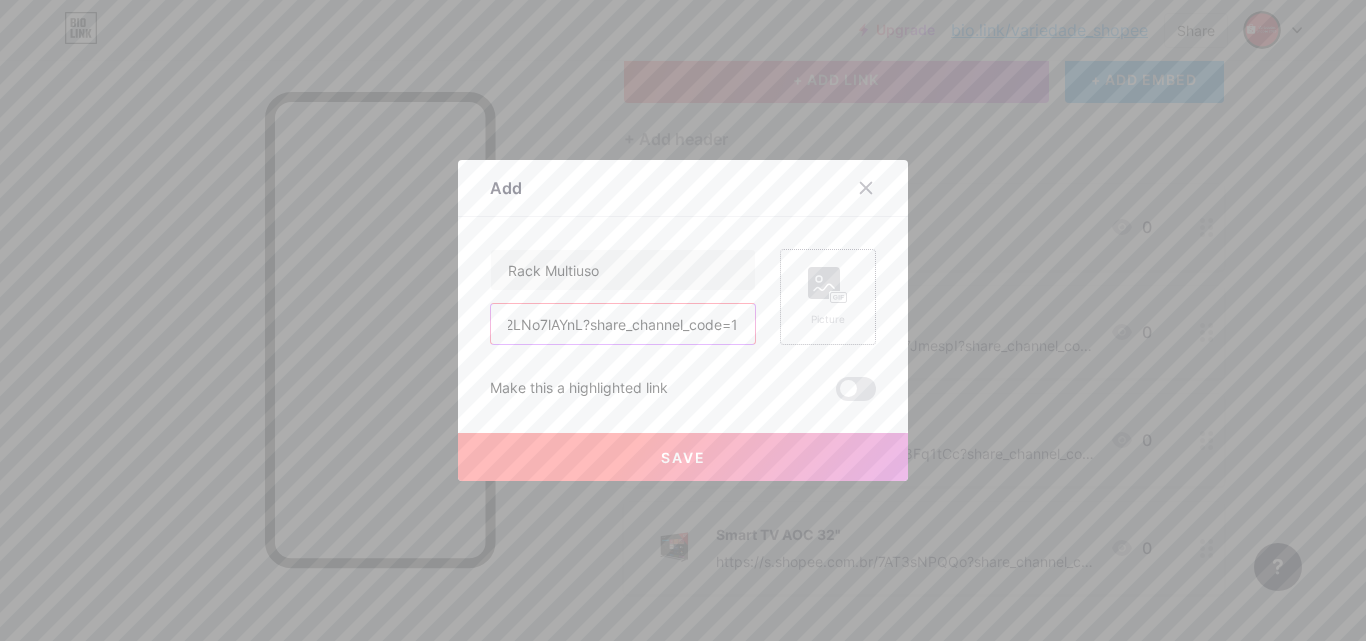 type on "https://s.shopee.com.br/2LNo7lAYnL?share_channel_code=1" 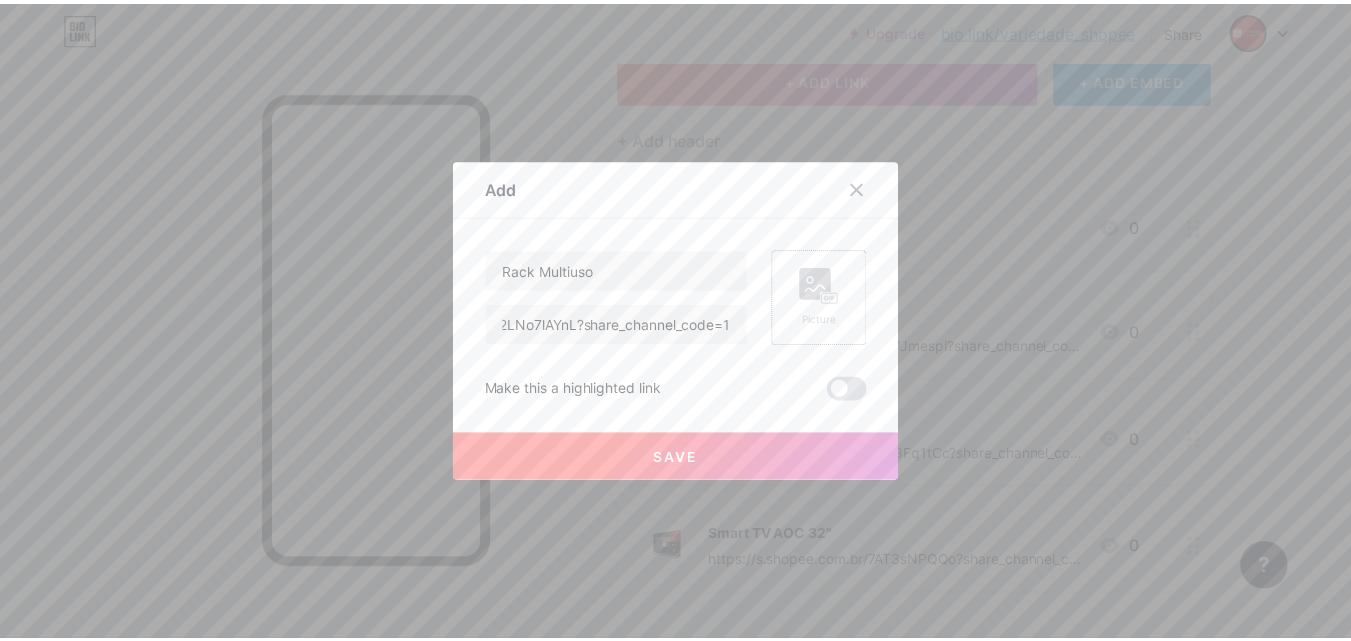 scroll, scrollTop: 0, scrollLeft: 0, axis: both 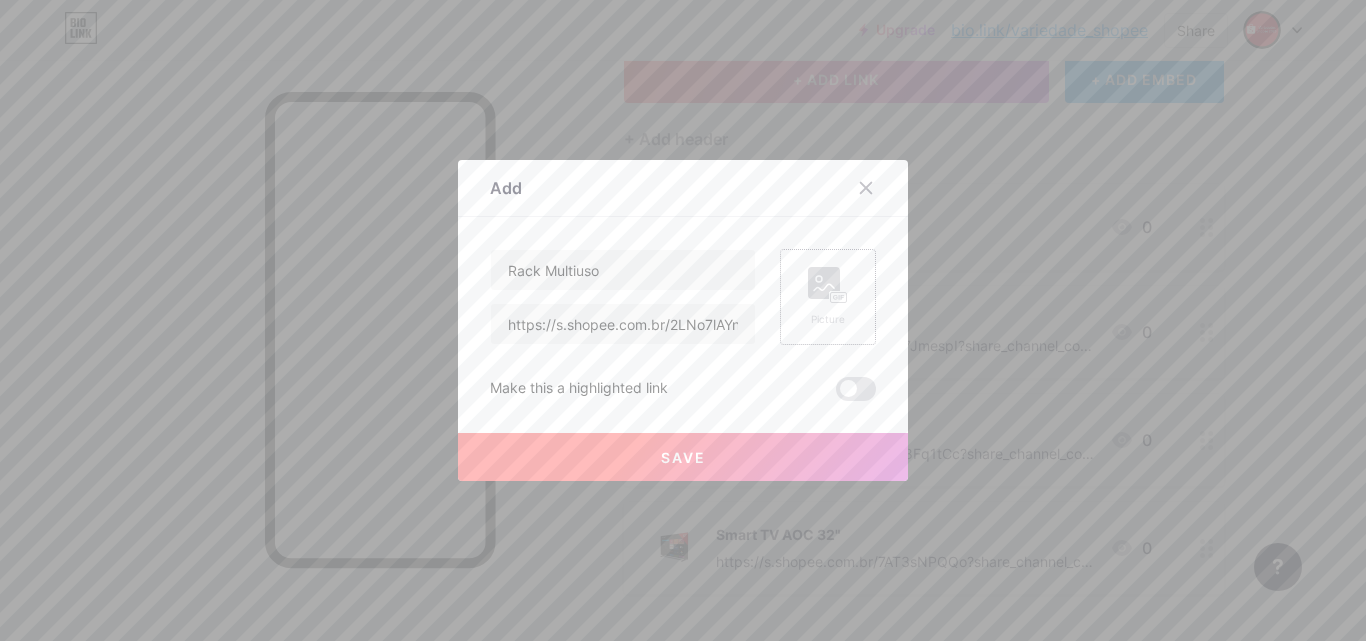 click 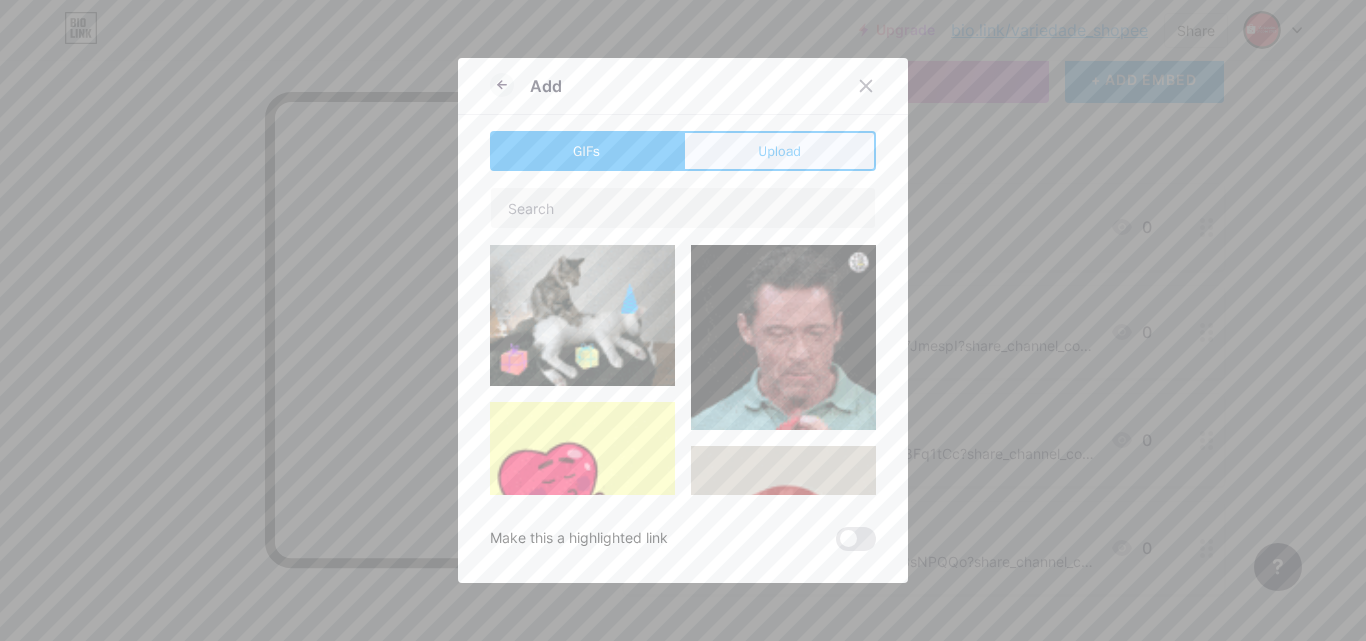 click on "Upload" at bounding box center [779, 151] 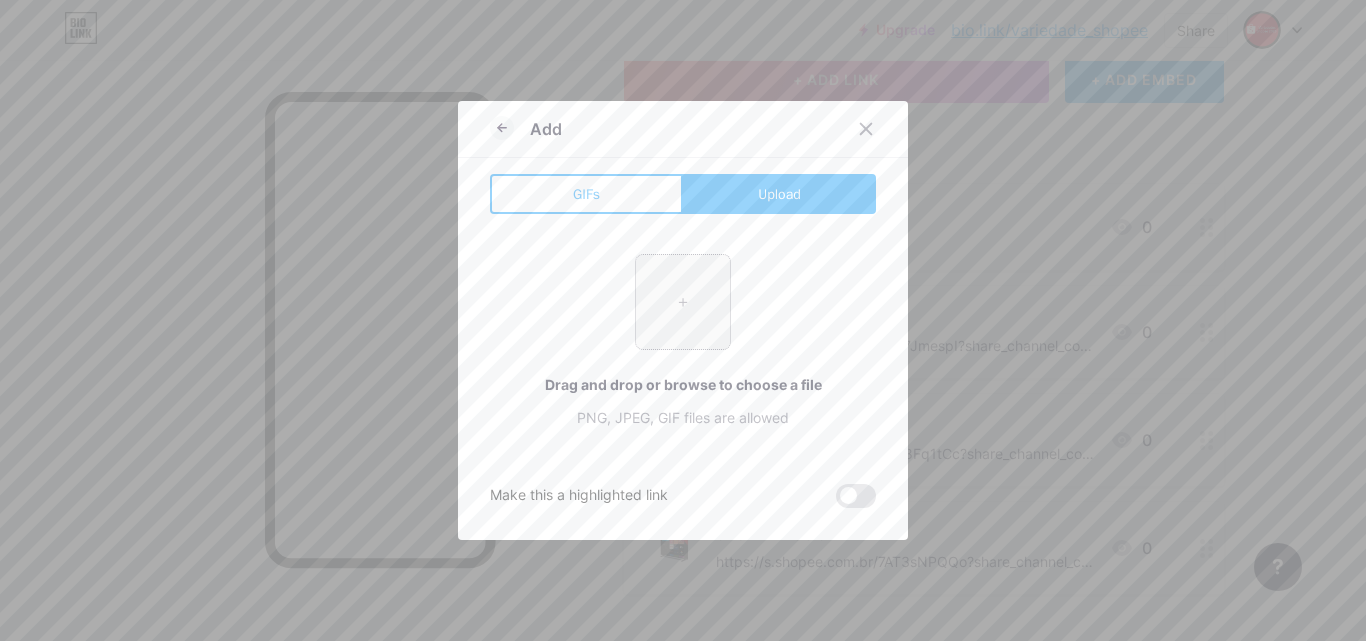 click at bounding box center (683, 302) 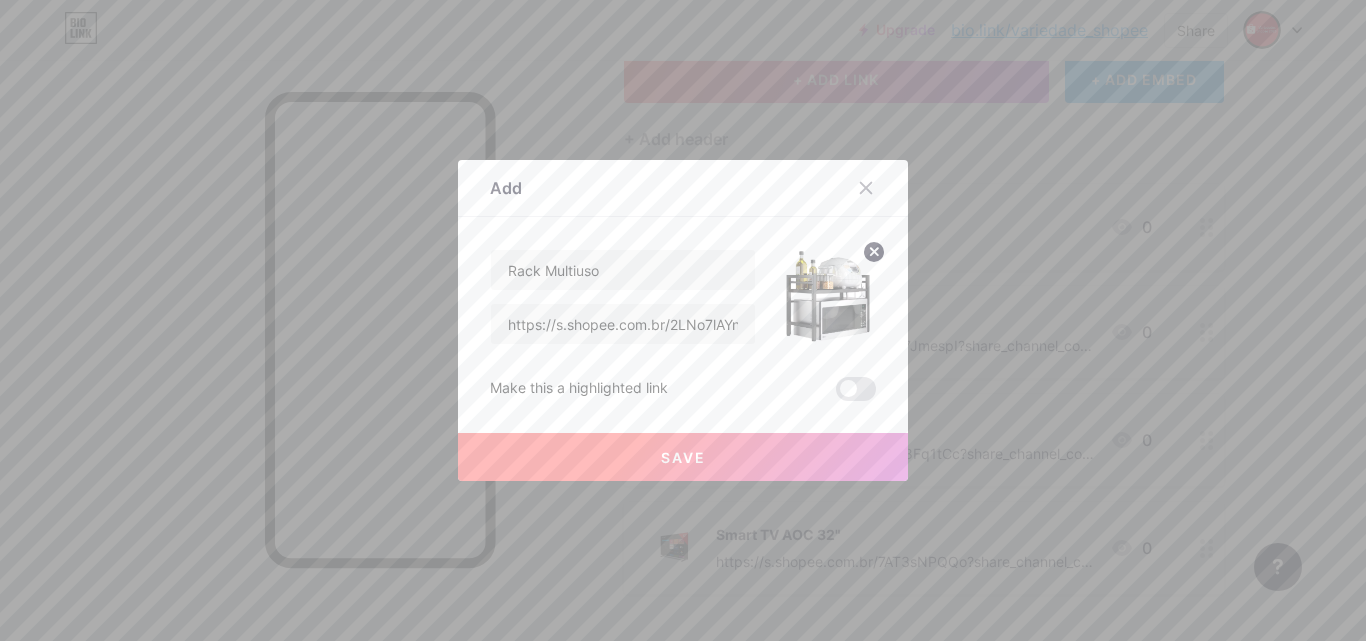 click on "Save" at bounding box center [683, 457] 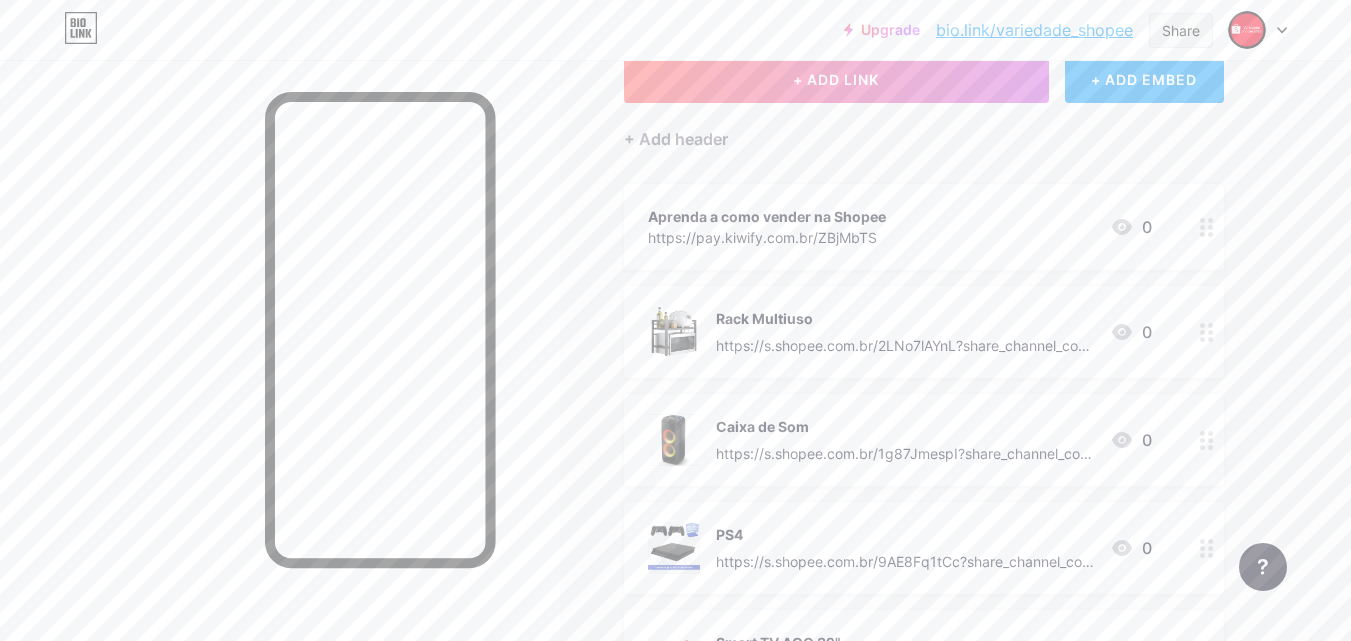 click on "Share" at bounding box center [1181, 30] 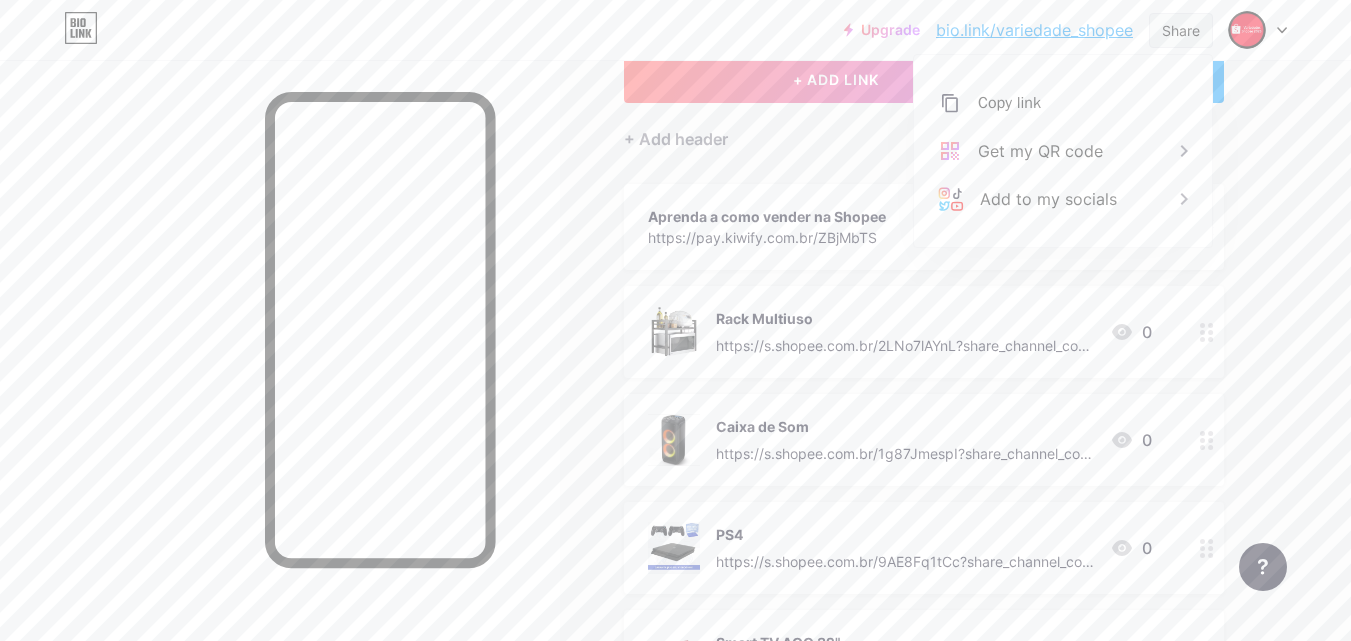 click on "Share" at bounding box center (1181, 30) 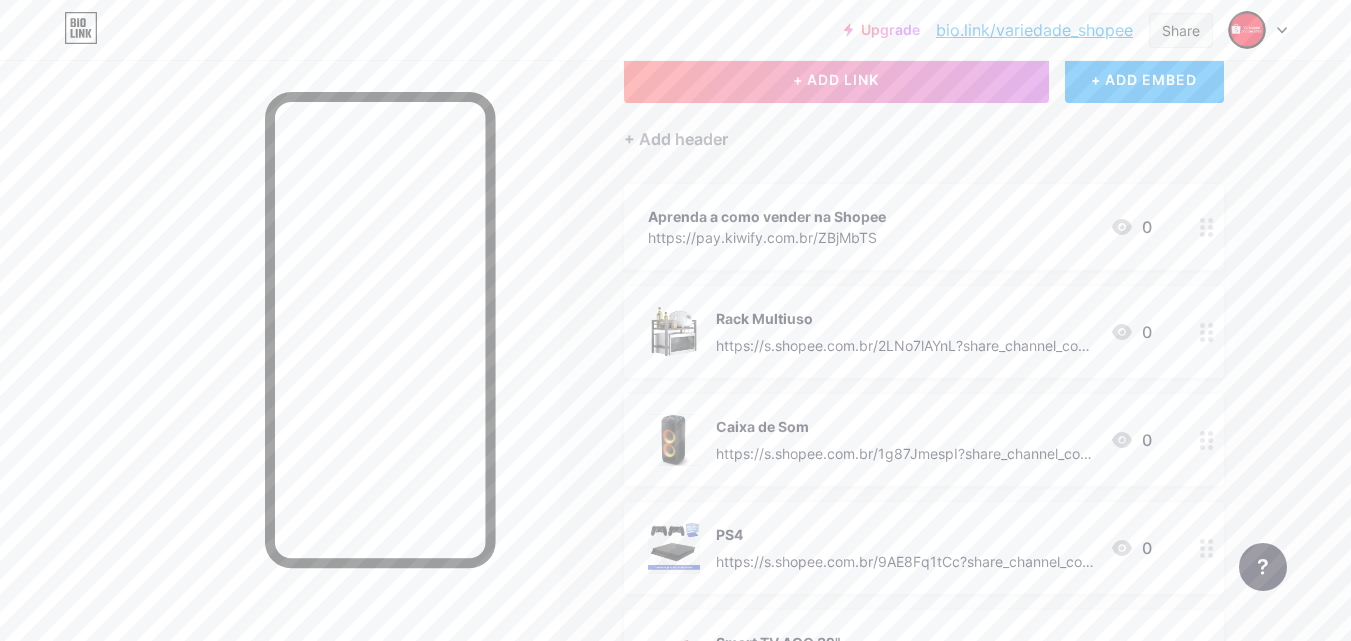 click on "Share" at bounding box center (1181, 30) 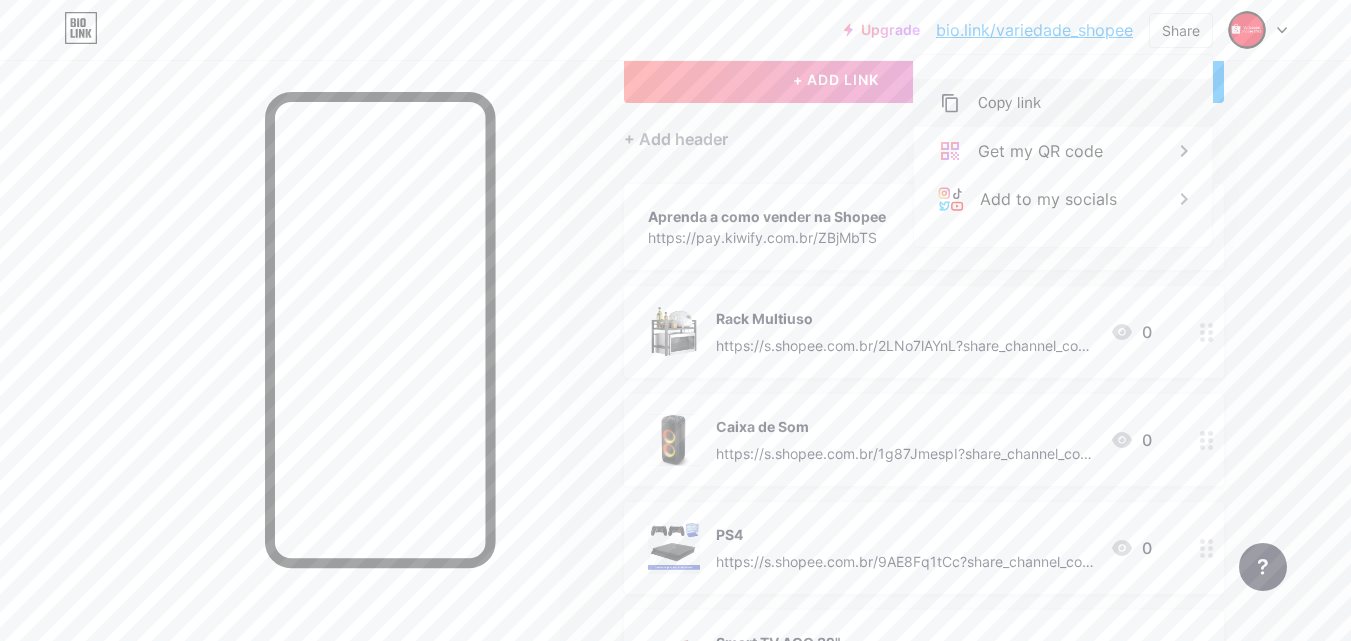 click on "Copy link" at bounding box center (1009, 103) 